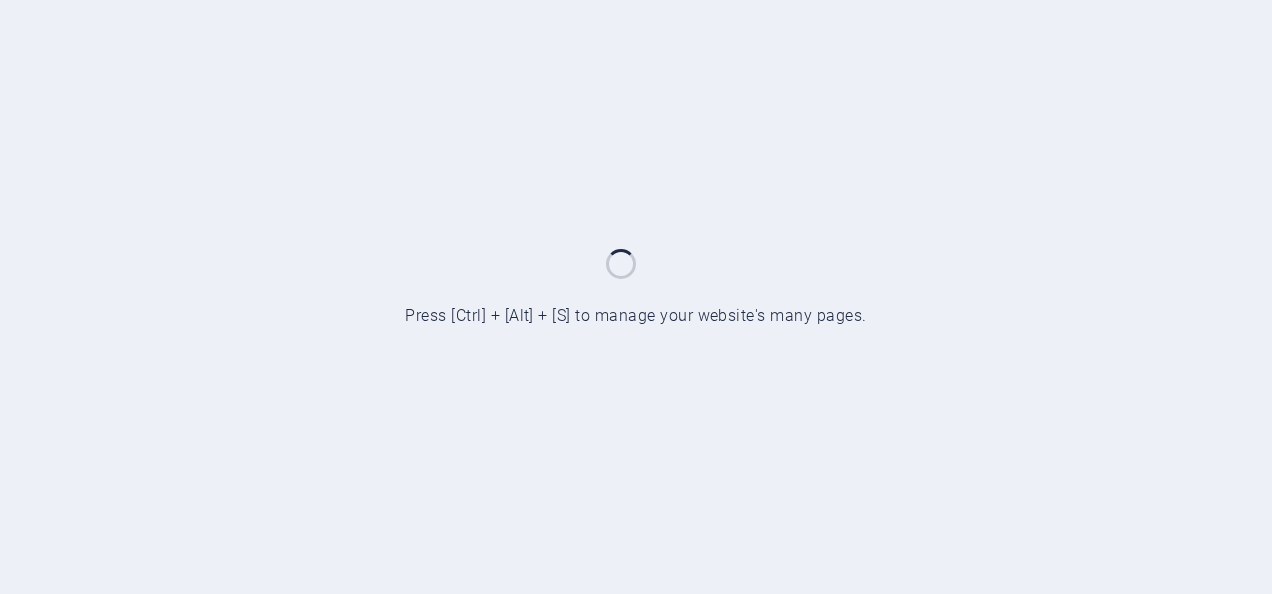 scroll, scrollTop: 0, scrollLeft: 0, axis: both 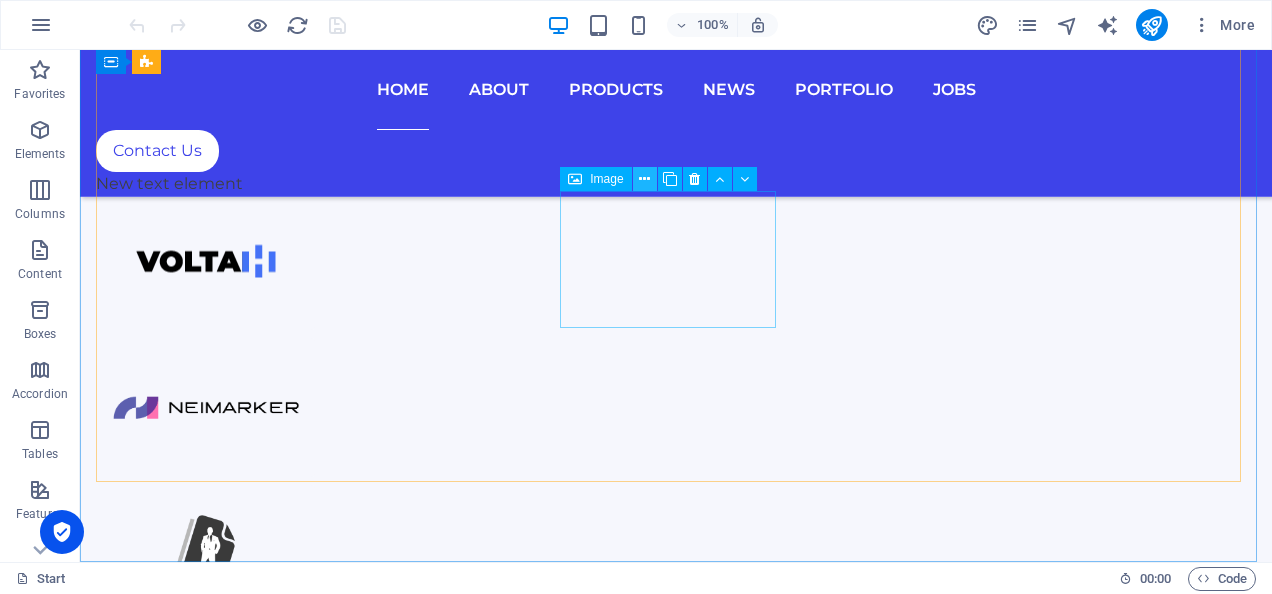 click at bounding box center [644, 179] 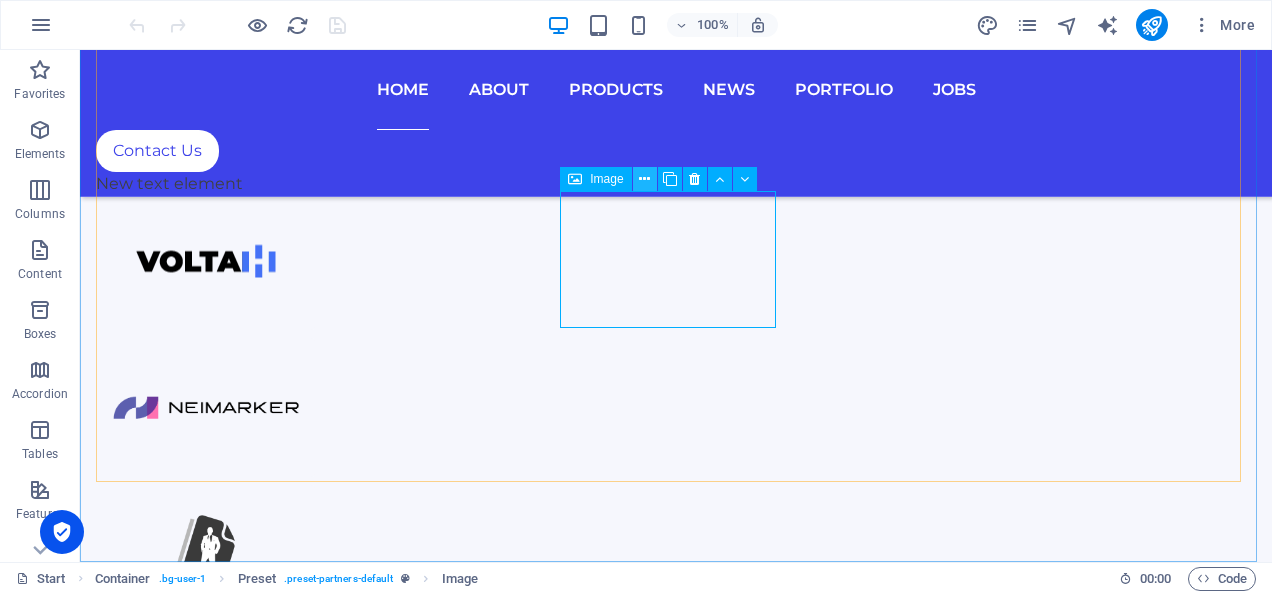 click at bounding box center (644, 179) 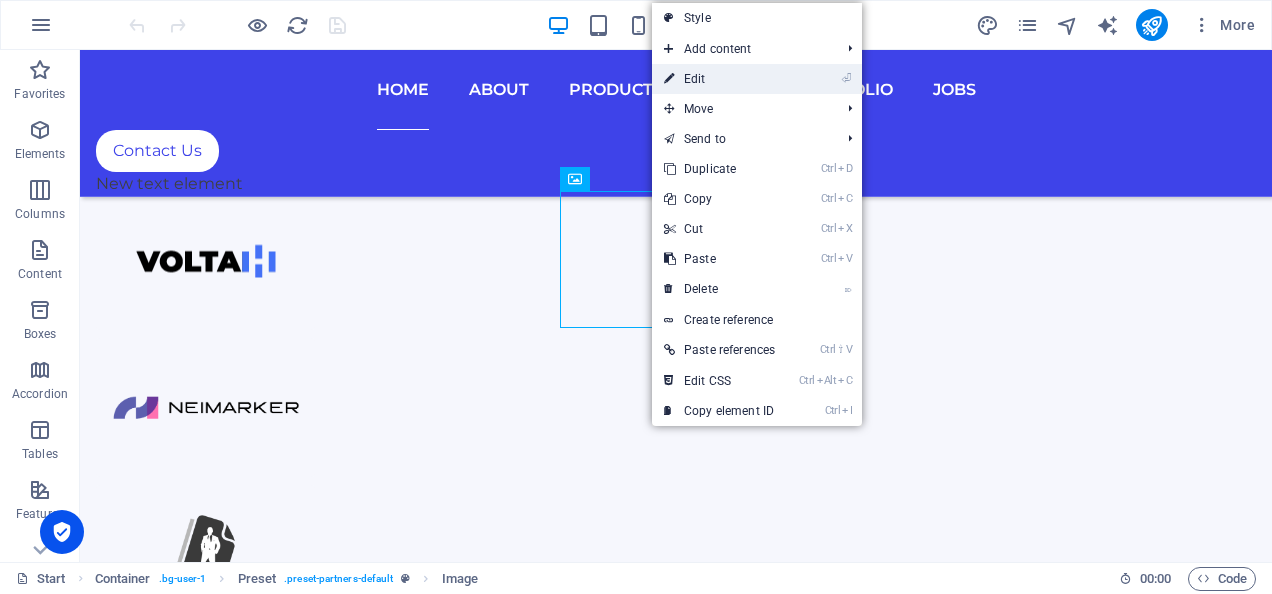 click on "⏎  Edit" at bounding box center [719, 79] 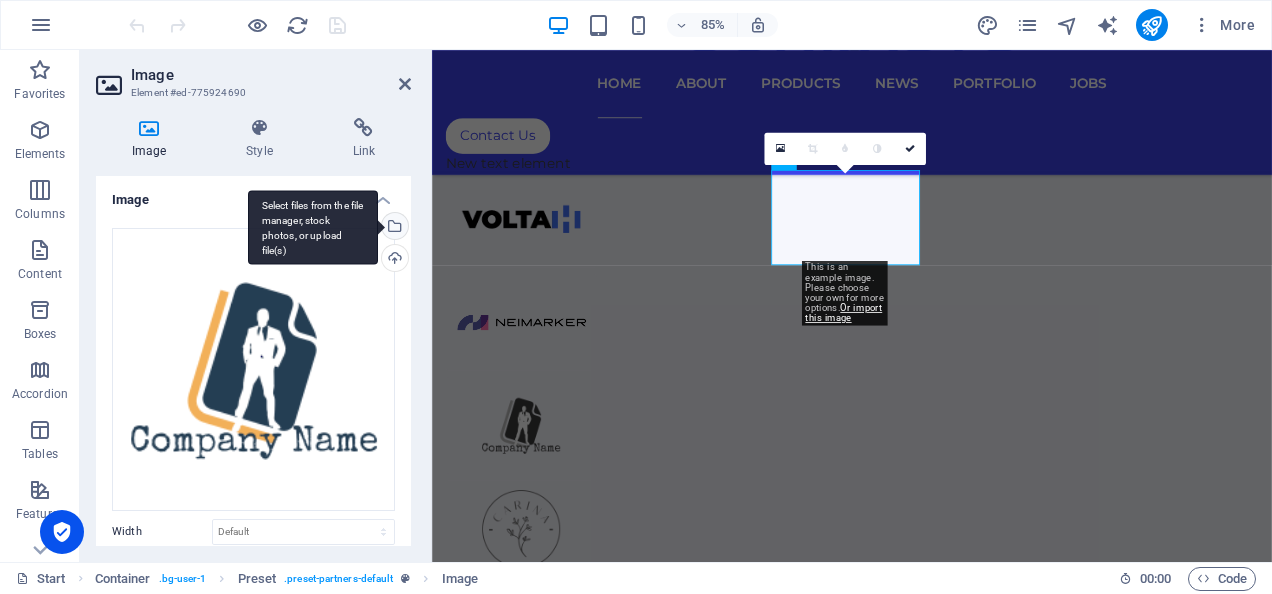 click on "Select files from the file manager, stock photos, or upload file(s)" at bounding box center (393, 228) 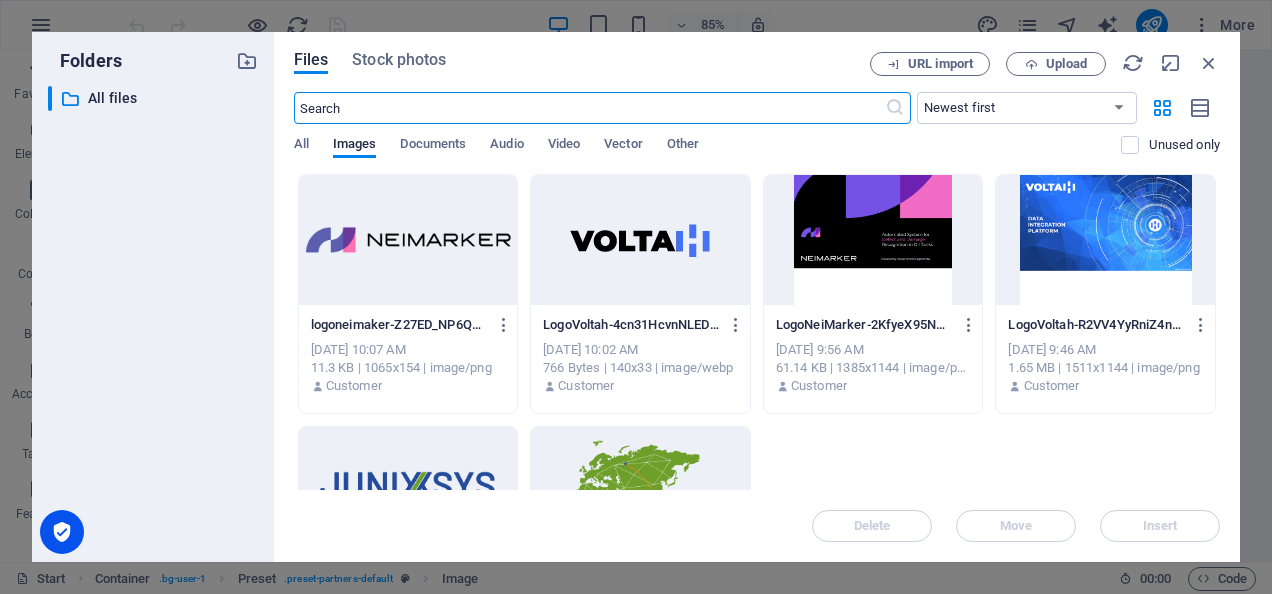 scroll, scrollTop: 1692, scrollLeft: 0, axis: vertical 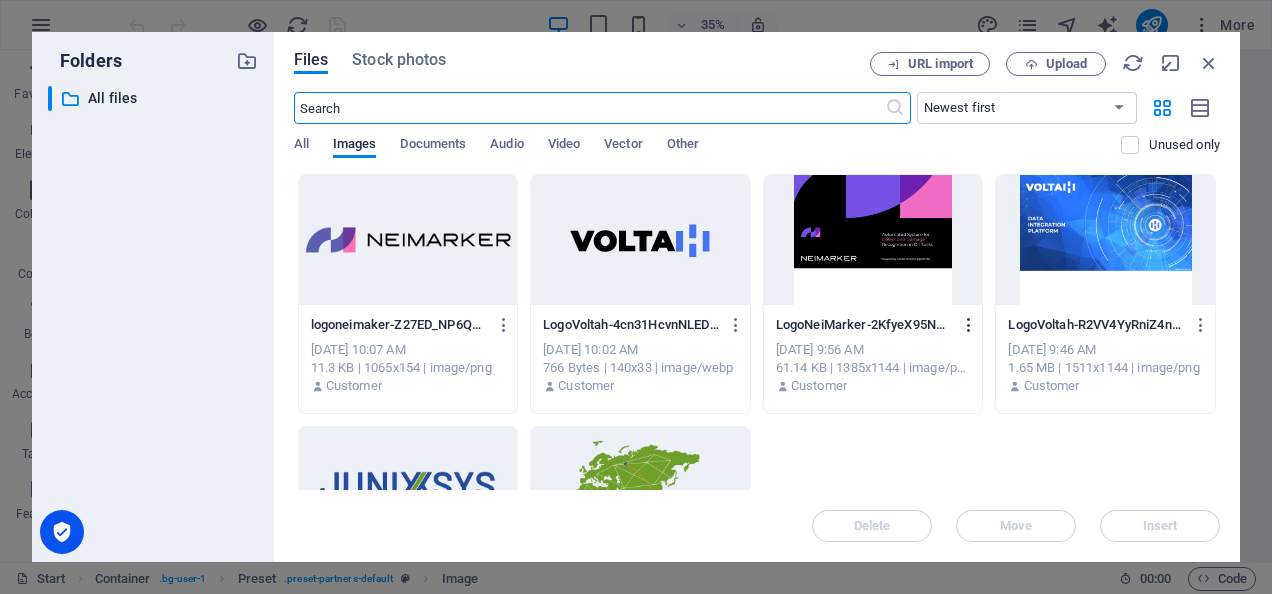 click at bounding box center [969, 325] 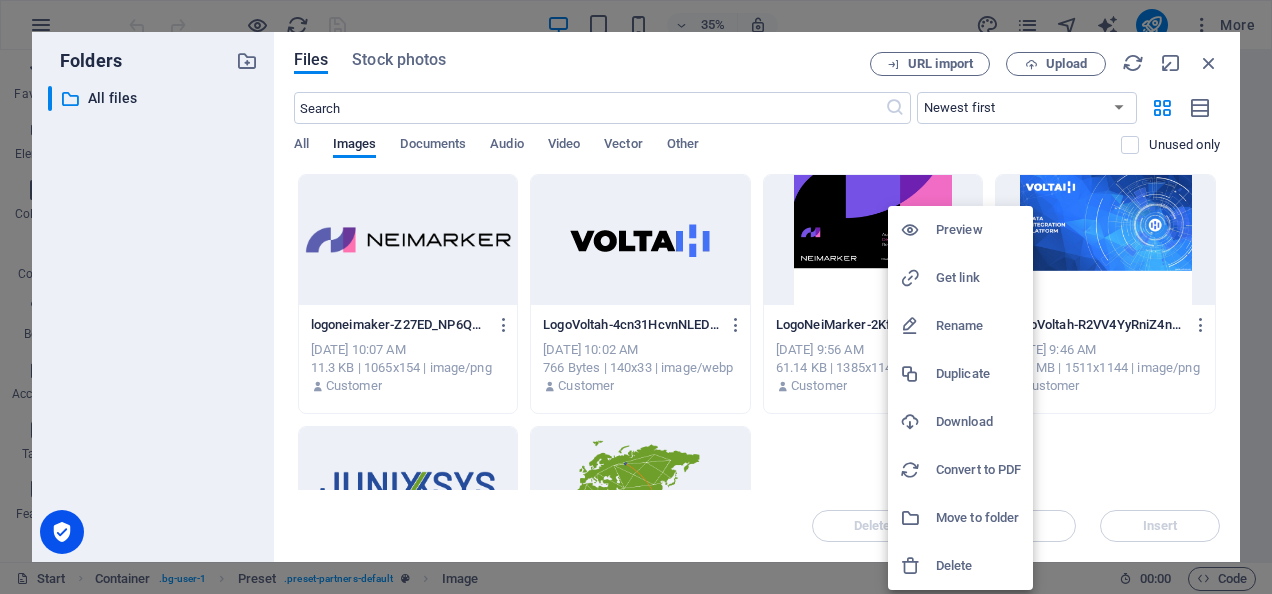 click on "Delete" at bounding box center (978, 566) 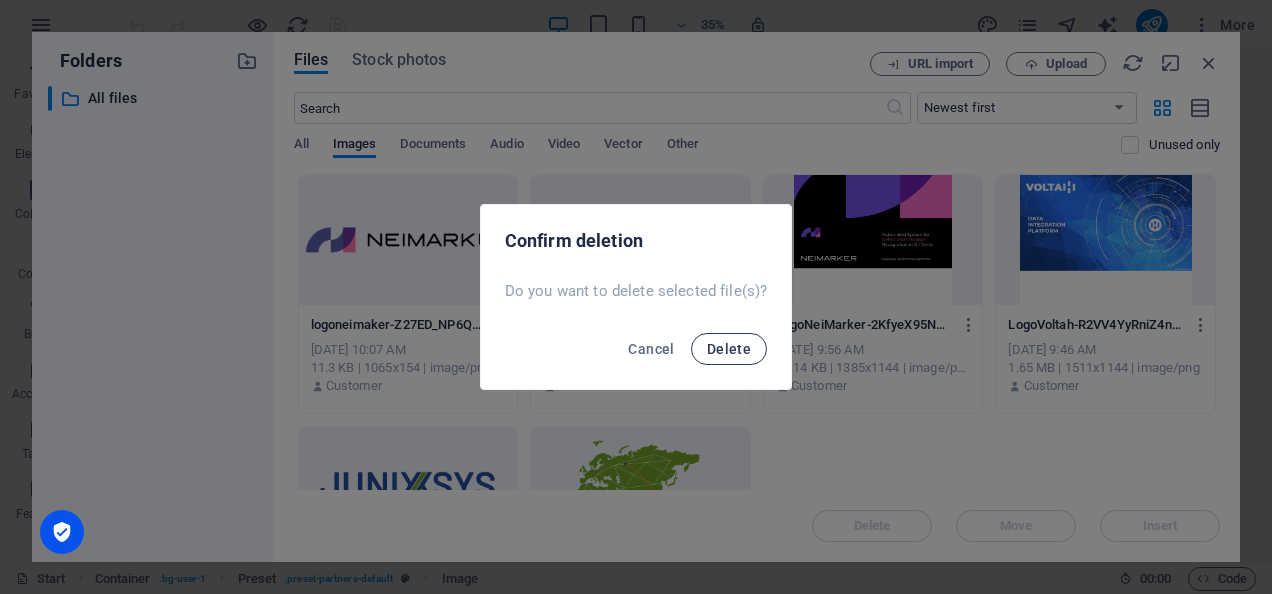 click on "Delete" at bounding box center [729, 349] 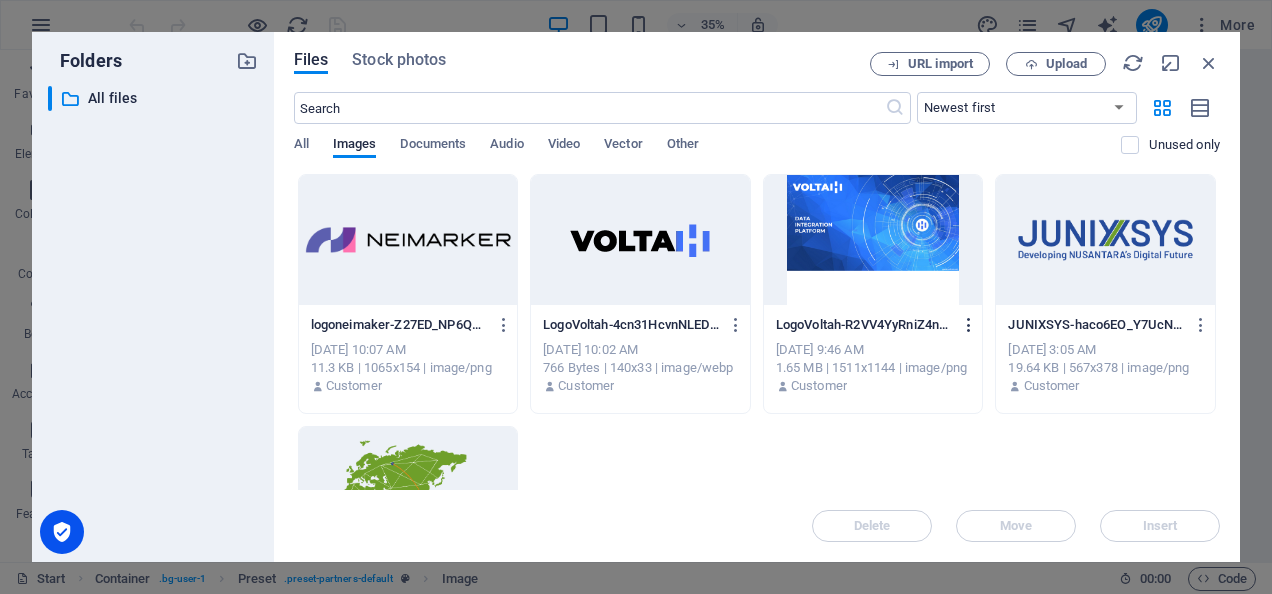 click at bounding box center (969, 325) 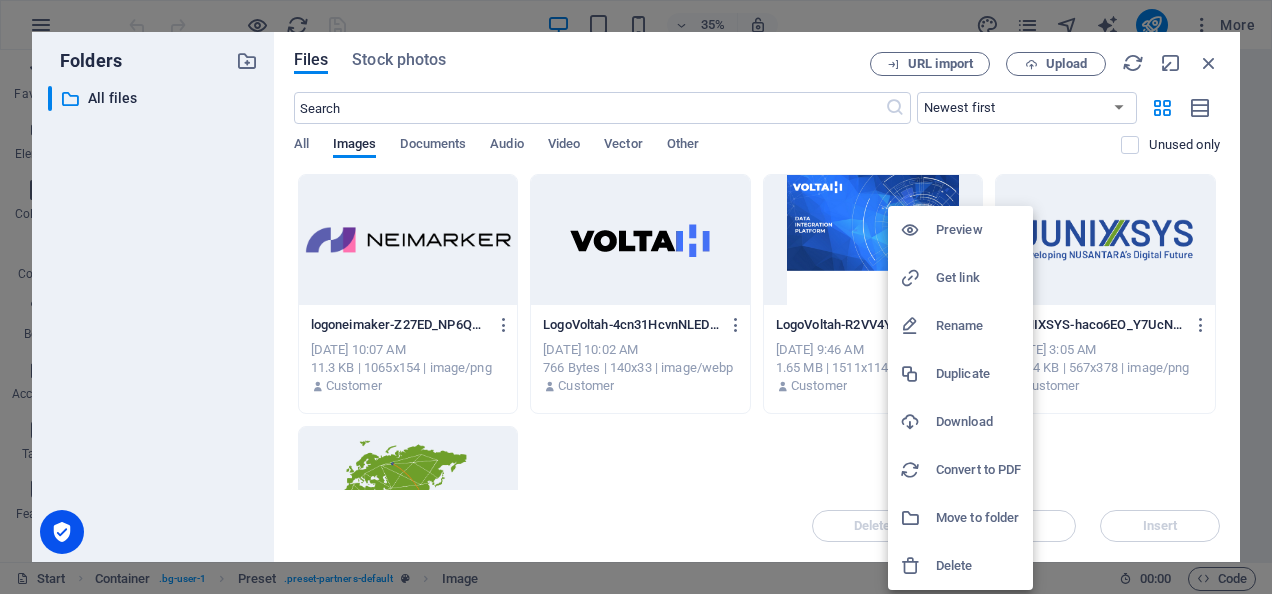click on "Delete" at bounding box center [978, 566] 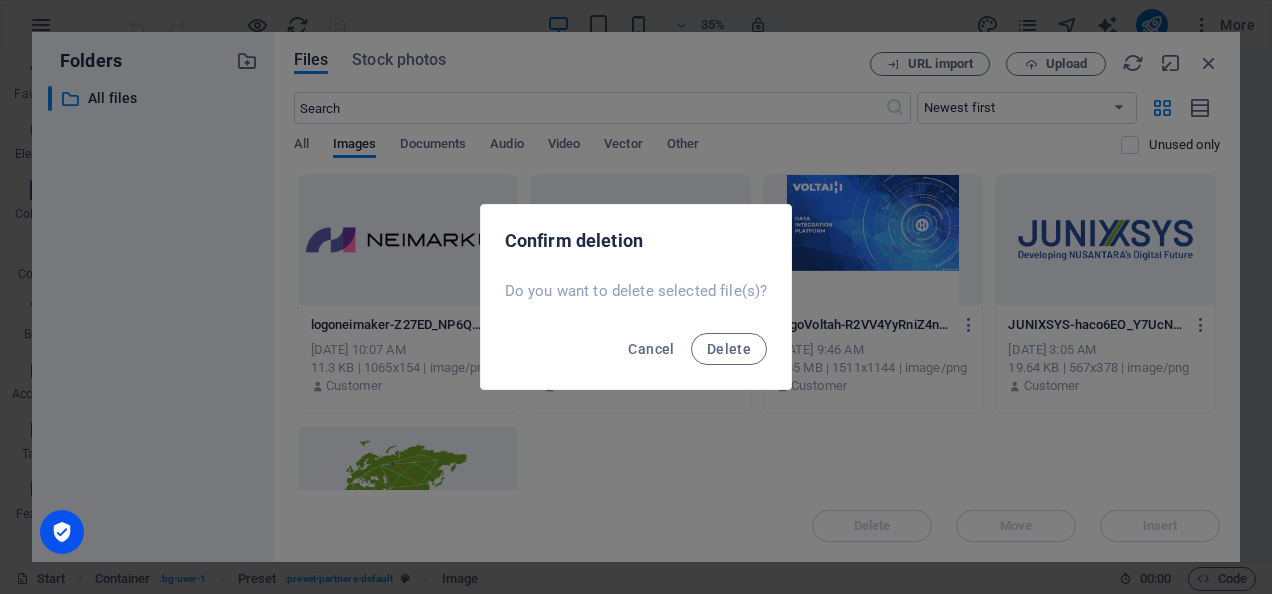click on "Cancel Delete" at bounding box center [636, 355] 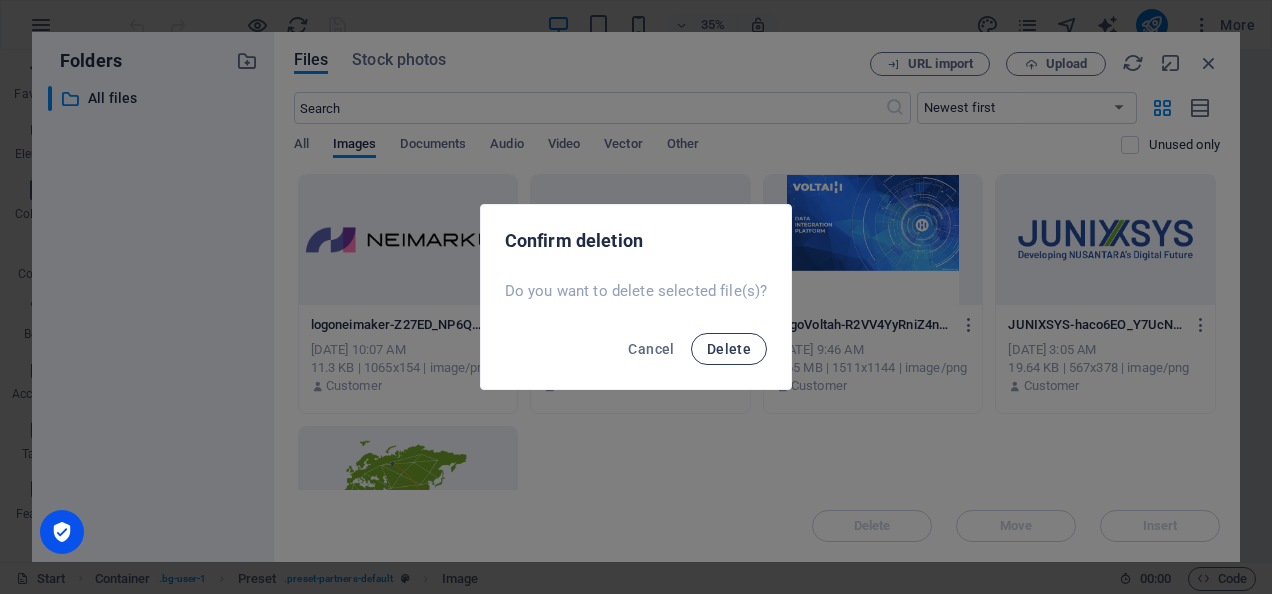 click on "Delete" at bounding box center [729, 349] 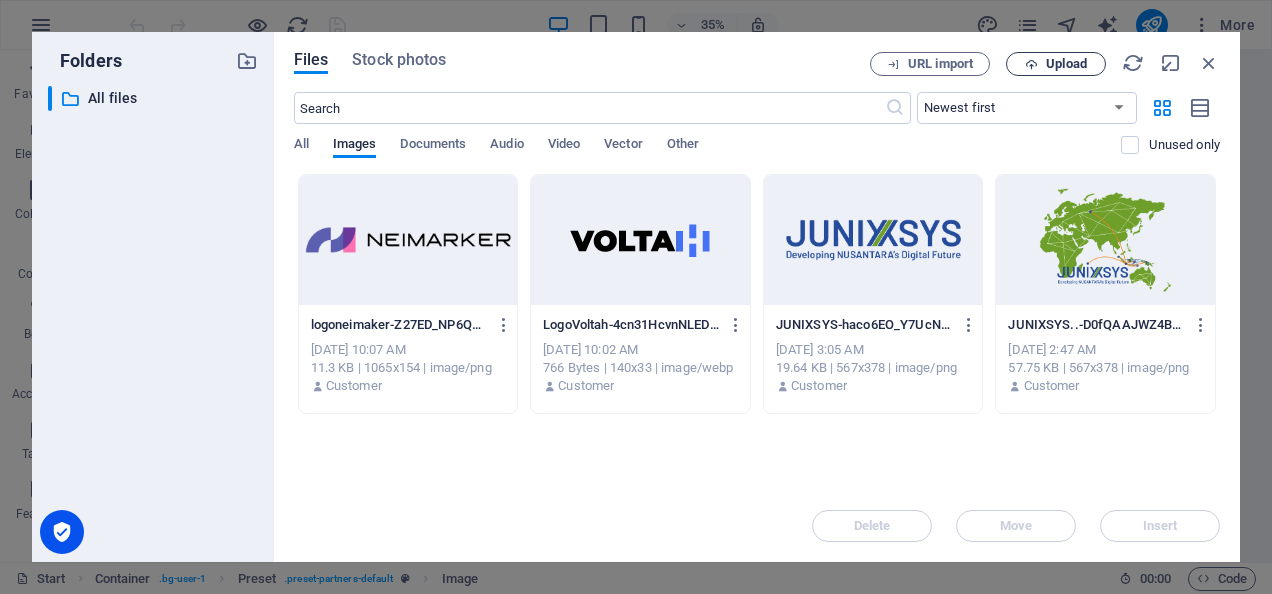 click on "Upload" at bounding box center (1066, 64) 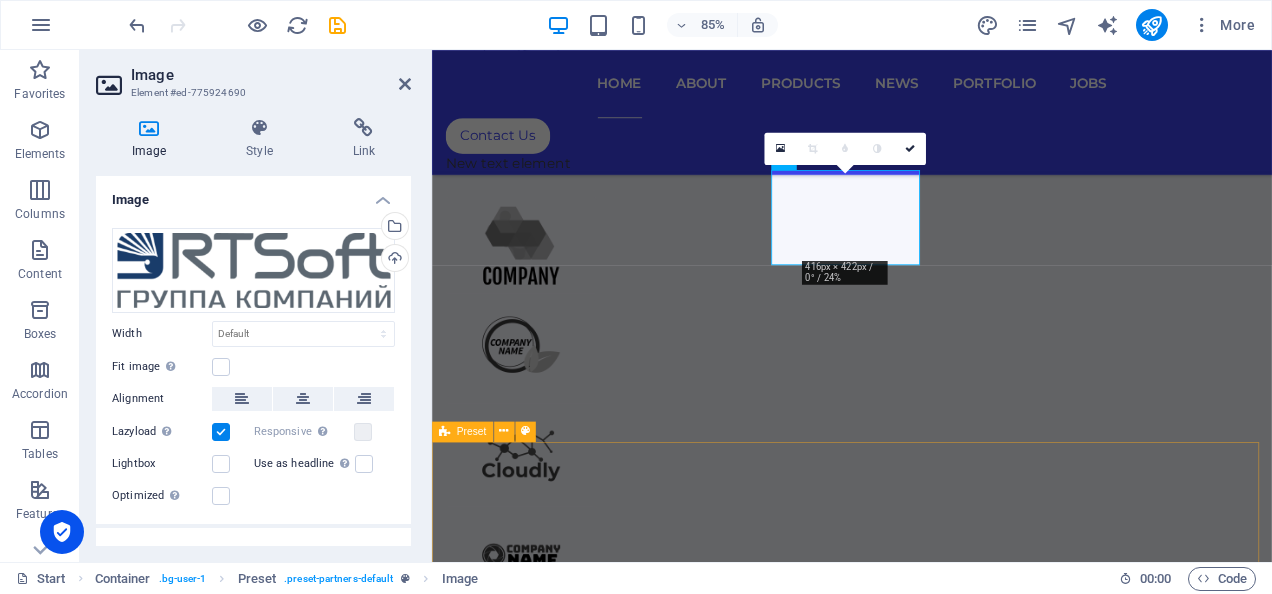 scroll, scrollTop: 1116, scrollLeft: 0, axis: vertical 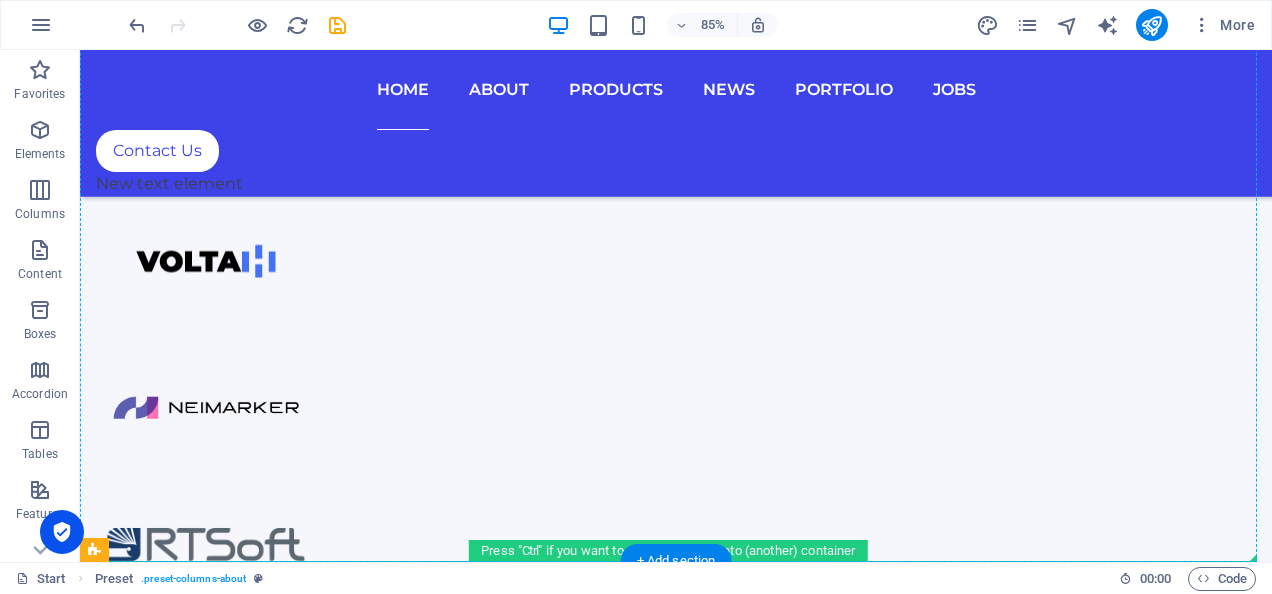 drag, startPoint x: 897, startPoint y: 506, endPoint x: 584, endPoint y: 342, distance: 353.36243 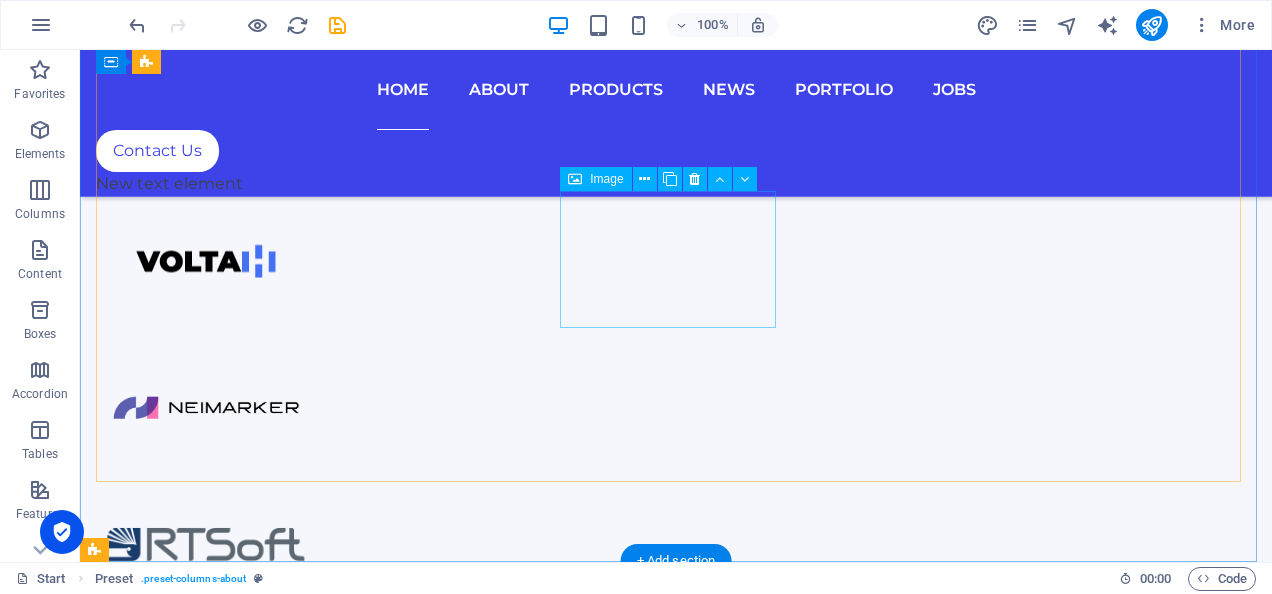 click at bounding box center [205, 554] 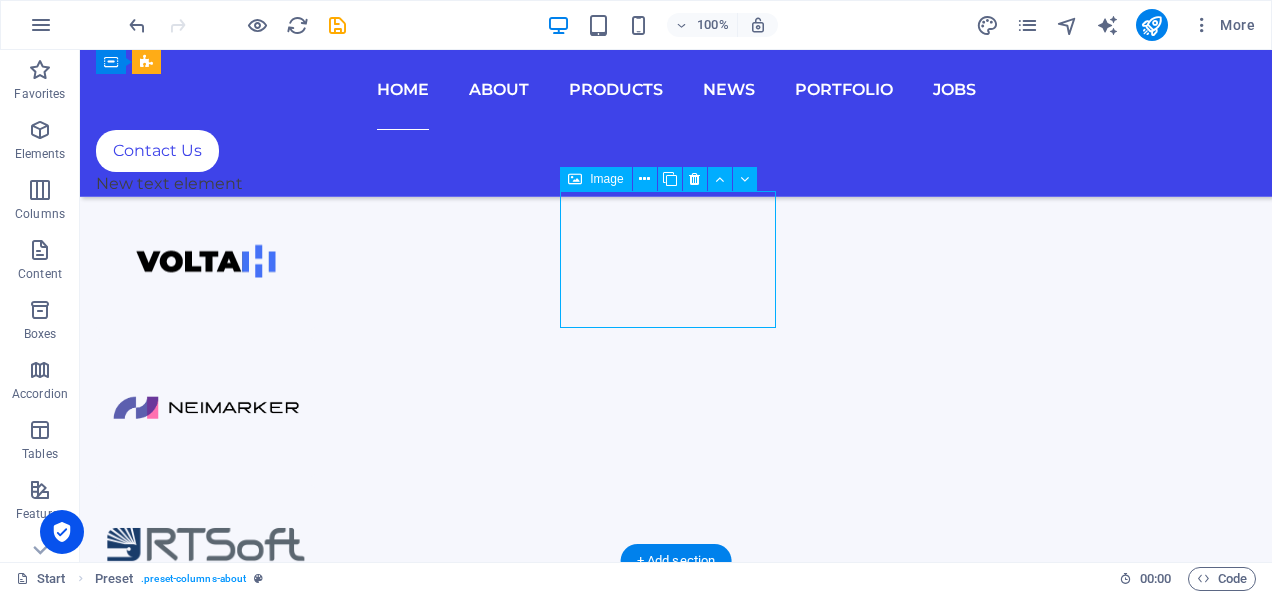 click at bounding box center (205, 554) 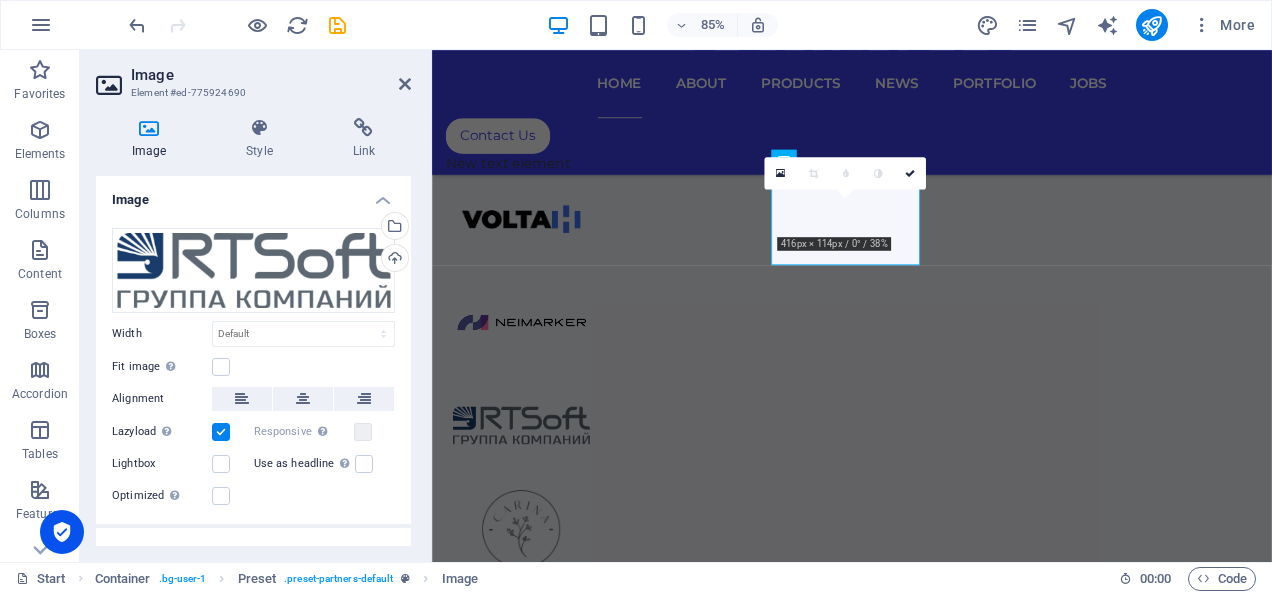 scroll, scrollTop: 28, scrollLeft: 0, axis: vertical 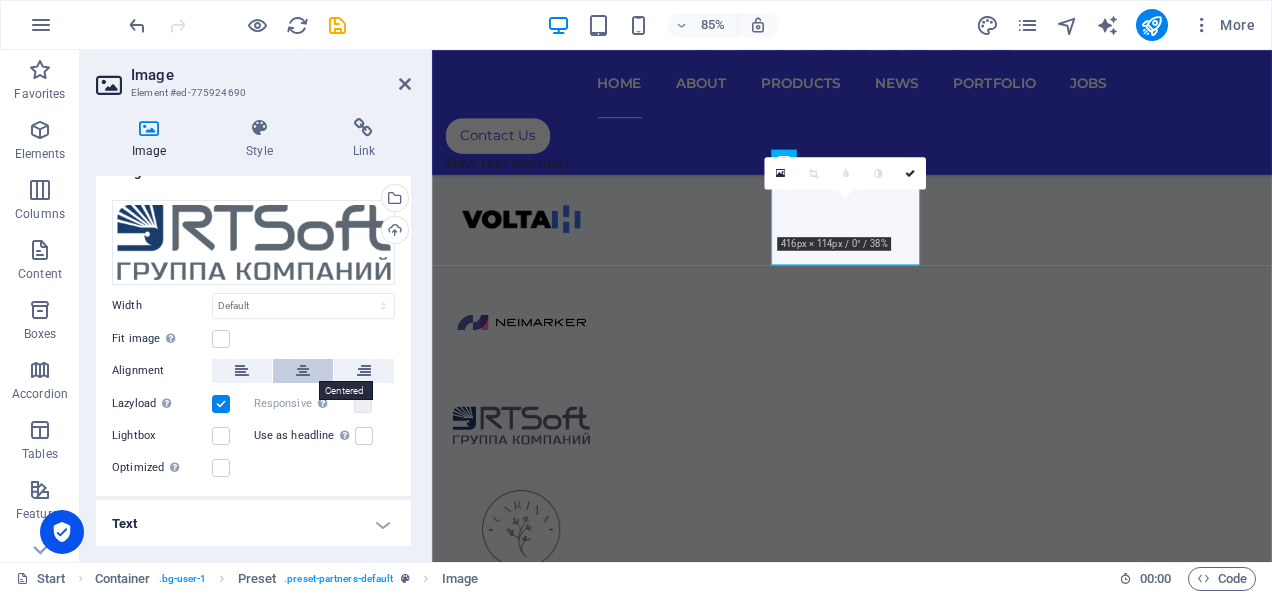 click at bounding box center (303, 371) 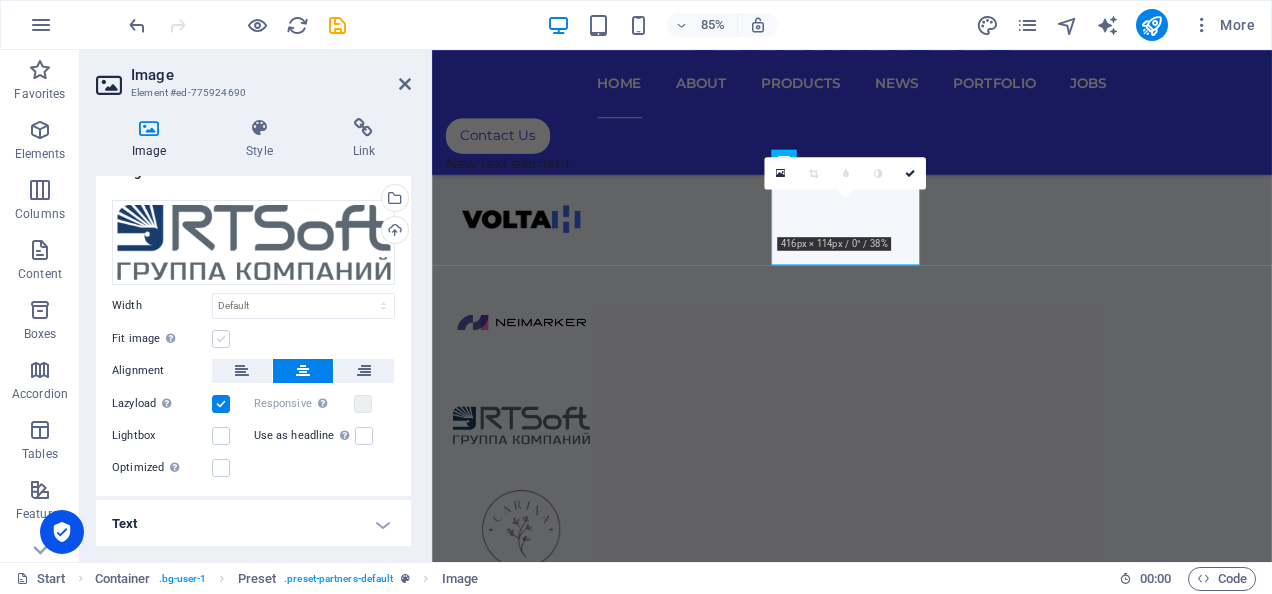 click at bounding box center (221, 339) 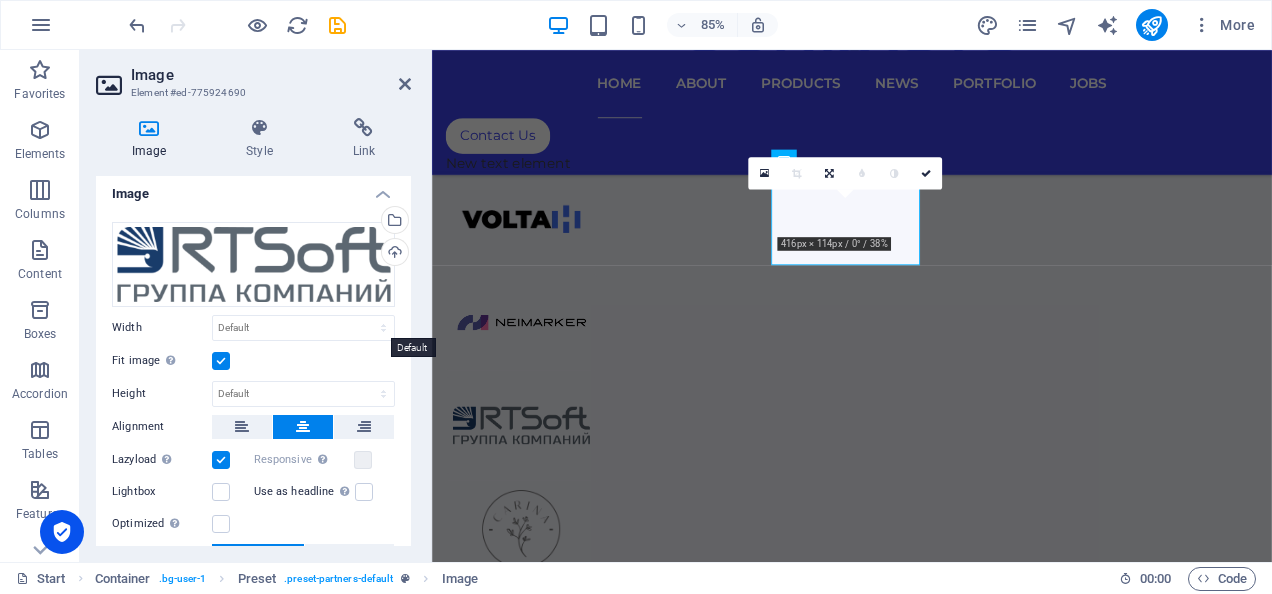 scroll, scrollTop: 0, scrollLeft: 0, axis: both 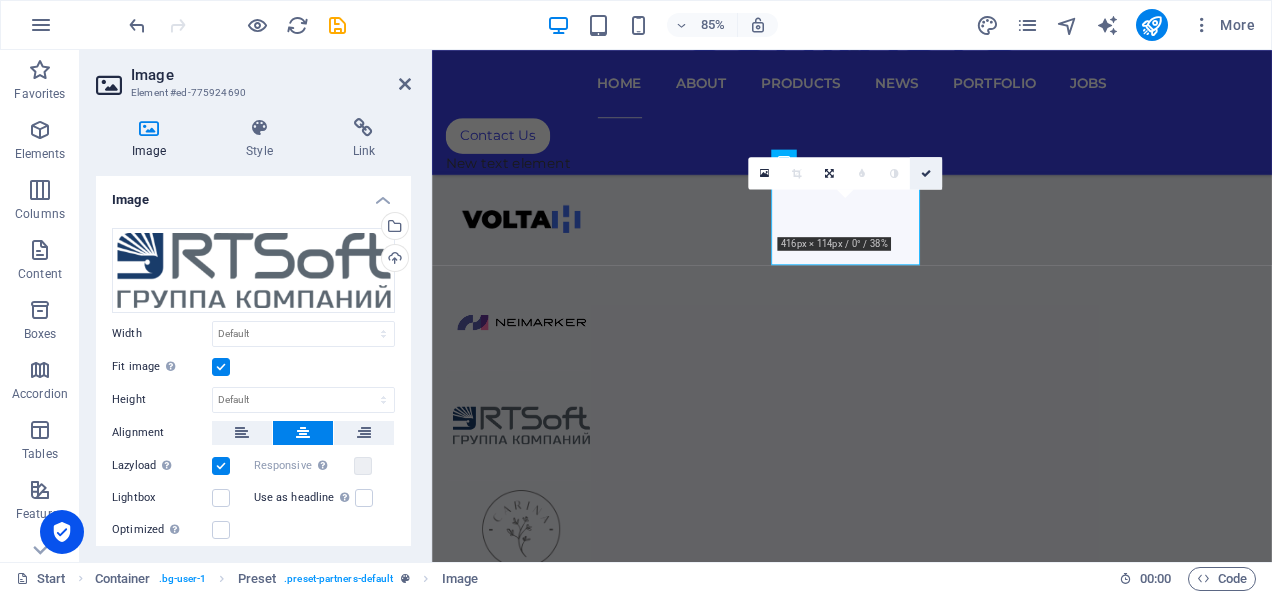 click at bounding box center (926, 173) 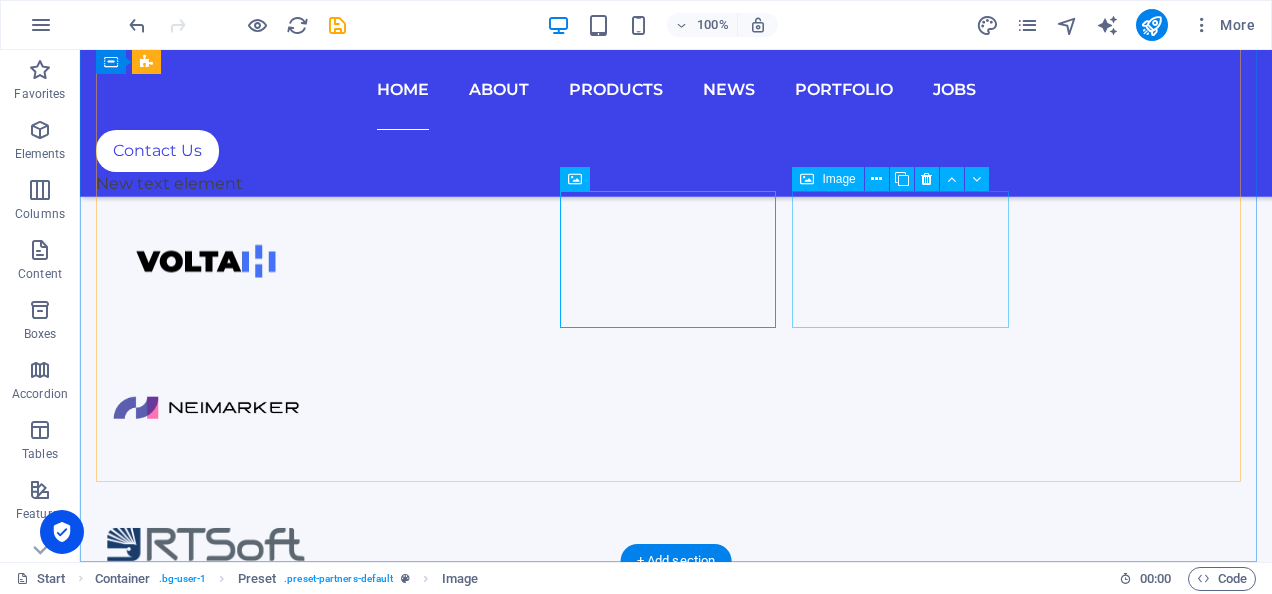 click at bounding box center [205, 701] 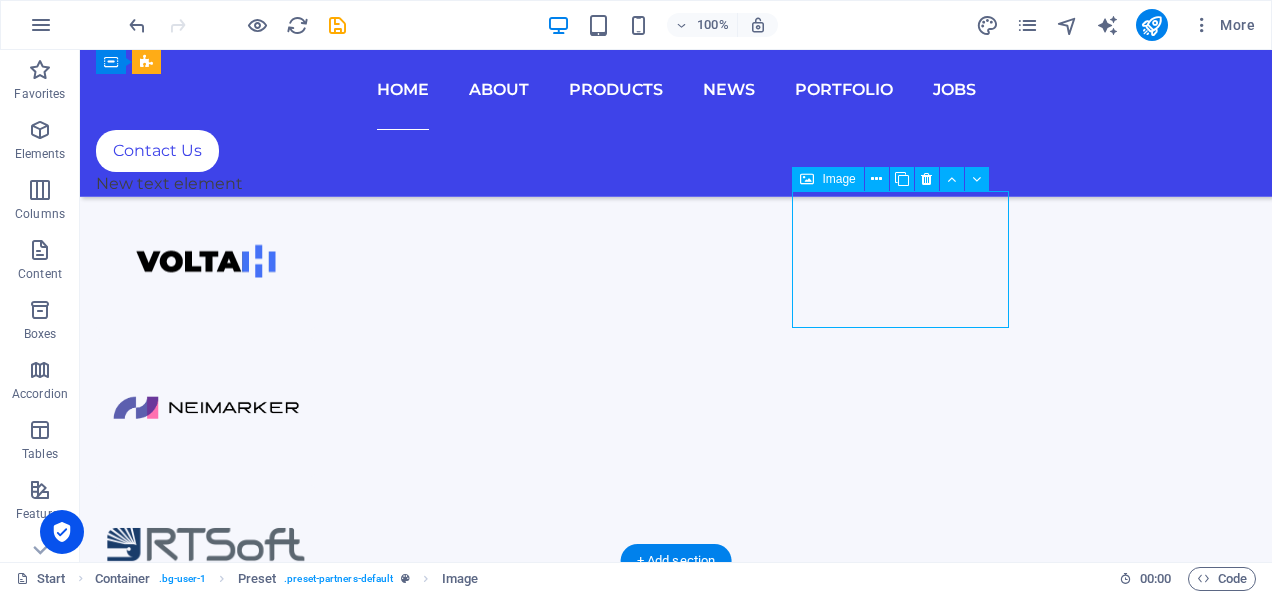 click at bounding box center (205, 701) 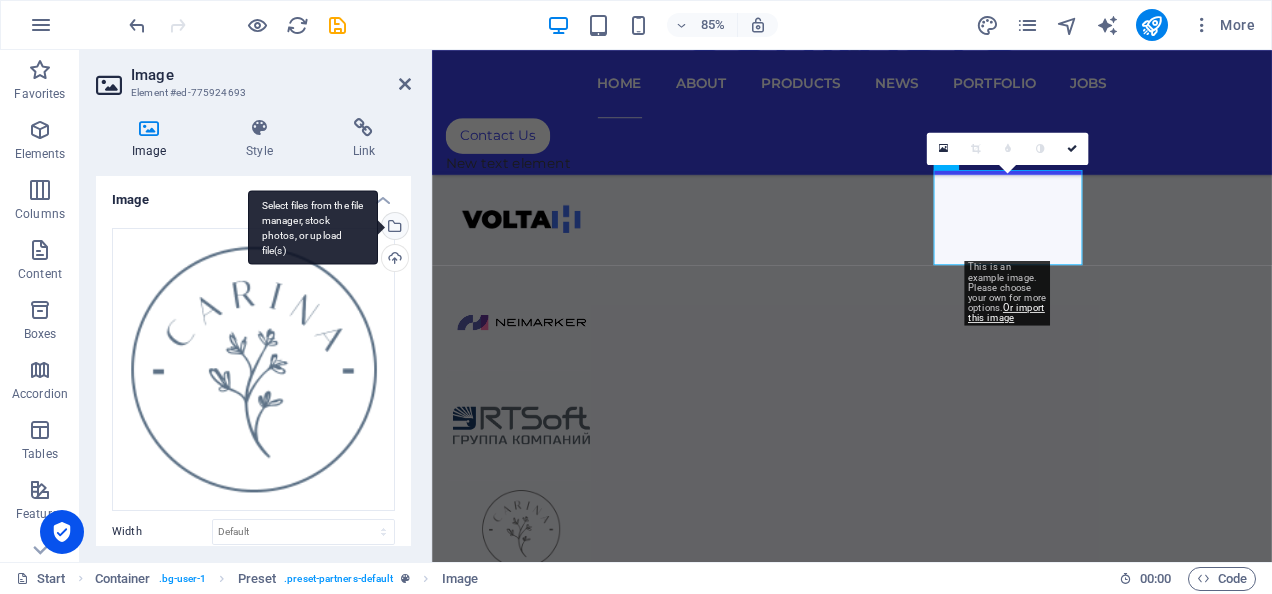click on "Select files from the file manager, stock photos, or upload file(s)" at bounding box center [393, 228] 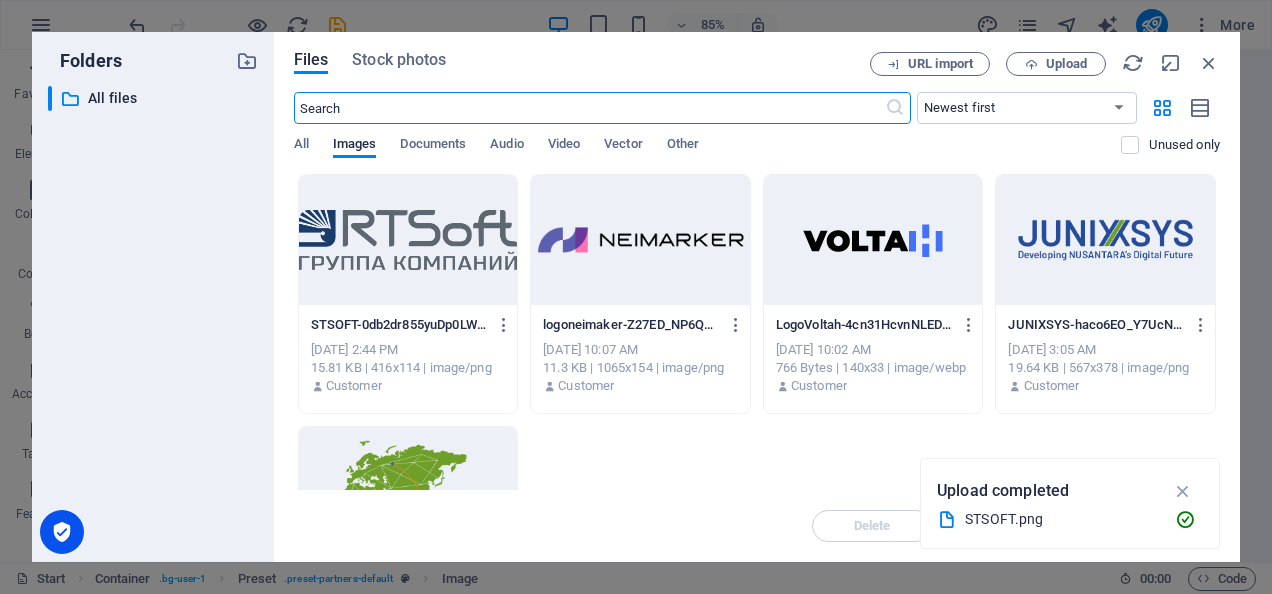 scroll, scrollTop: 1692, scrollLeft: 0, axis: vertical 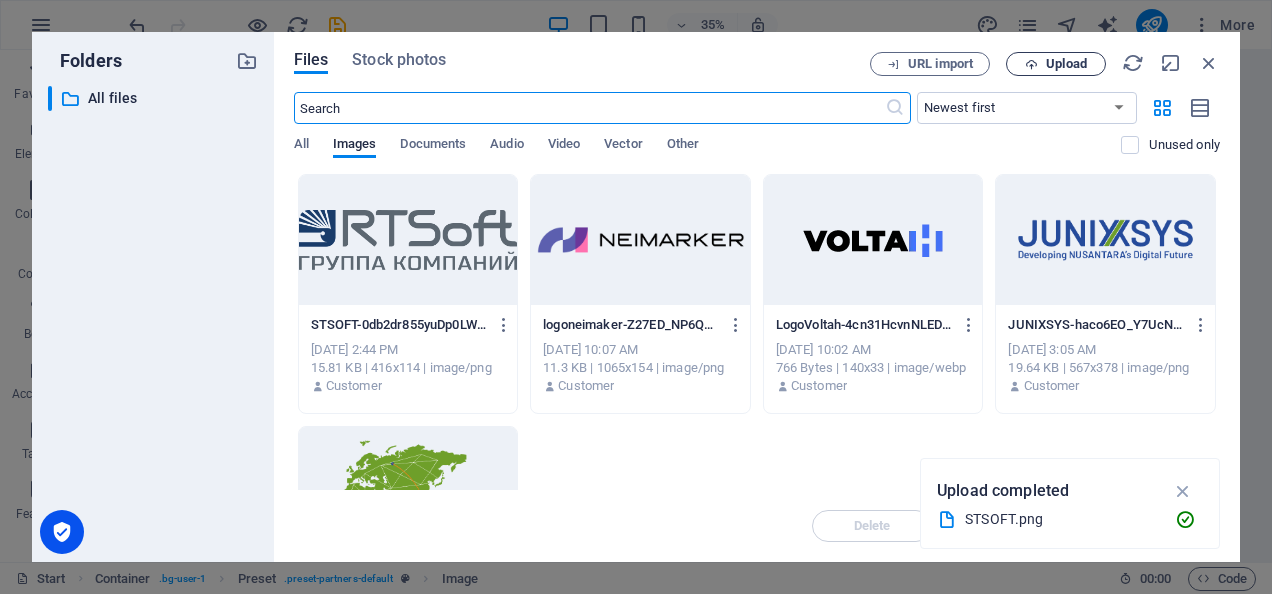 click on "Upload" at bounding box center (1066, 64) 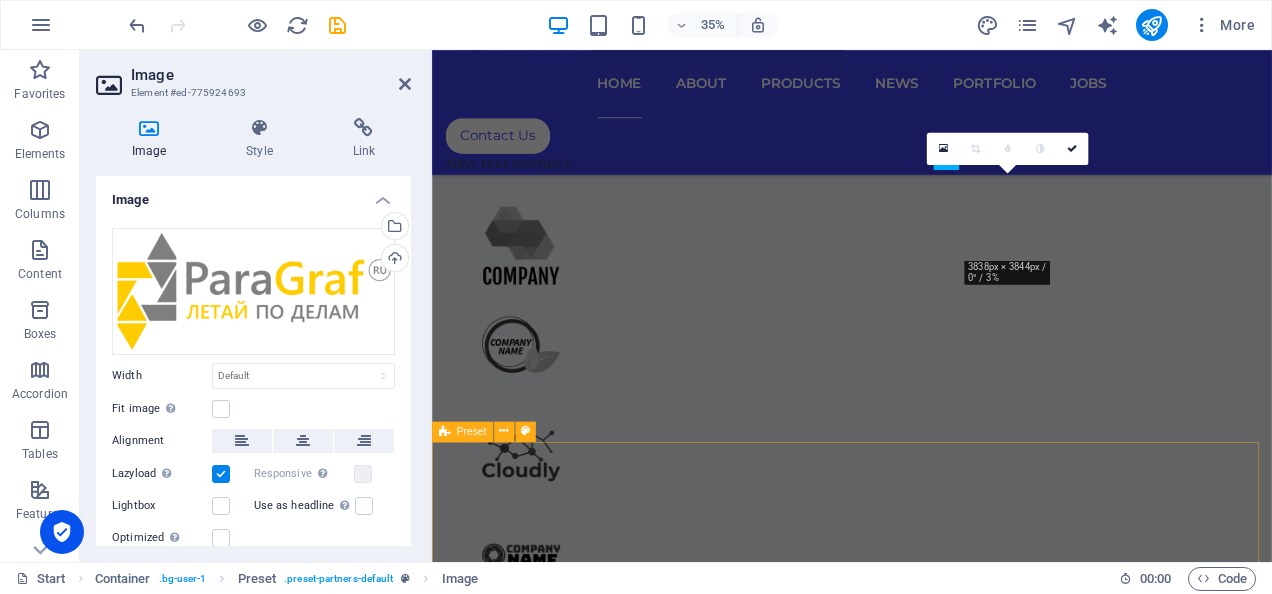 scroll, scrollTop: 1116, scrollLeft: 0, axis: vertical 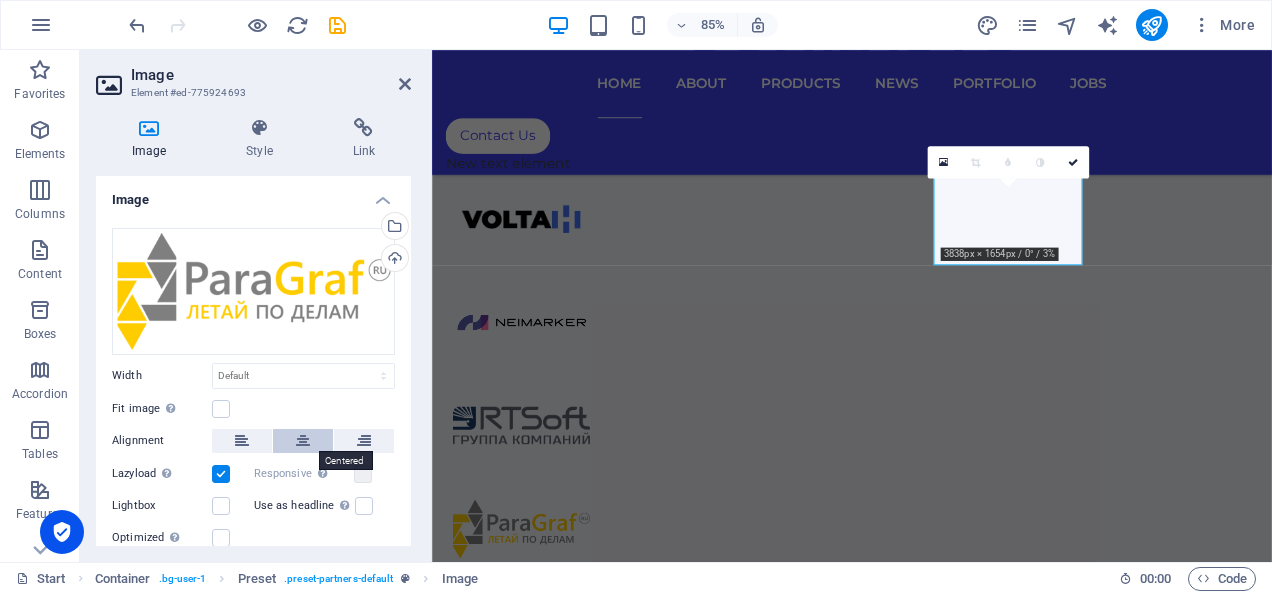 click at bounding box center (303, 441) 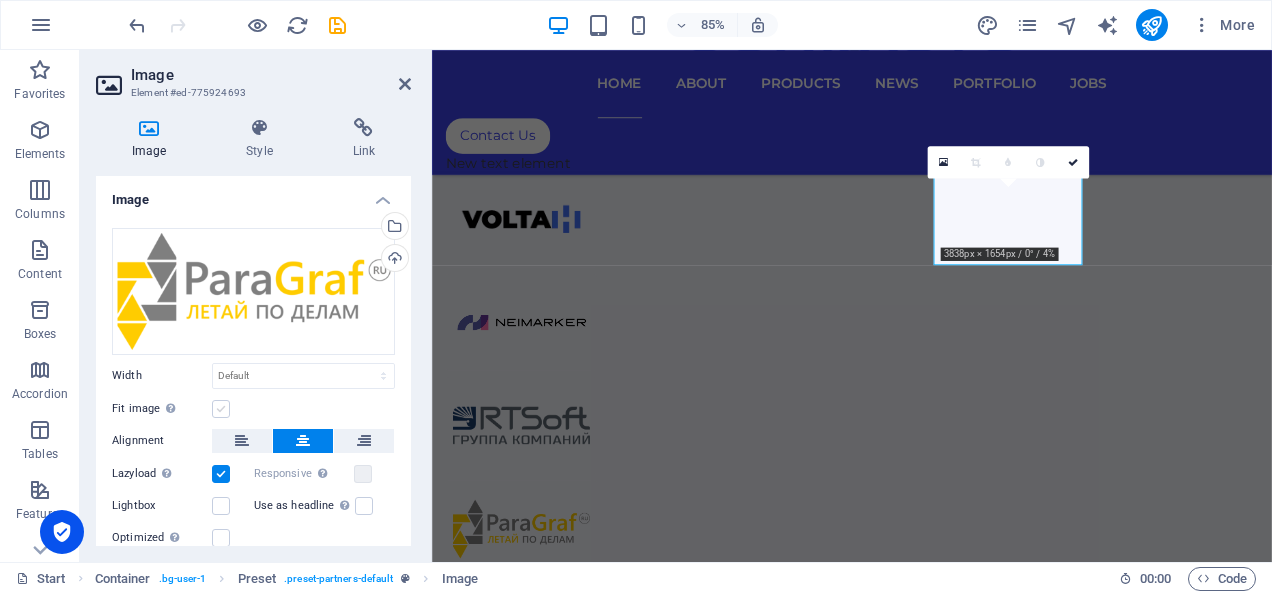 click at bounding box center (221, 409) 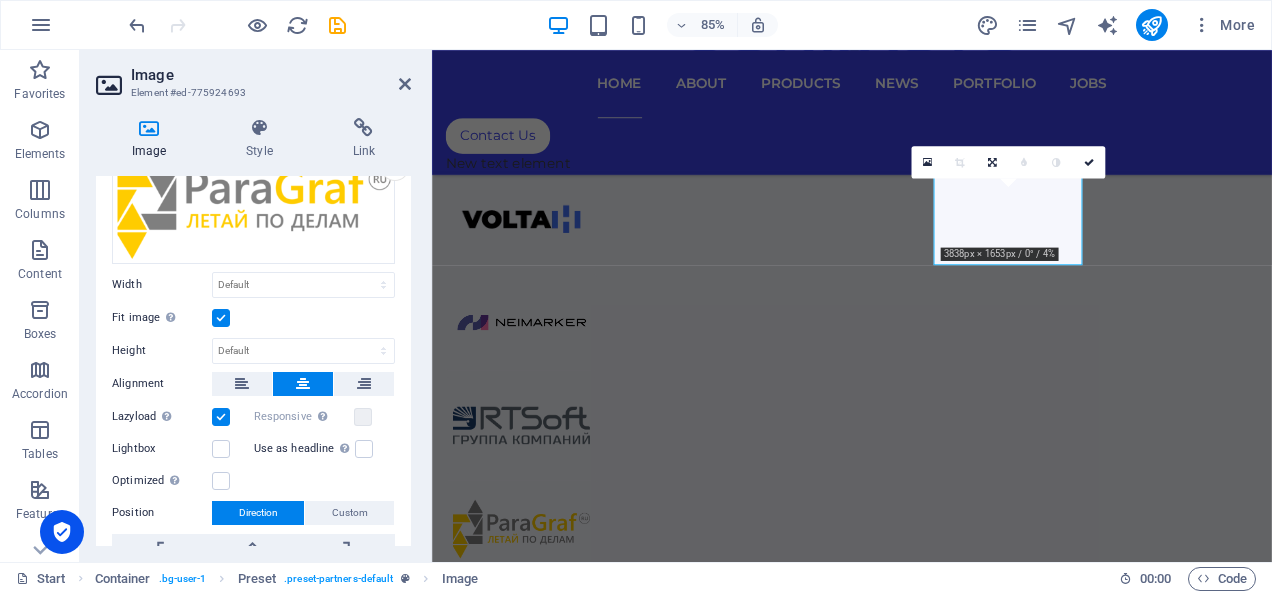 scroll, scrollTop: 87, scrollLeft: 0, axis: vertical 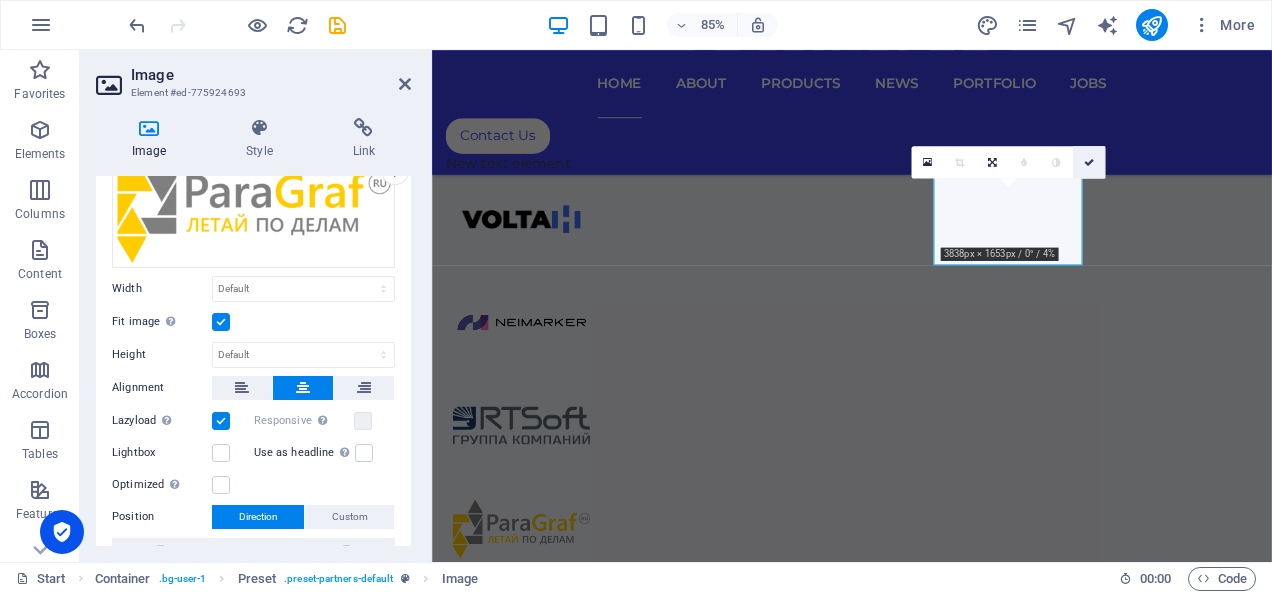 click at bounding box center (1089, 162) 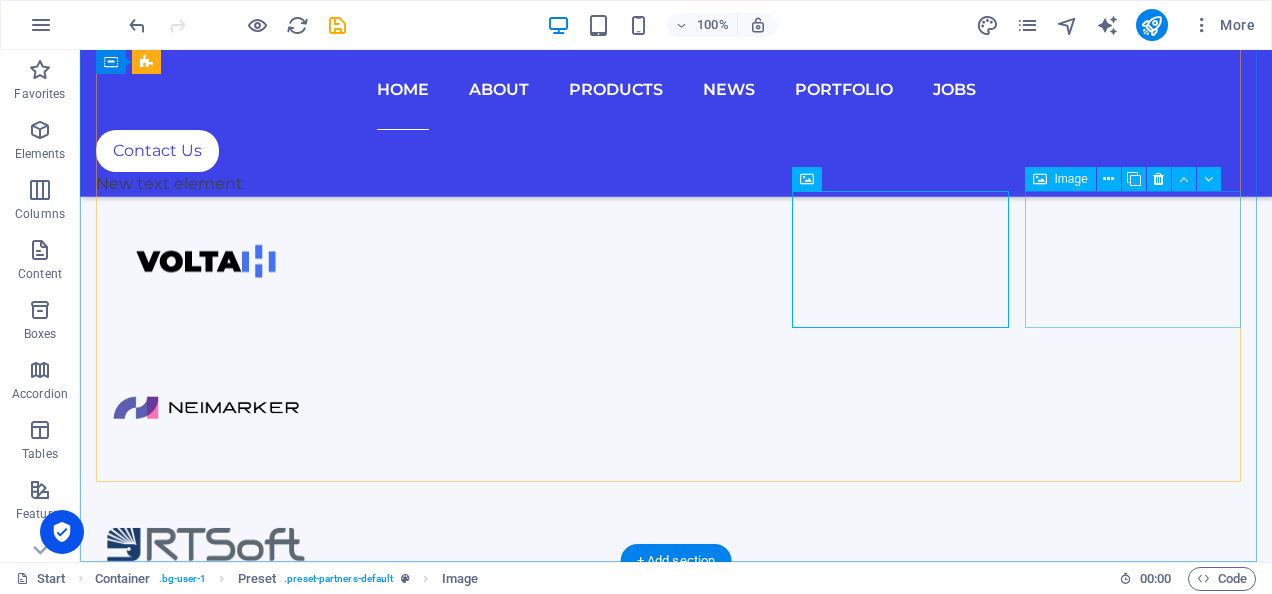 click at bounding box center [205, 848] 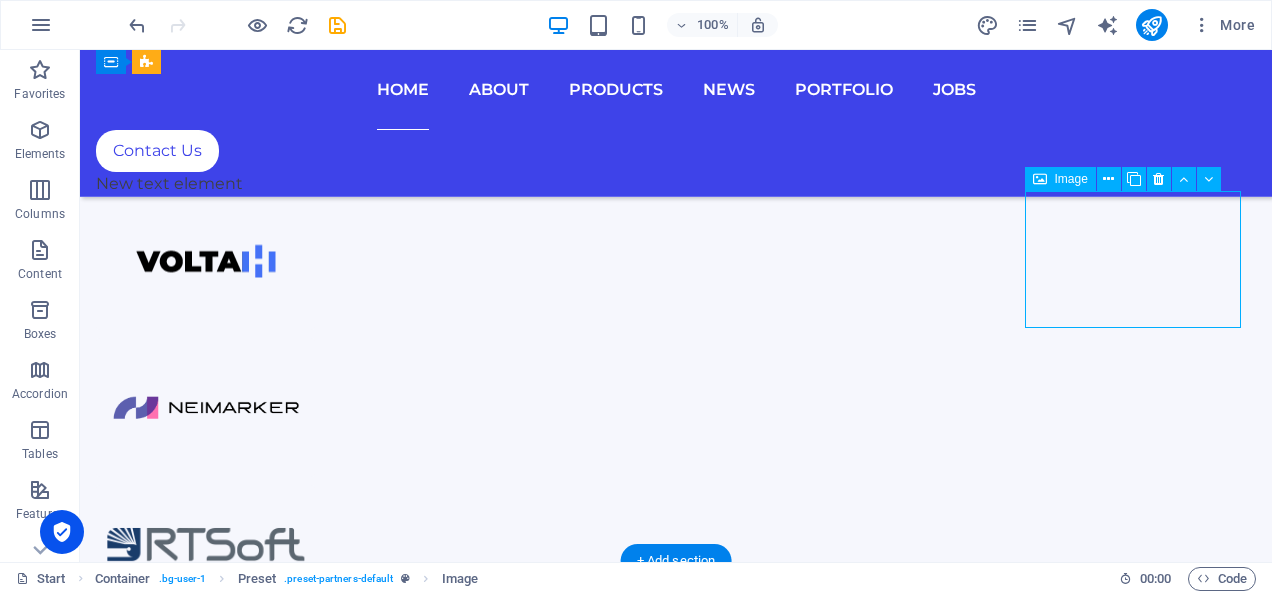 click at bounding box center [205, 848] 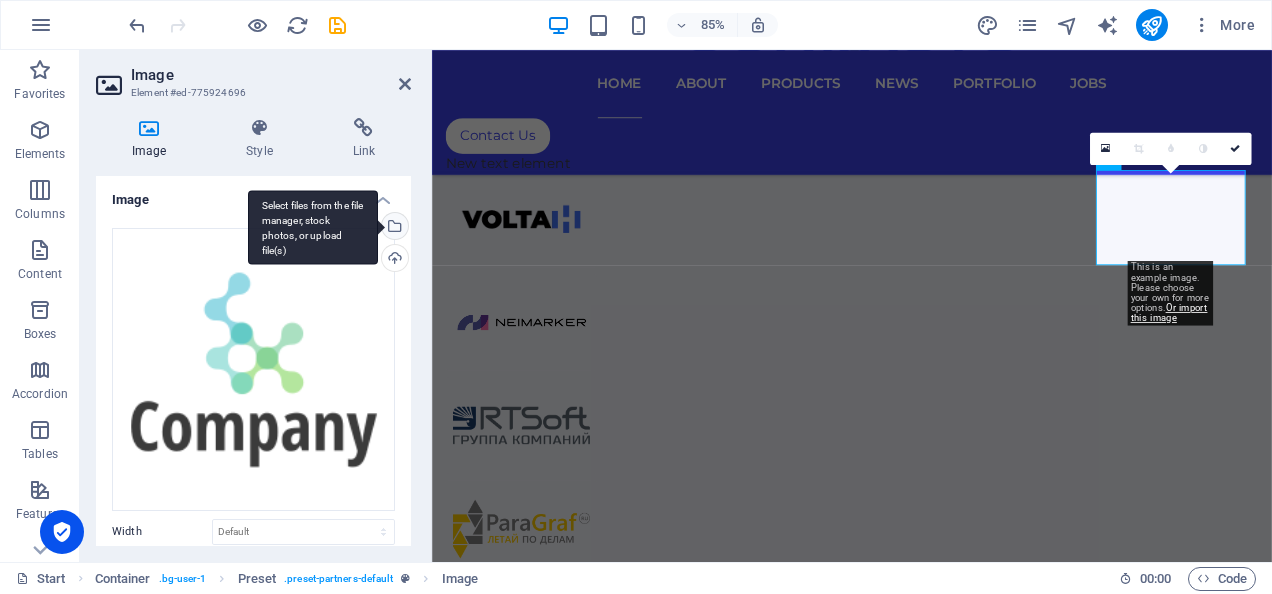 click on "Select files from the file manager, stock photos, or upload file(s)" at bounding box center (393, 228) 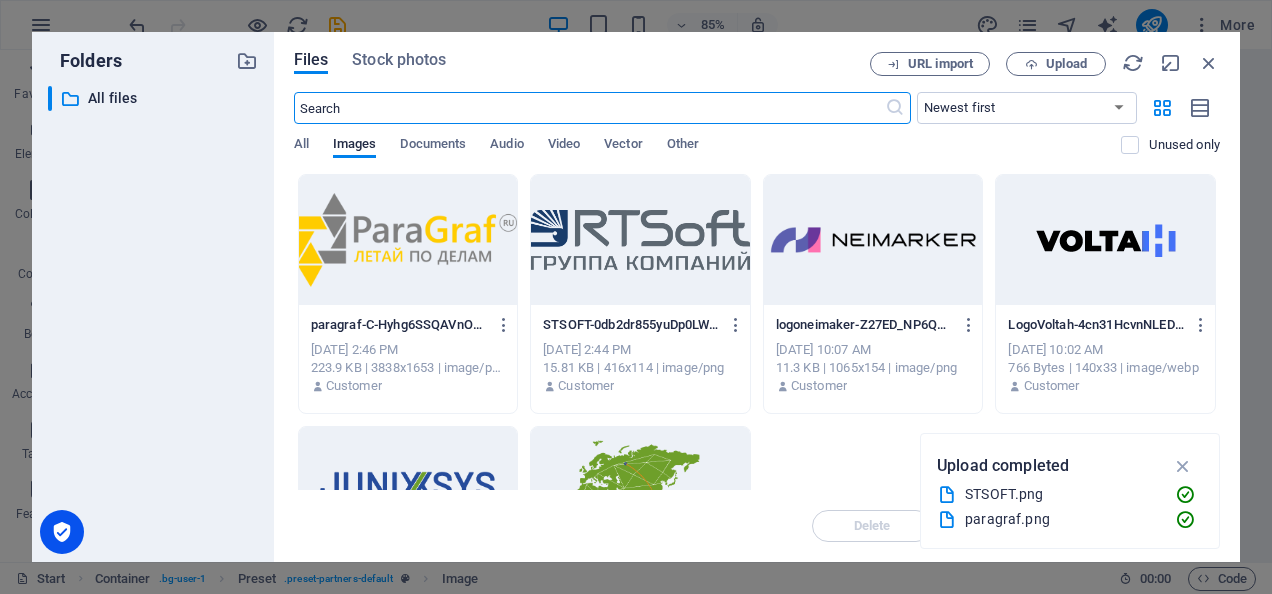 scroll, scrollTop: 1692, scrollLeft: 0, axis: vertical 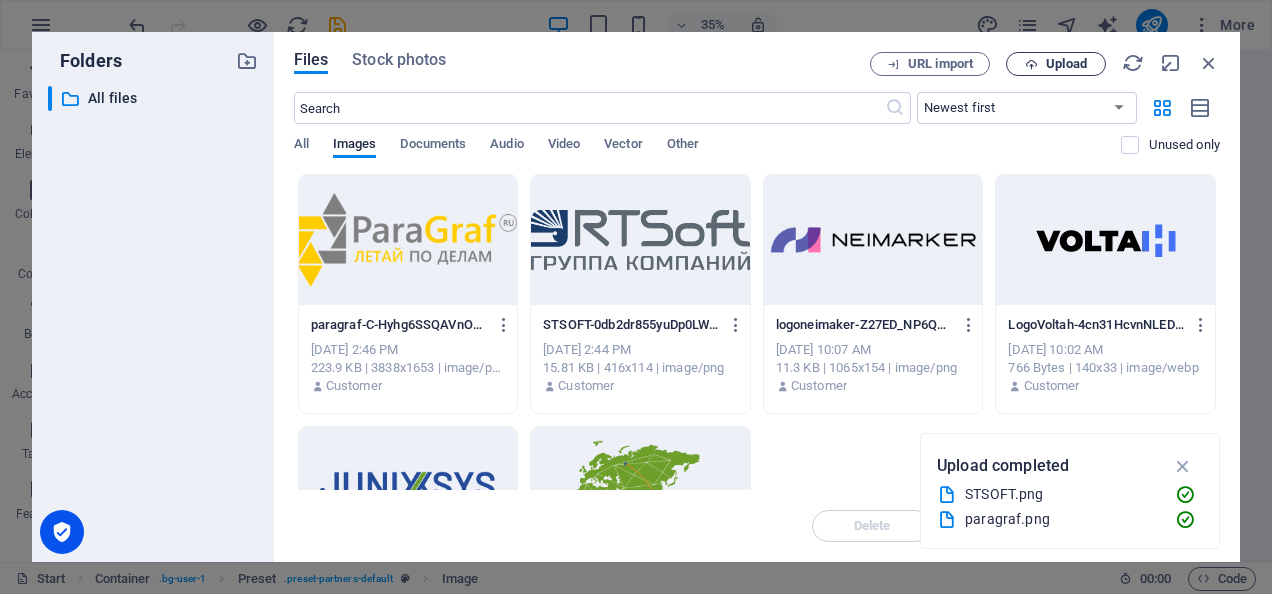 click on "Upload" at bounding box center (1056, 64) 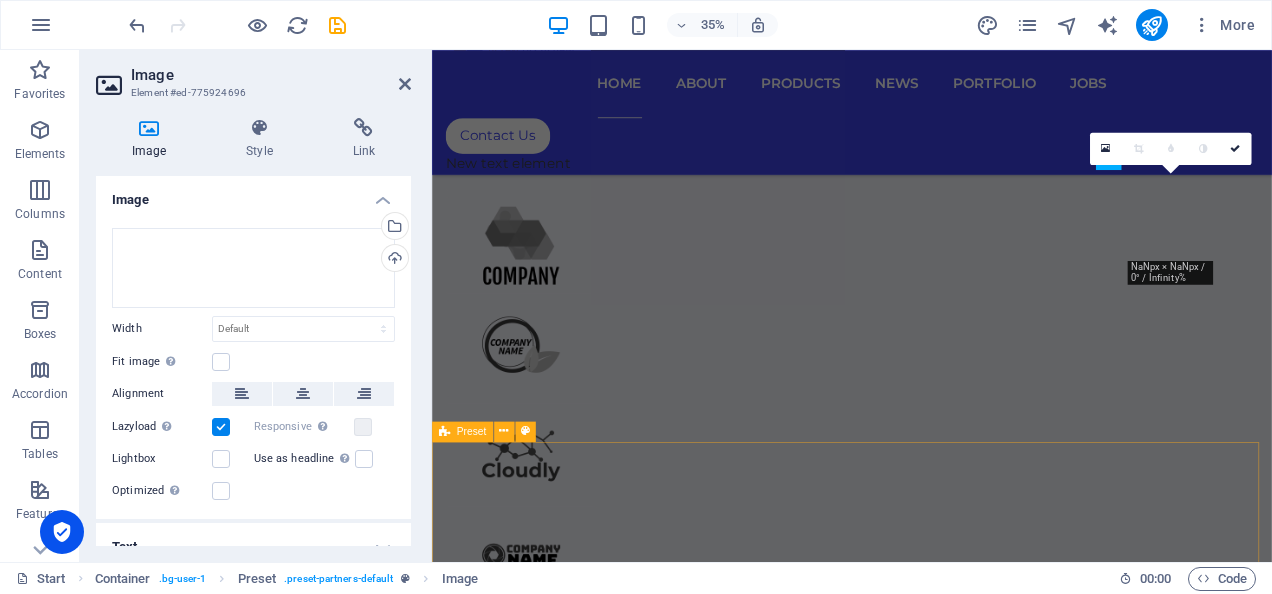scroll, scrollTop: 1116, scrollLeft: 0, axis: vertical 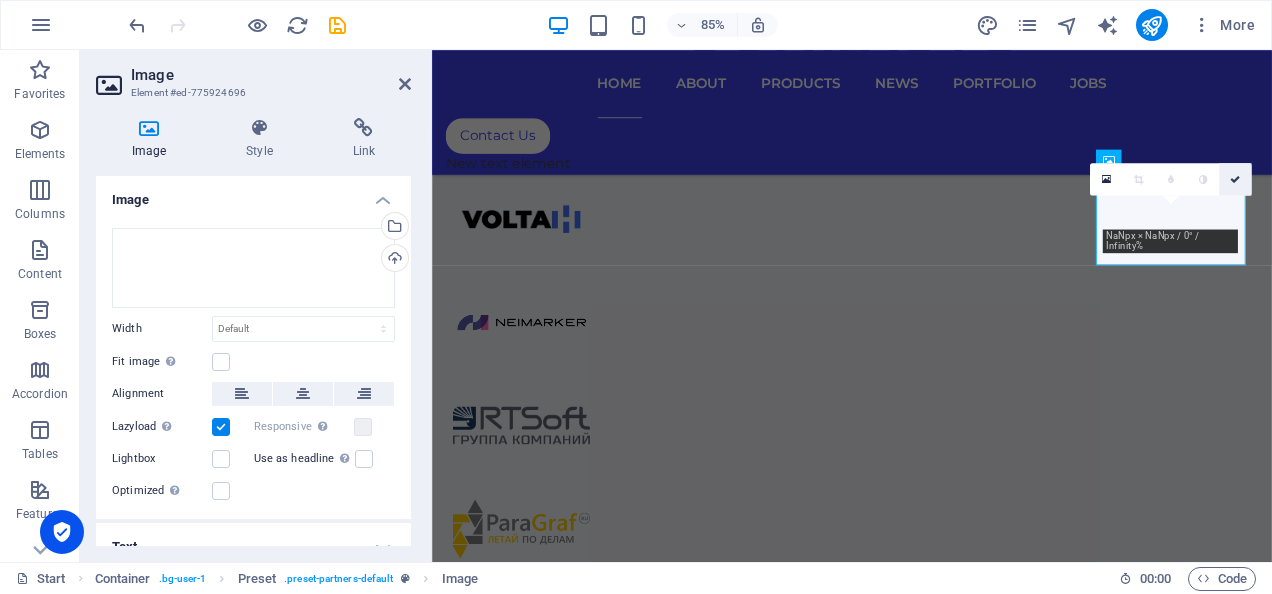 click at bounding box center [1235, 180] 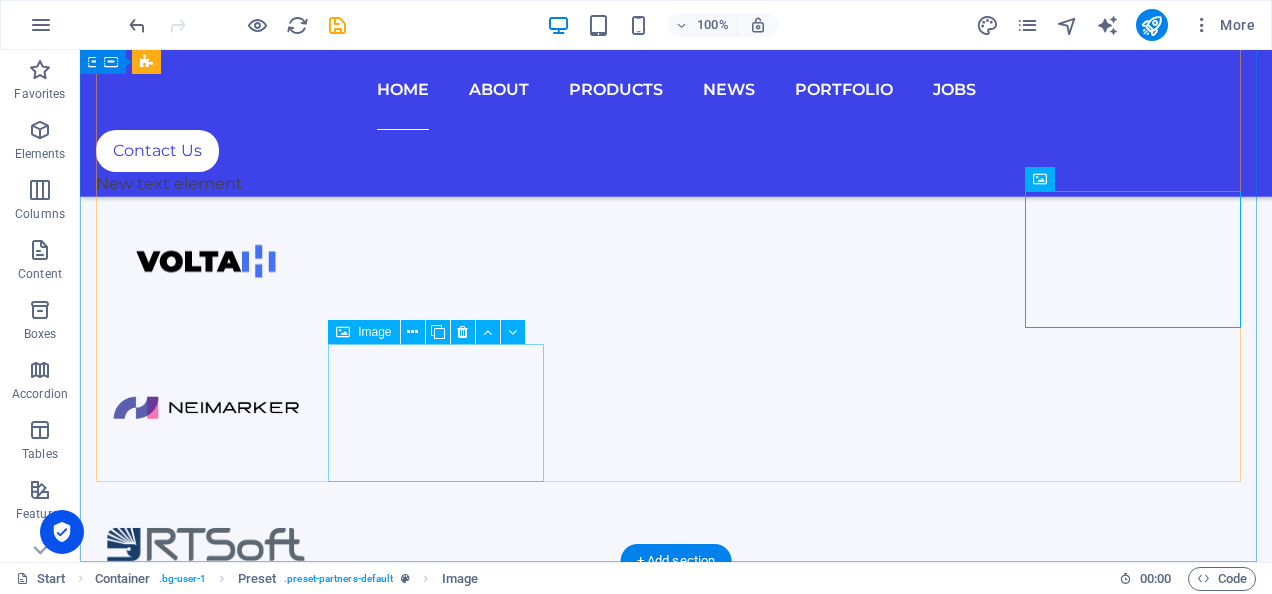 click at bounding box center (205, 1142) 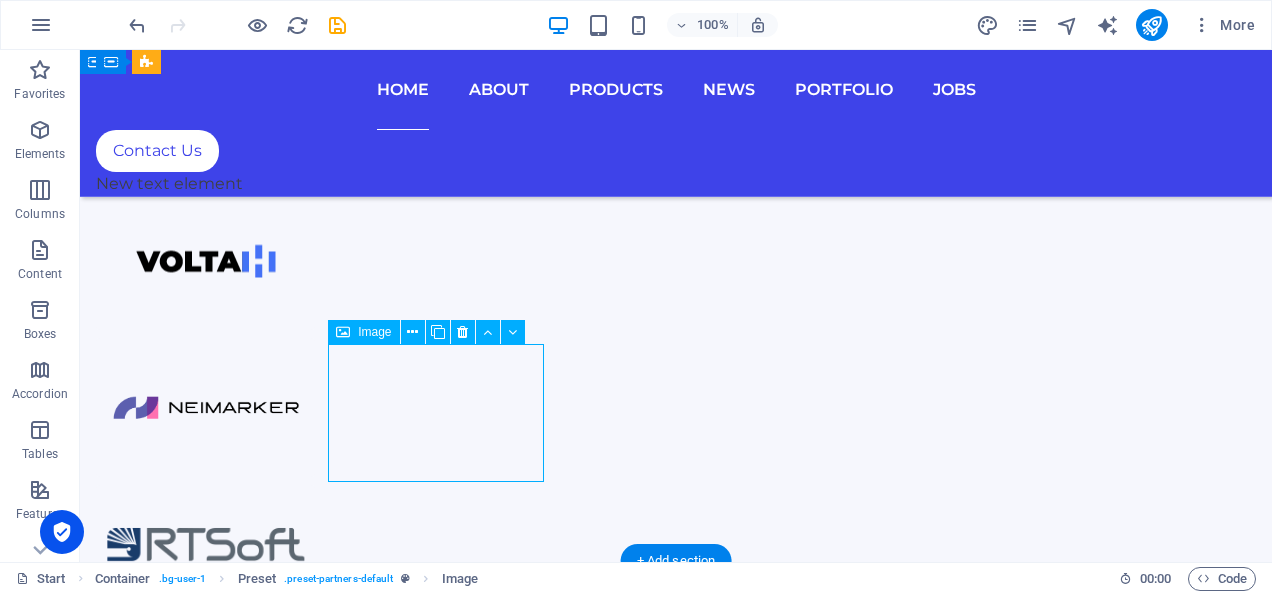 click at bounding box center [205, 1142] 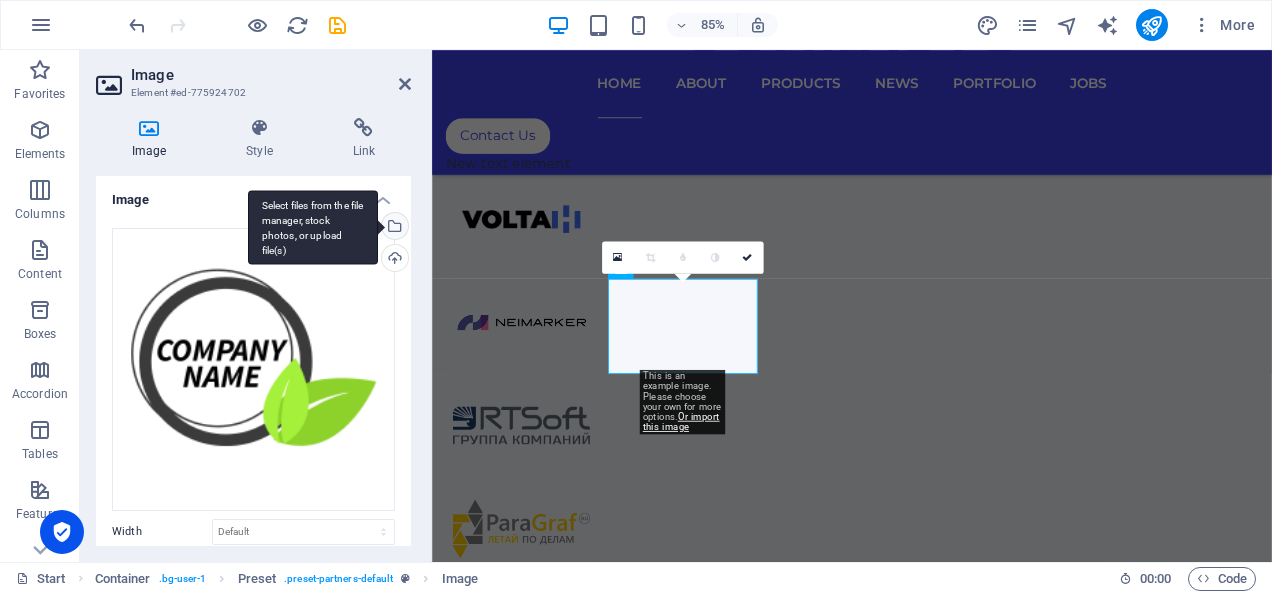 click on "Select files from the file manager, stock photos, or upload file(s)" at bounding box center [393, 228] 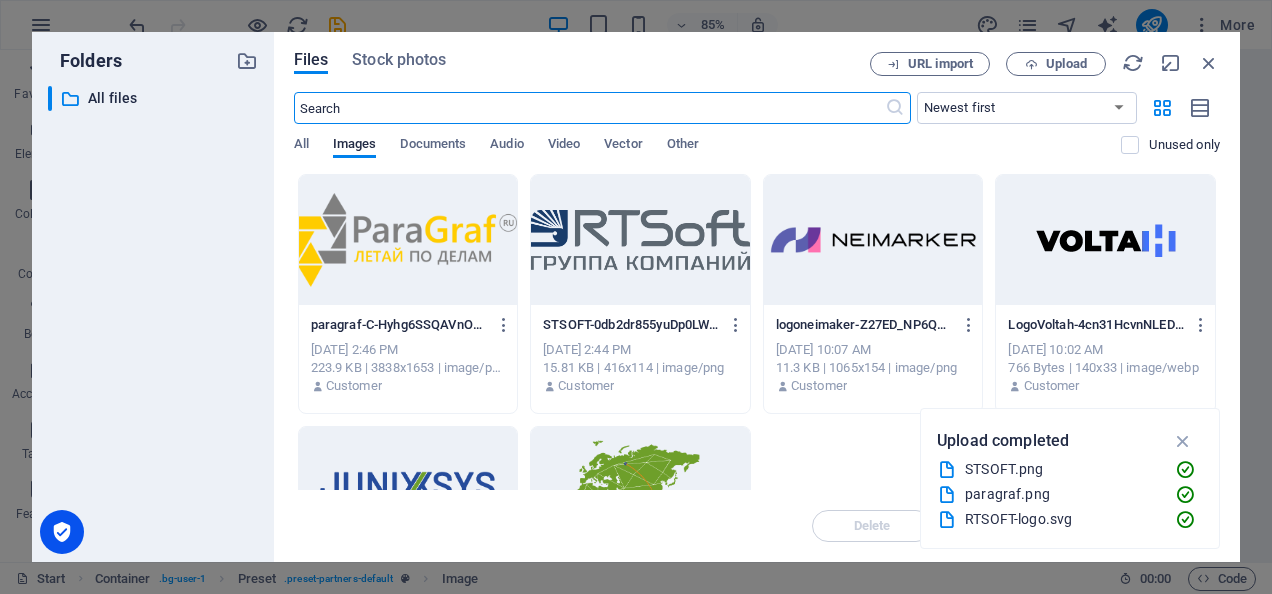scroll, scrollTop: 1692, scrollLeft: 0, axis: vertical 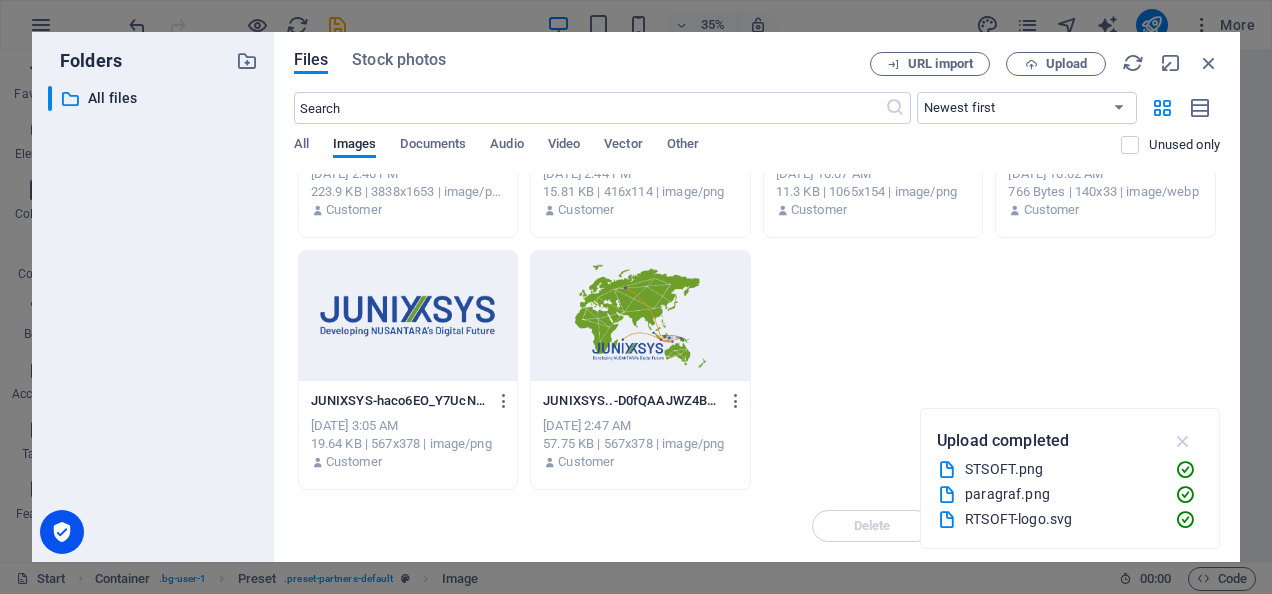 click at bounding box center (1183, 441) 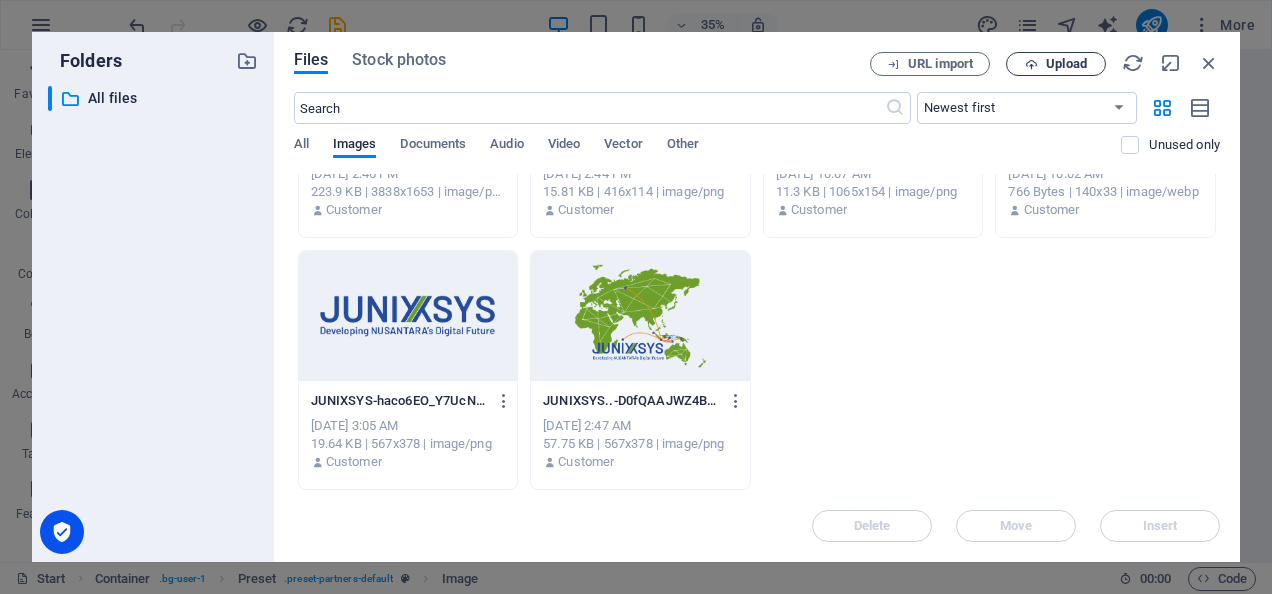 click on "Upload" at bounding box center [1066, 64] 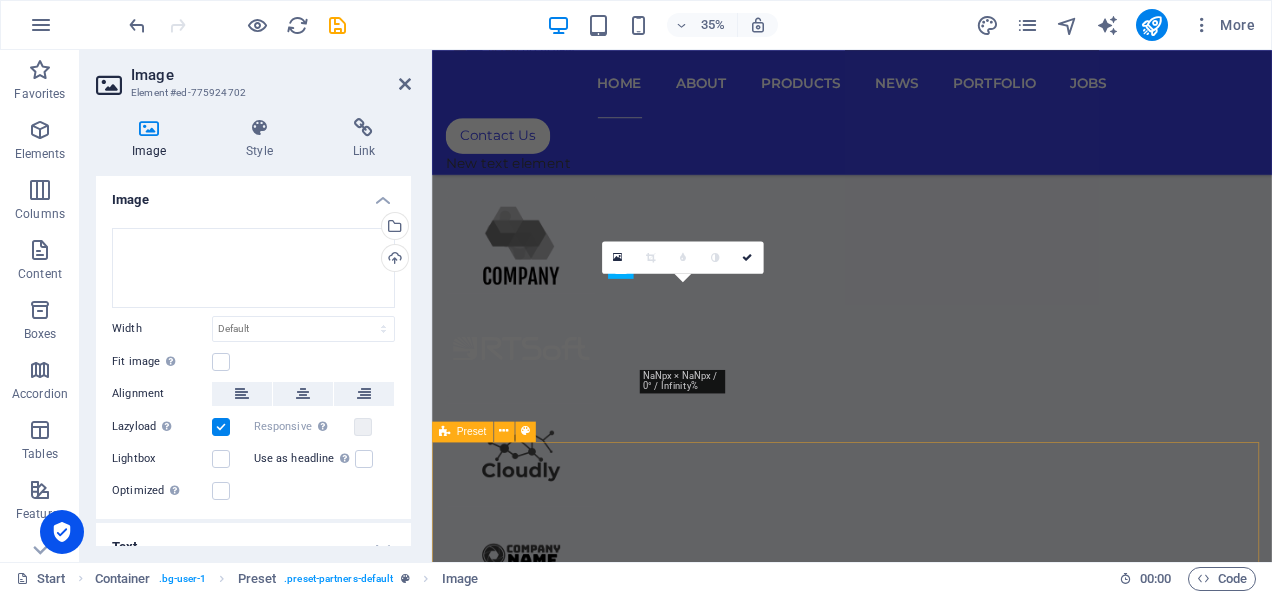 scroll, scrollTop: 1116, scrollLeft: 0, axis: vertical 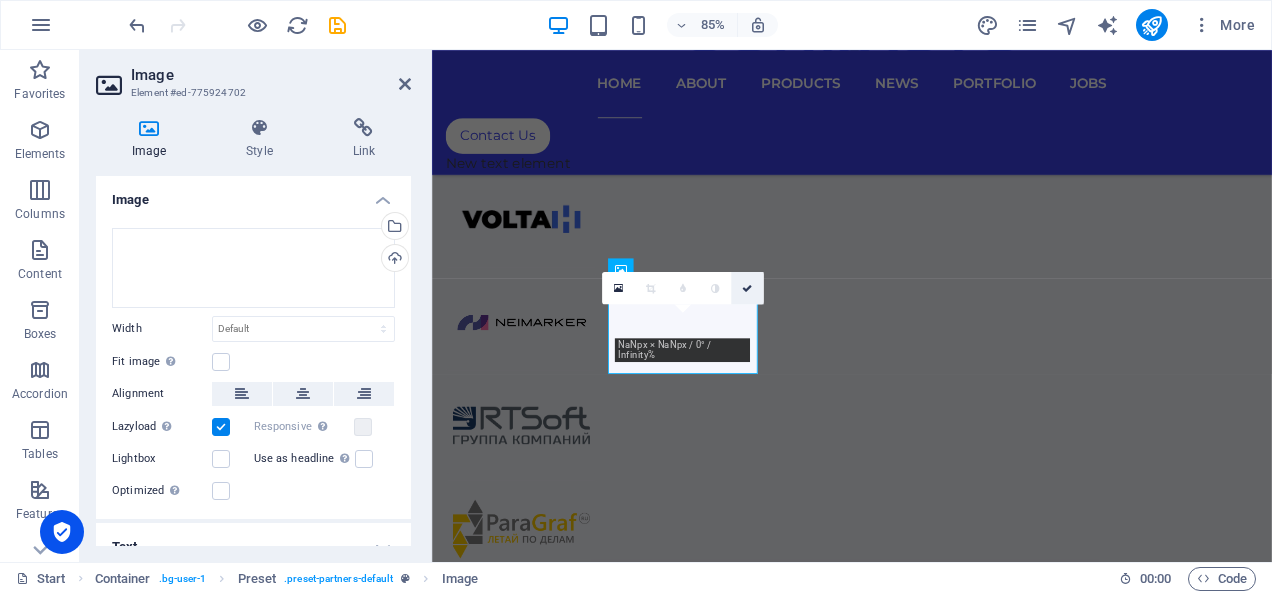 click at bounding box center [747, 288] 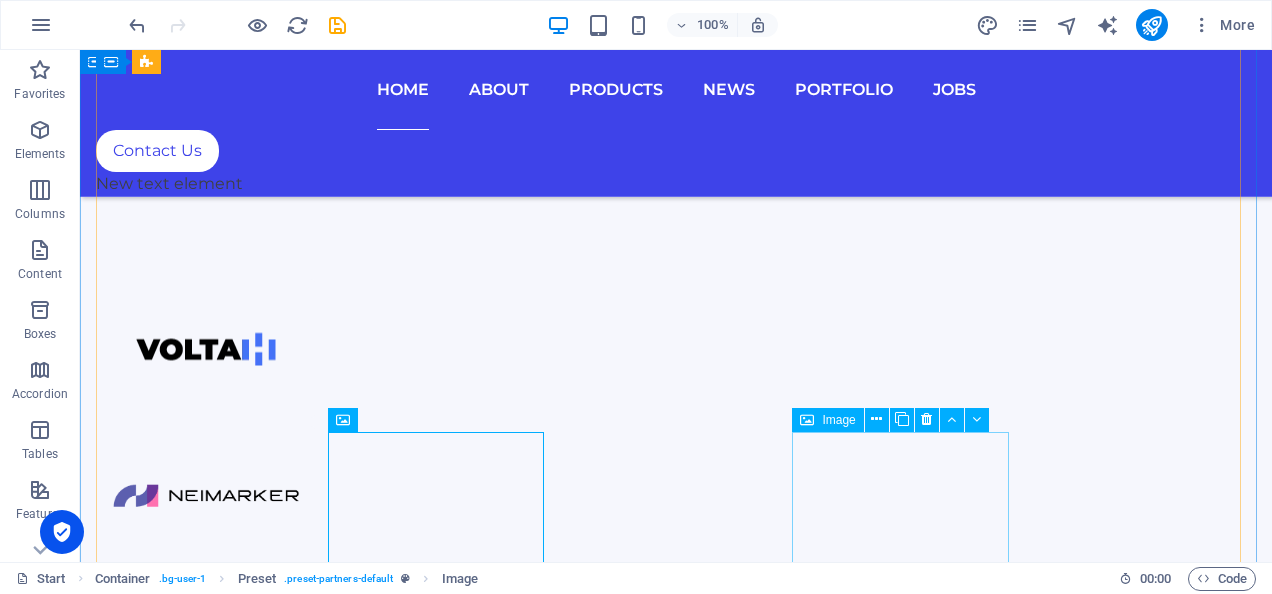 scroll, scrollTop: 1028, scrollLeft: 0, axis: vertical 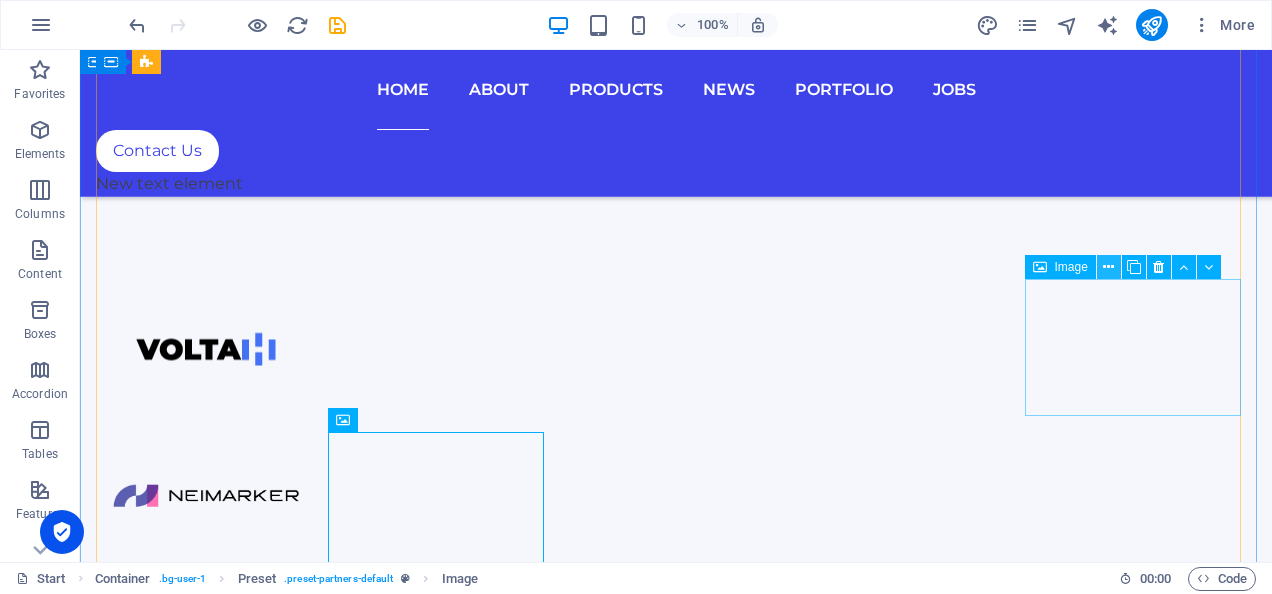 click at bounding box center [1108, 267] 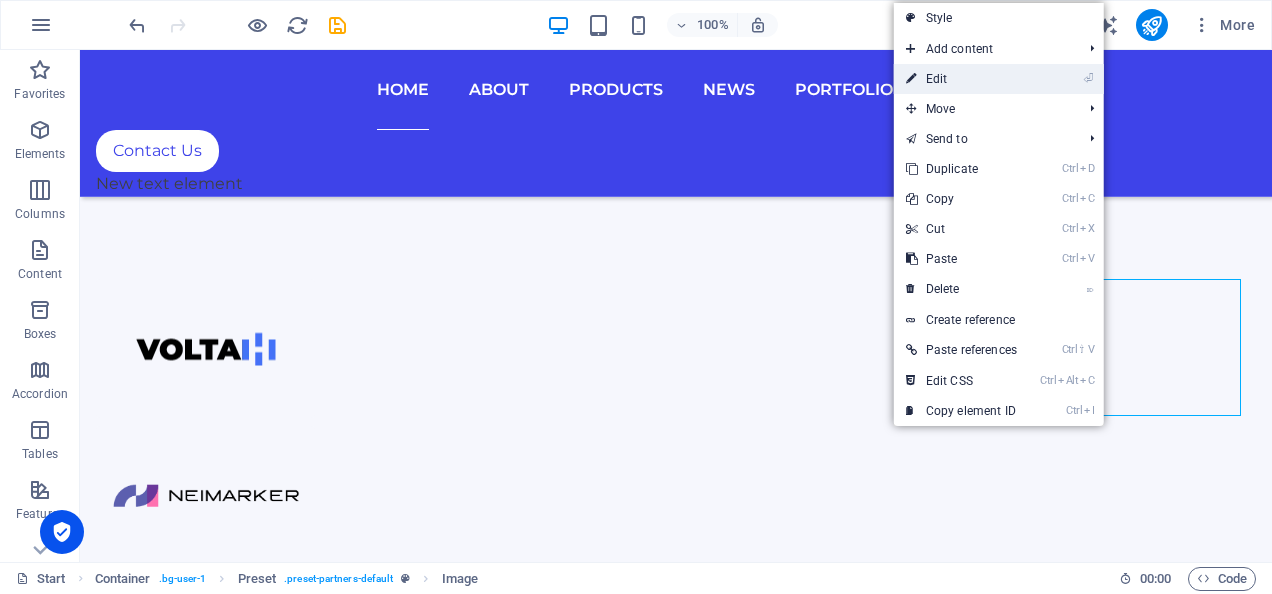 click on "⏎  Edit" at bounding box center [961, 79] 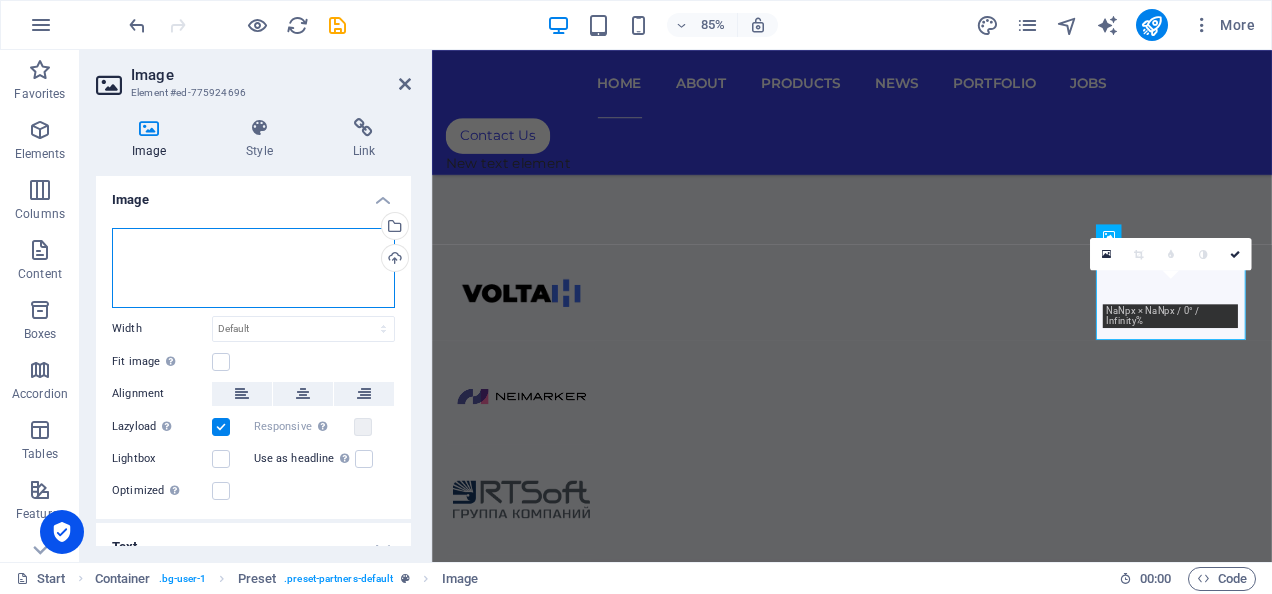 click on "Drag files here, click to choose files or select files from Files or our free stock photos & videos" at bounding box center [253, 268] 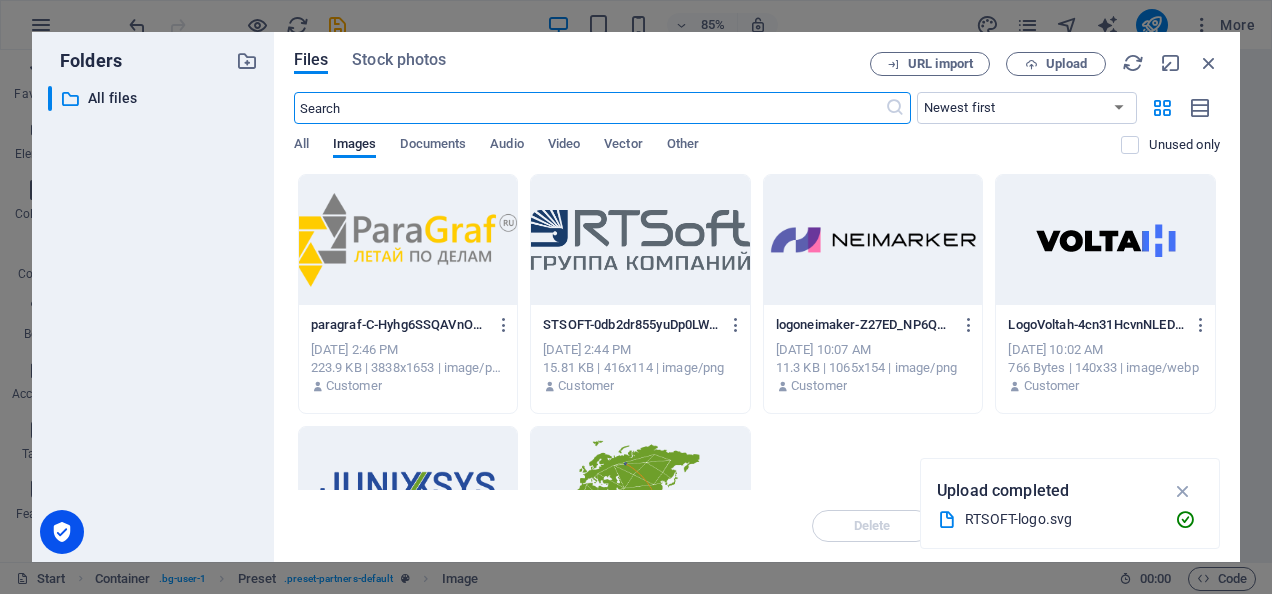 scroll, scrollTop: 1604, scrollLeft: 0, axis: vertical 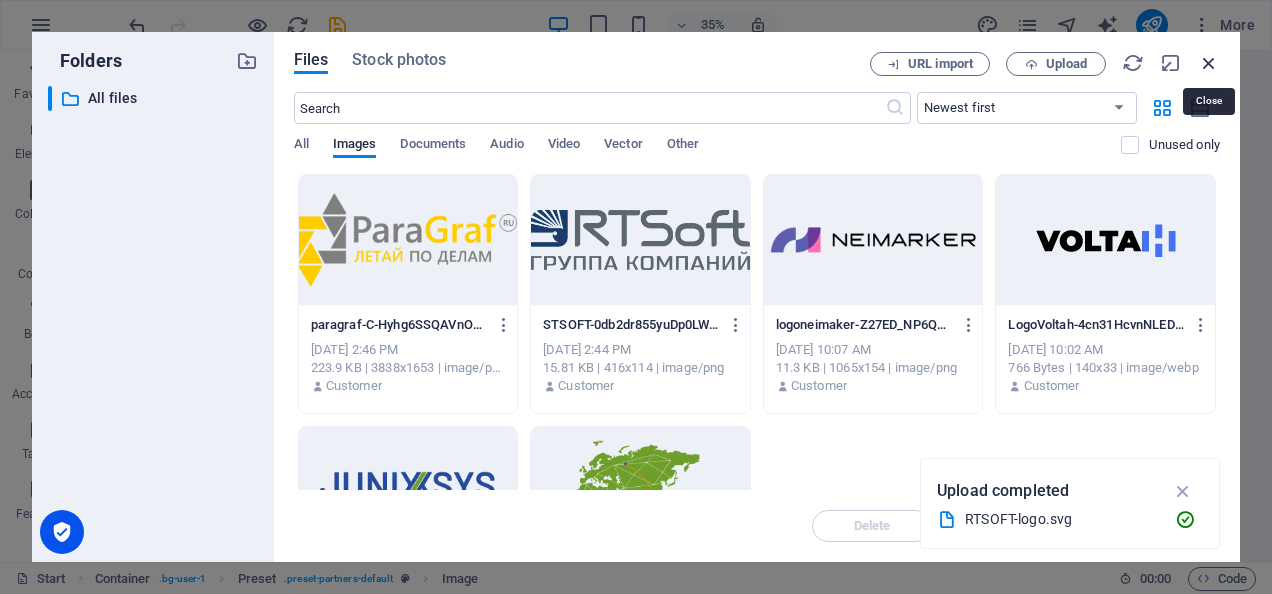 click at bounding box center [1209, 63] 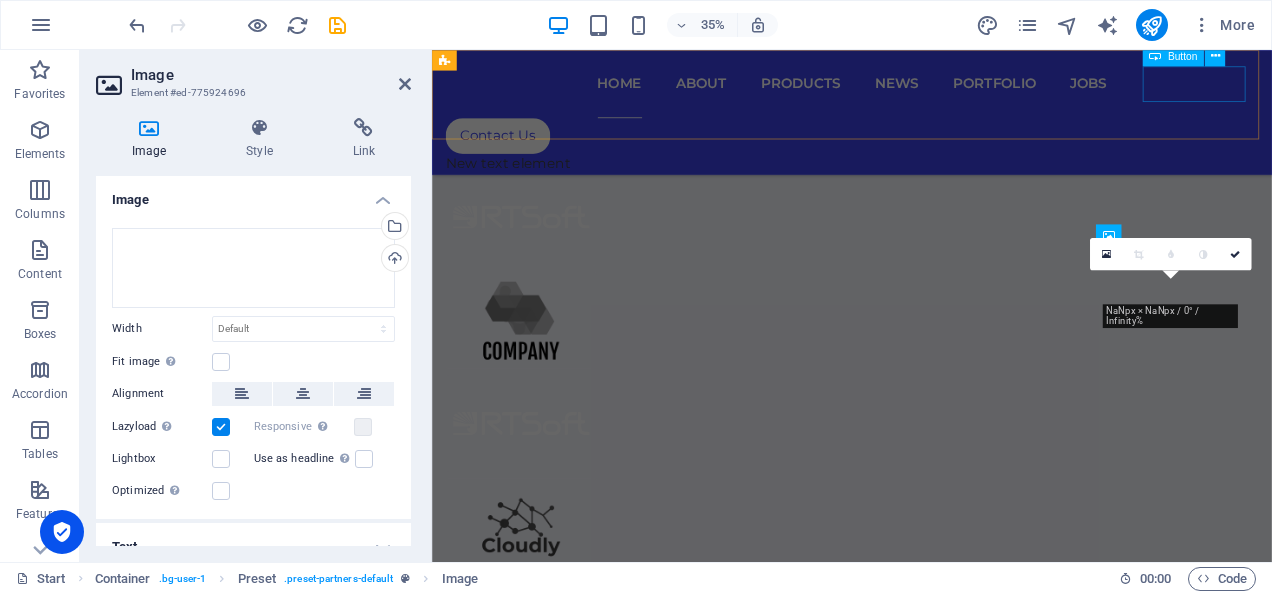 scroll, scrollTop: 1028, scrollLeft: 0, axis: vertical 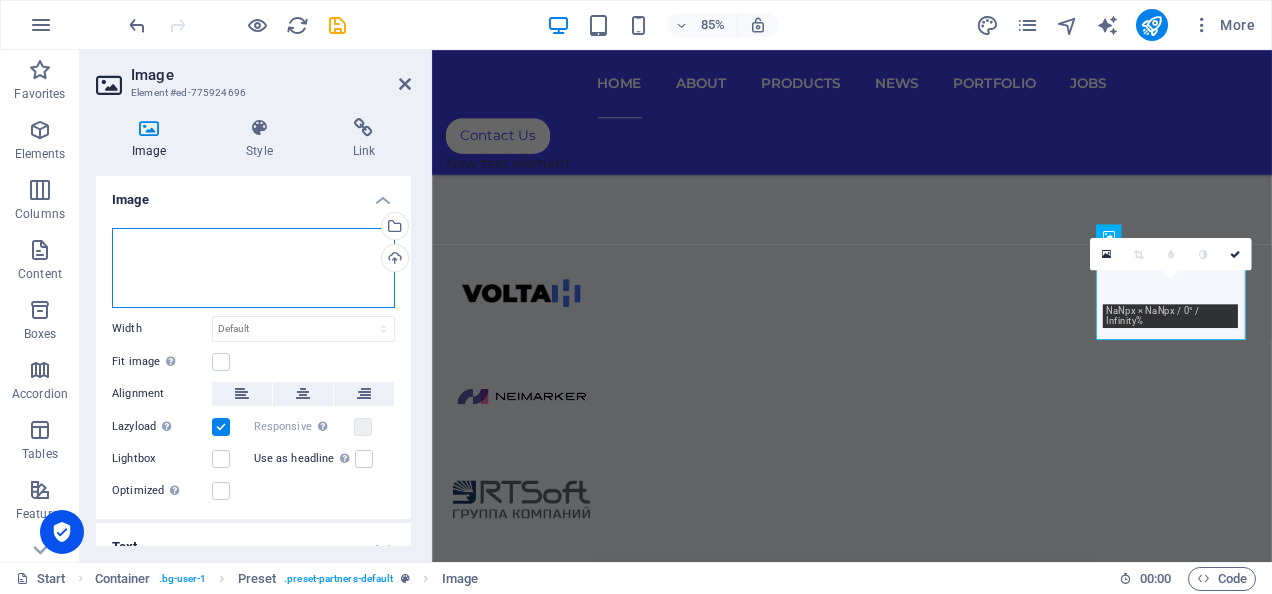 drag, startPoint x: 194, startPoint y: 245, endPoint x: 139, endPoint y: 248, distance: 55.081757 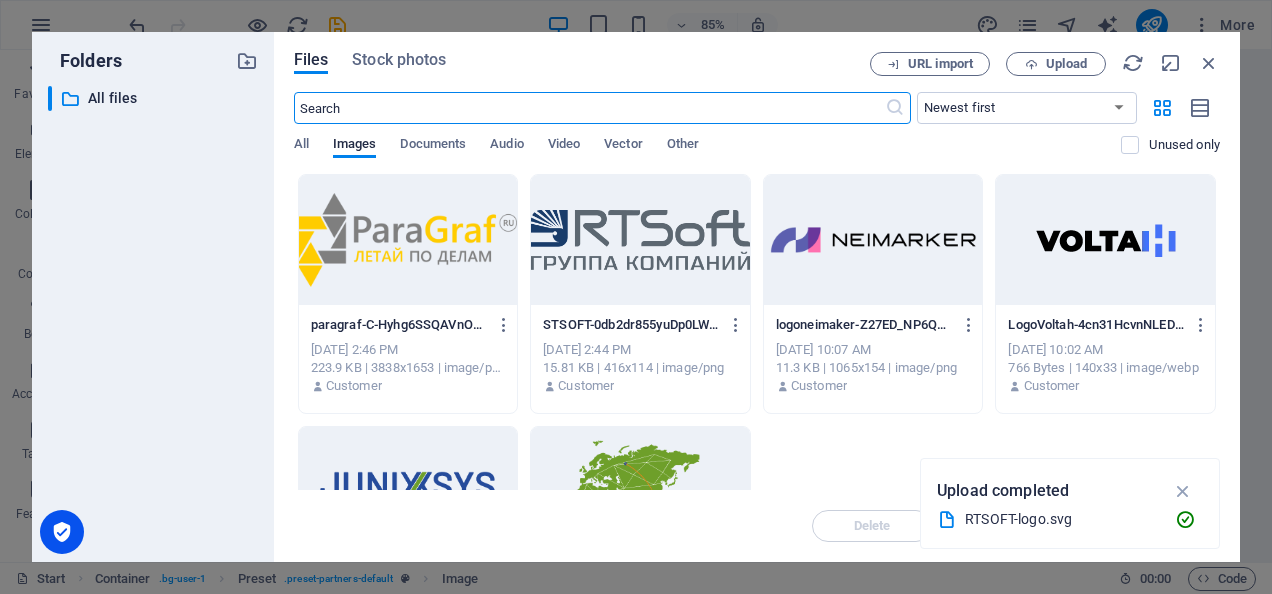 scroll, scrollTop: 1604, scrollLeft: 0, axis: vertical 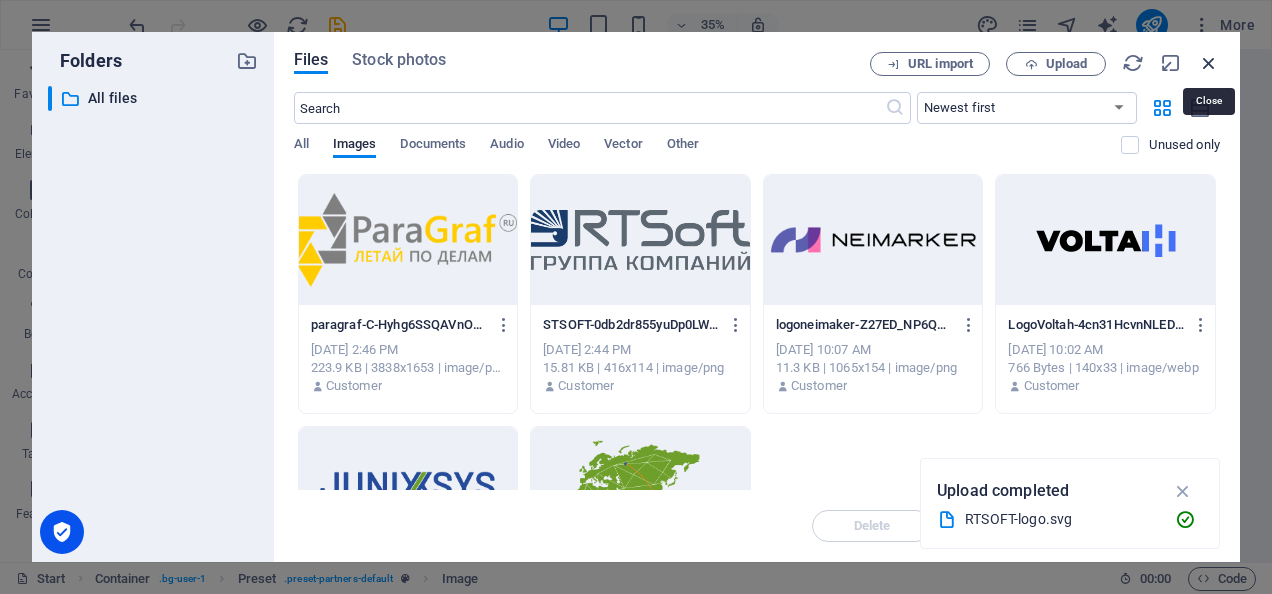 click at bounding box center [1209, 63] 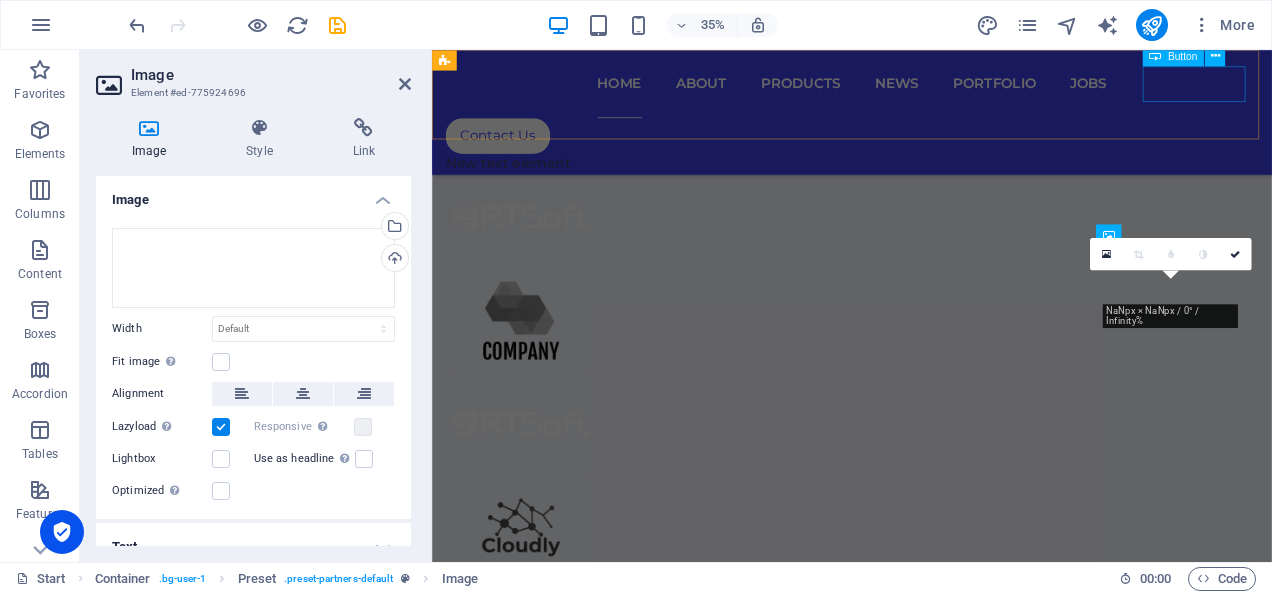 scroll, scrollTop: 1028, scrollLeft: 0, axis: vertical 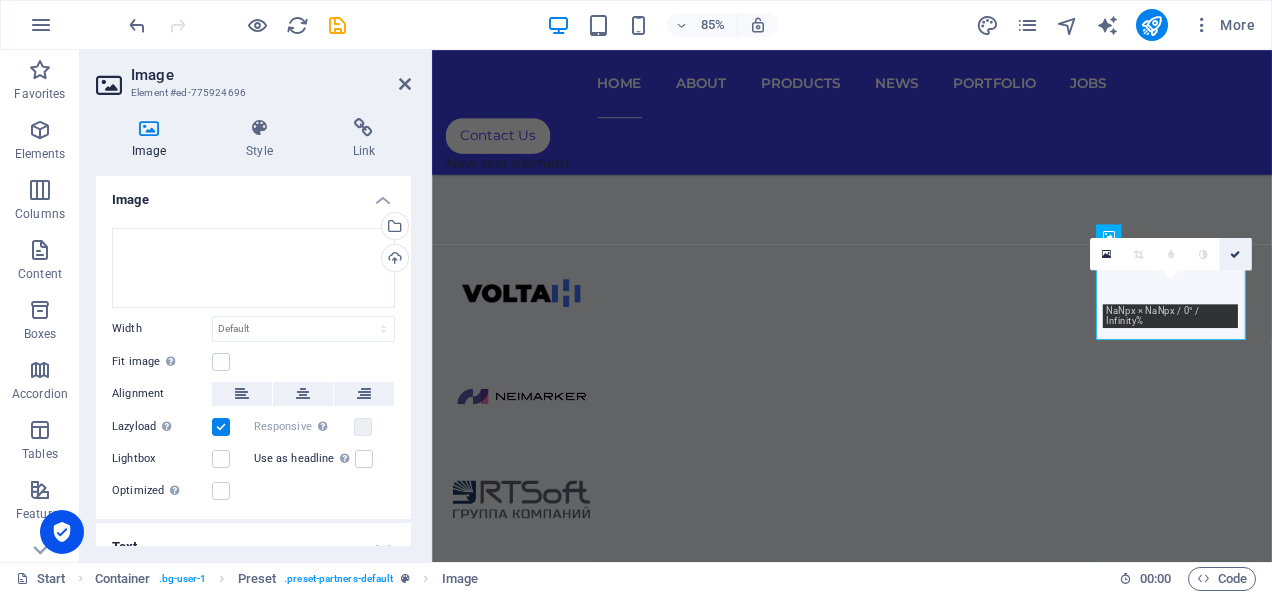 click at bounding box center (1235, 254) 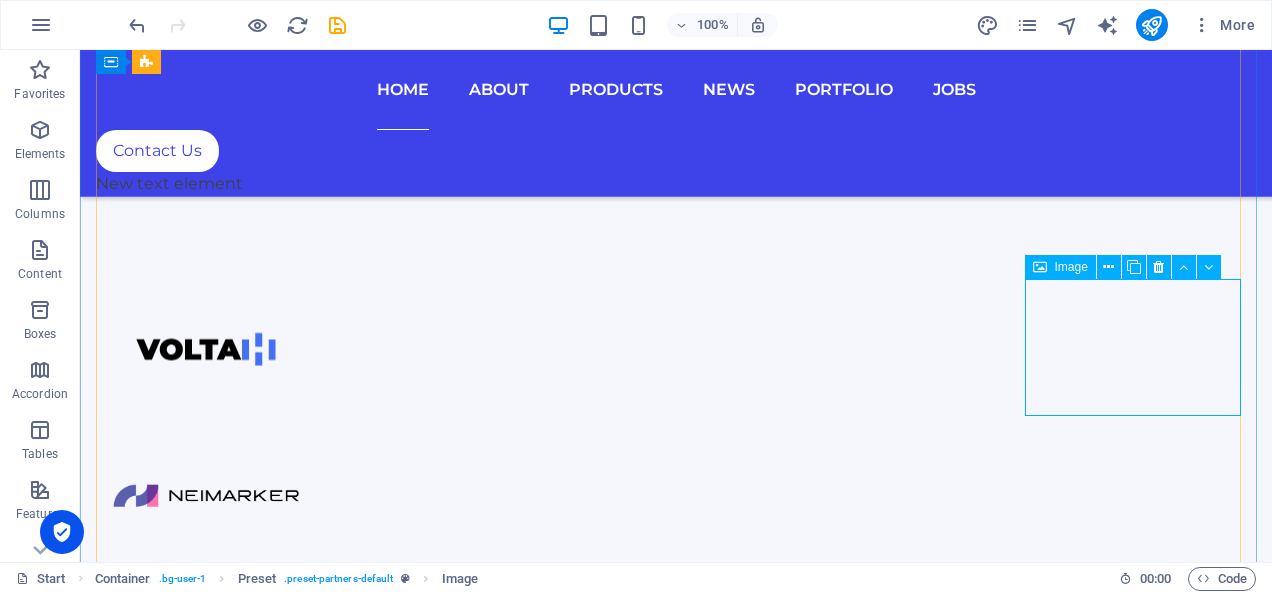 click at bounding box center [205, 936] 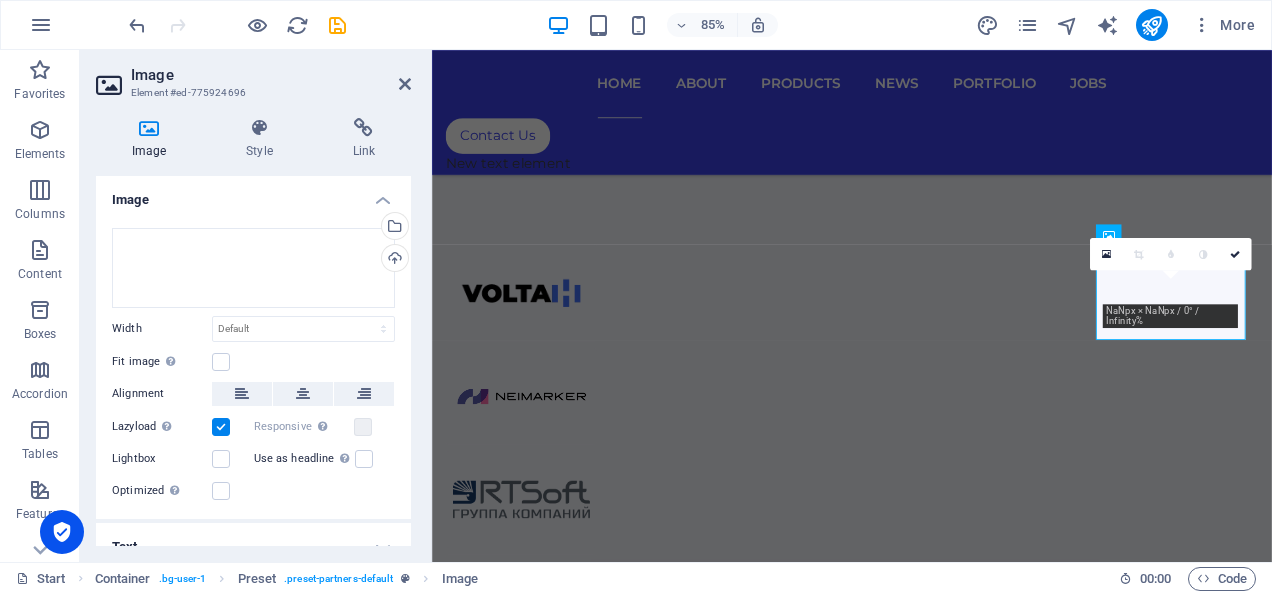scroll, scrollTop: 2, scrollLeft: 0, axis: vertical 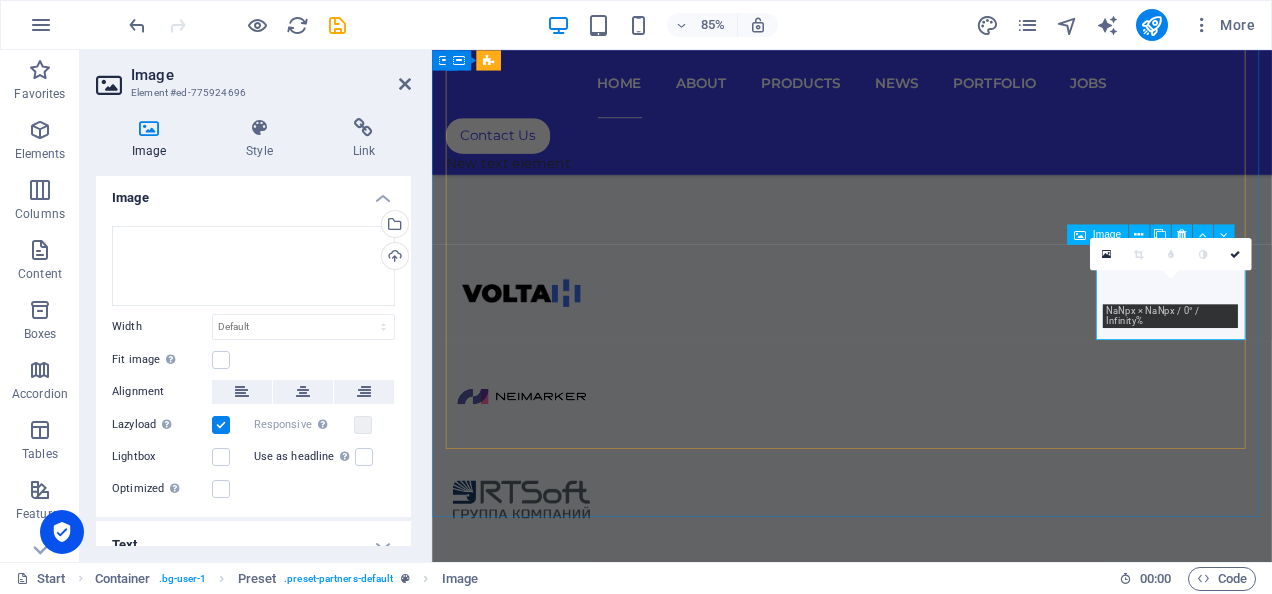 click at bounding box center (537, 822) 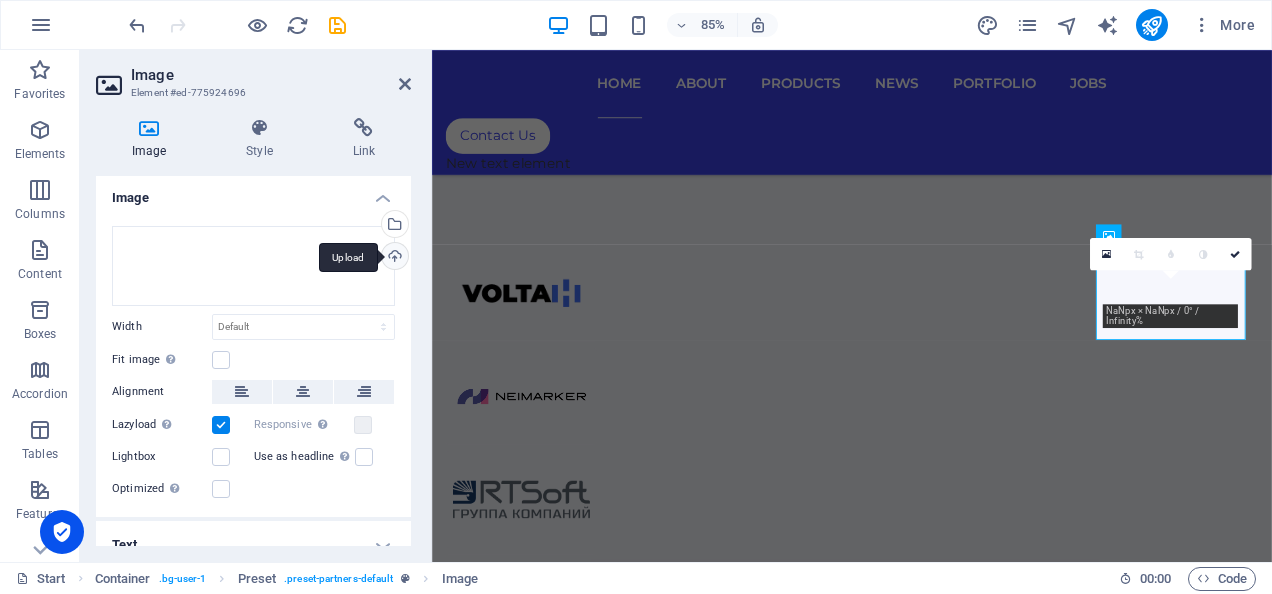 click on "Upload" at bounding box center [393, 258] 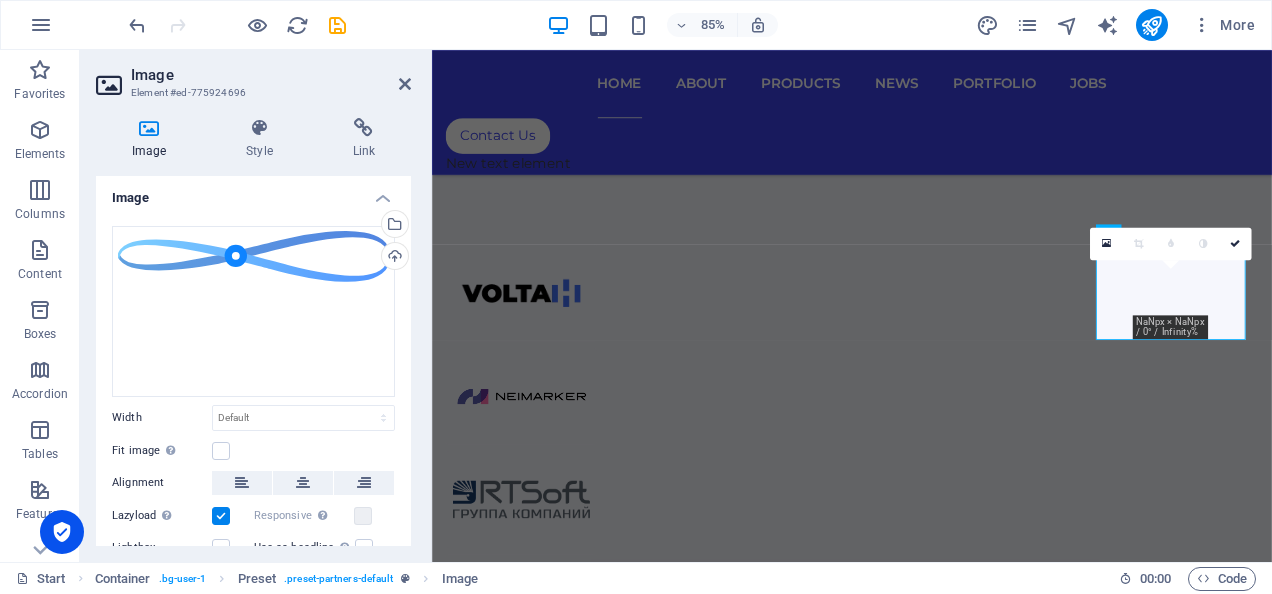 click on "Fit image Automatically fit image to a fixed width and height" at bounding box center [253, 451] 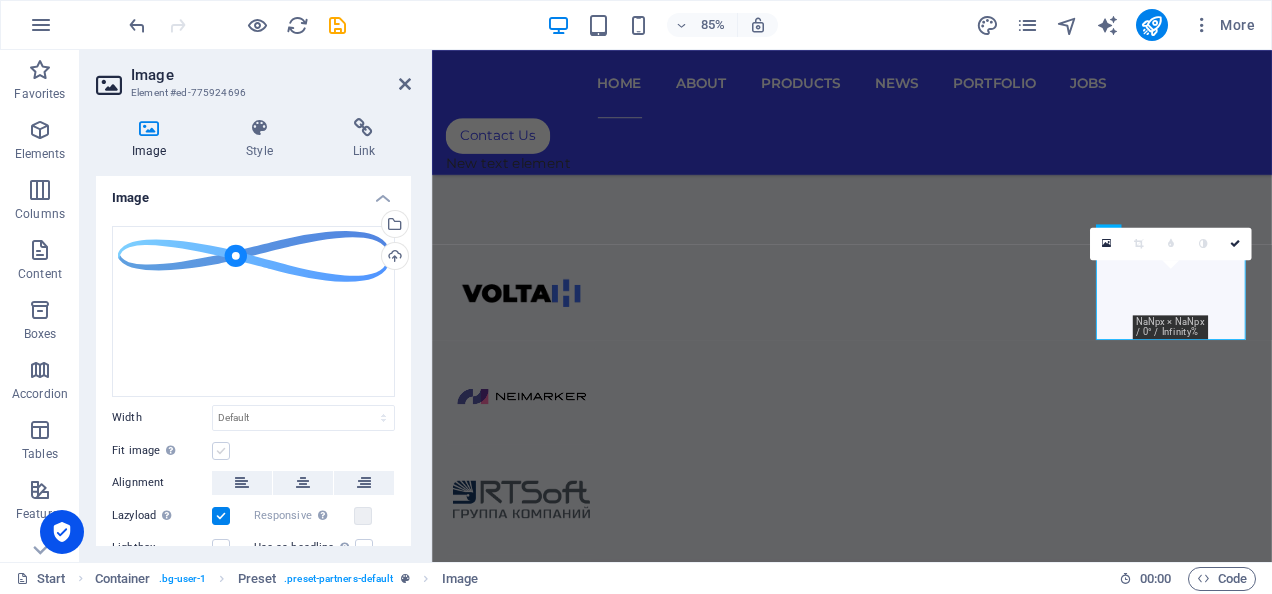 click at bounding box center (221, 451) 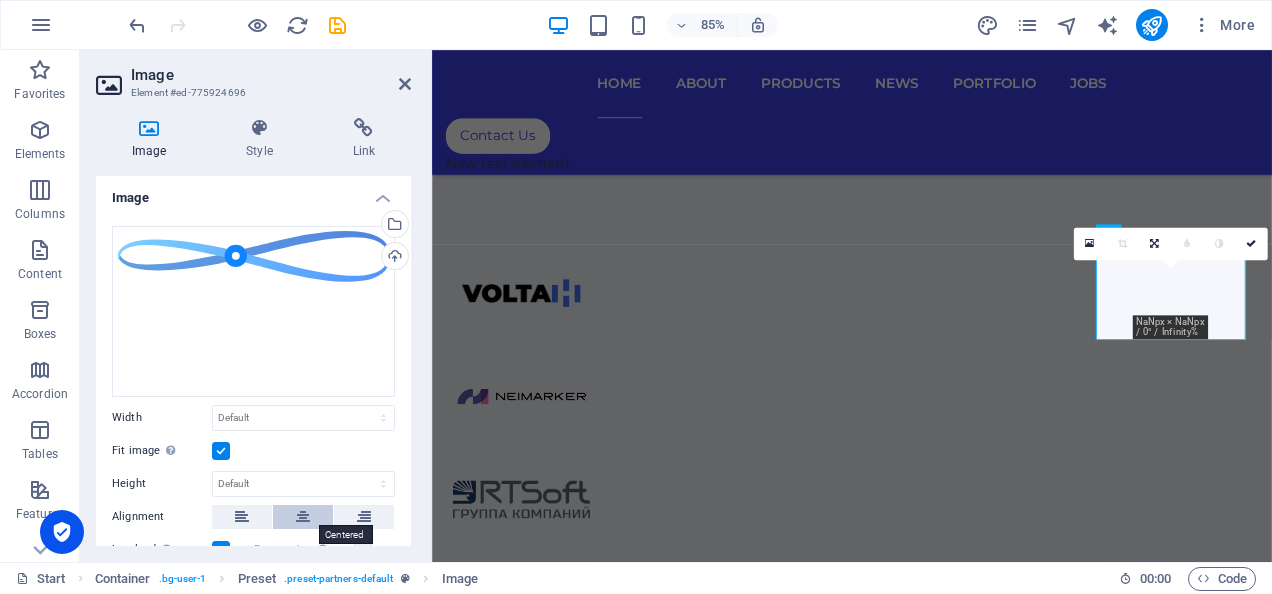 click at bounding box center [303, 517] 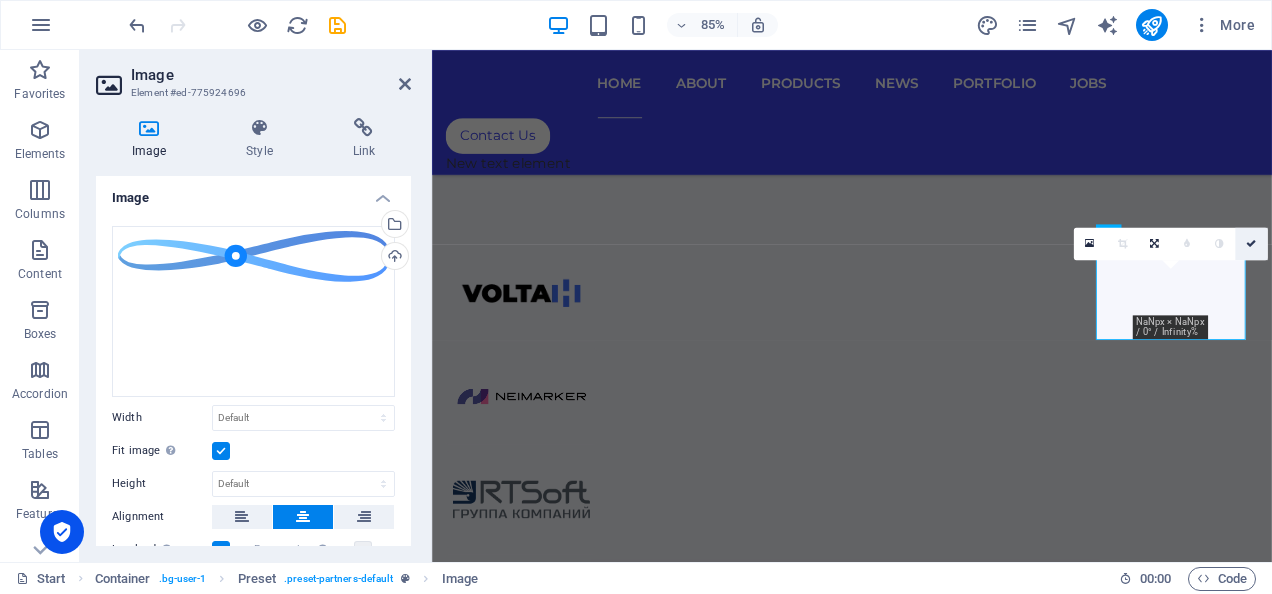 click at bounding box center [1251, 244] 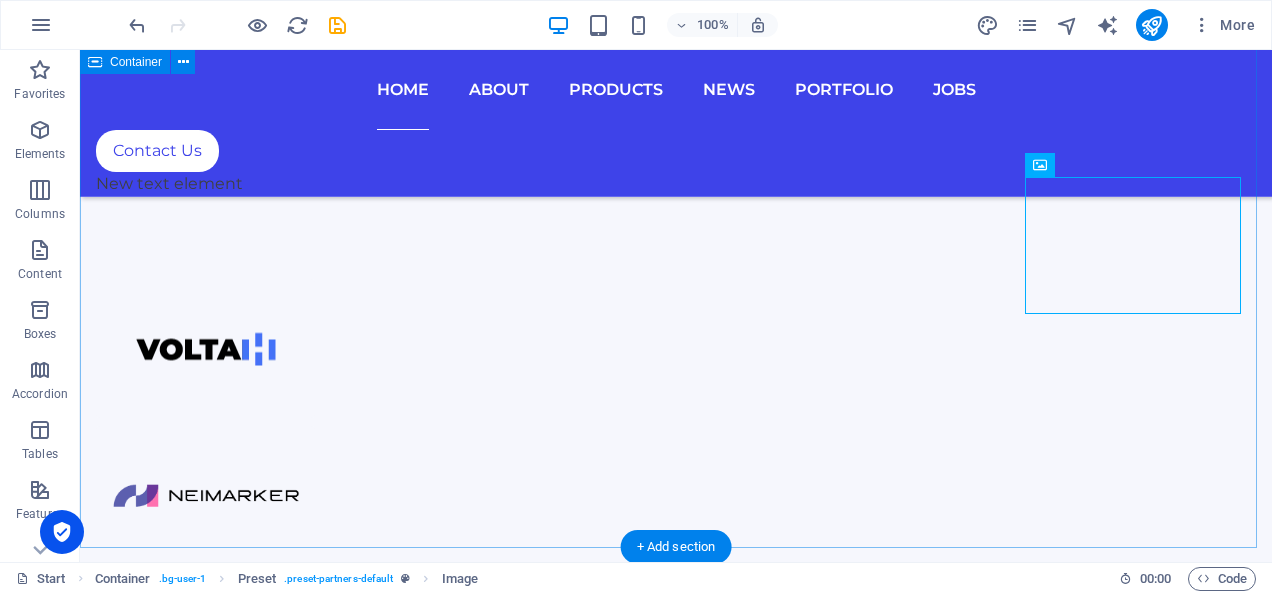 scroll, scrollTop: 1156, scrollLeft: 0, axis: vertical 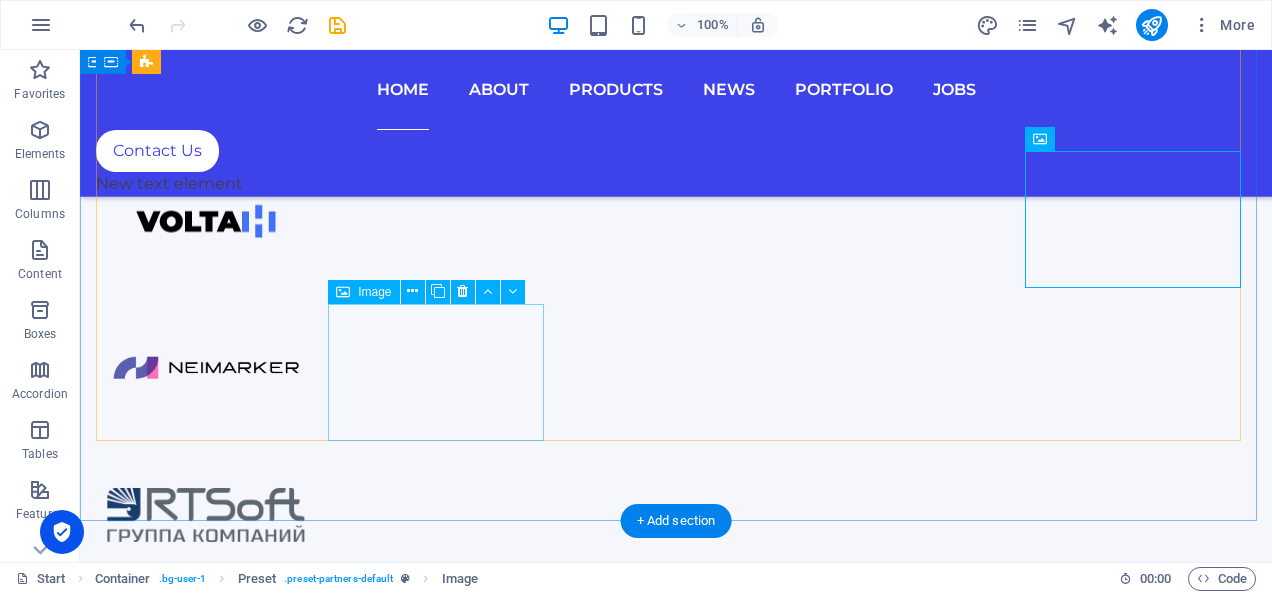 click at bounding box center [205, 1102] 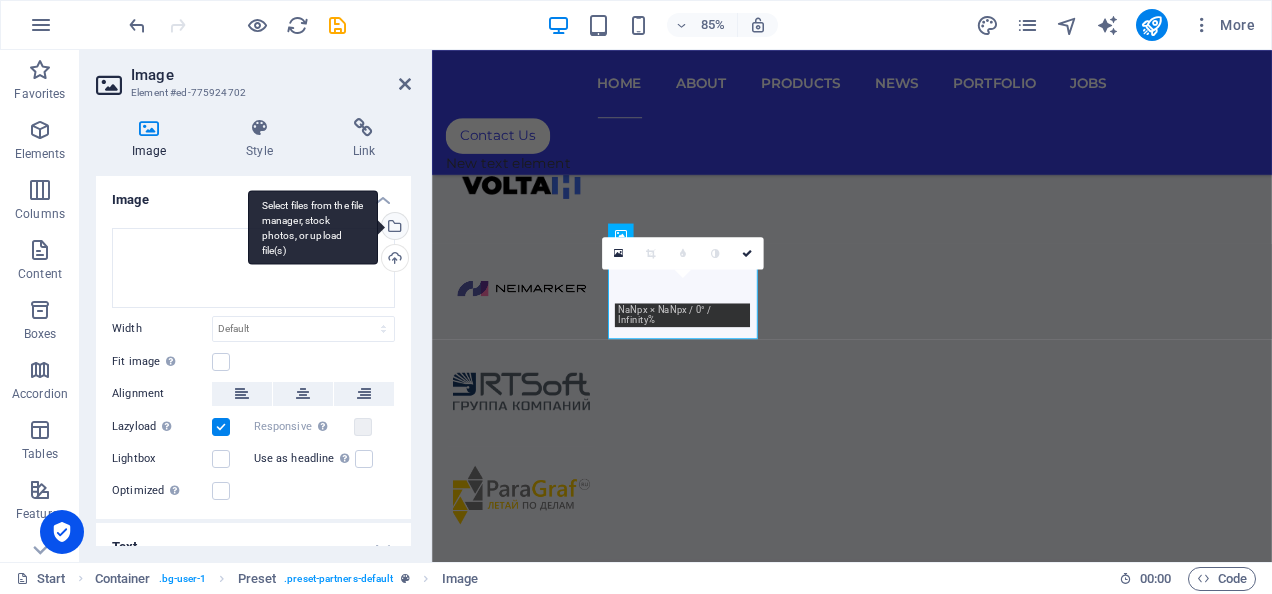 click on "Select files from the file manager, stock photos, or upload file(s)" at bounding box center (393, 228) 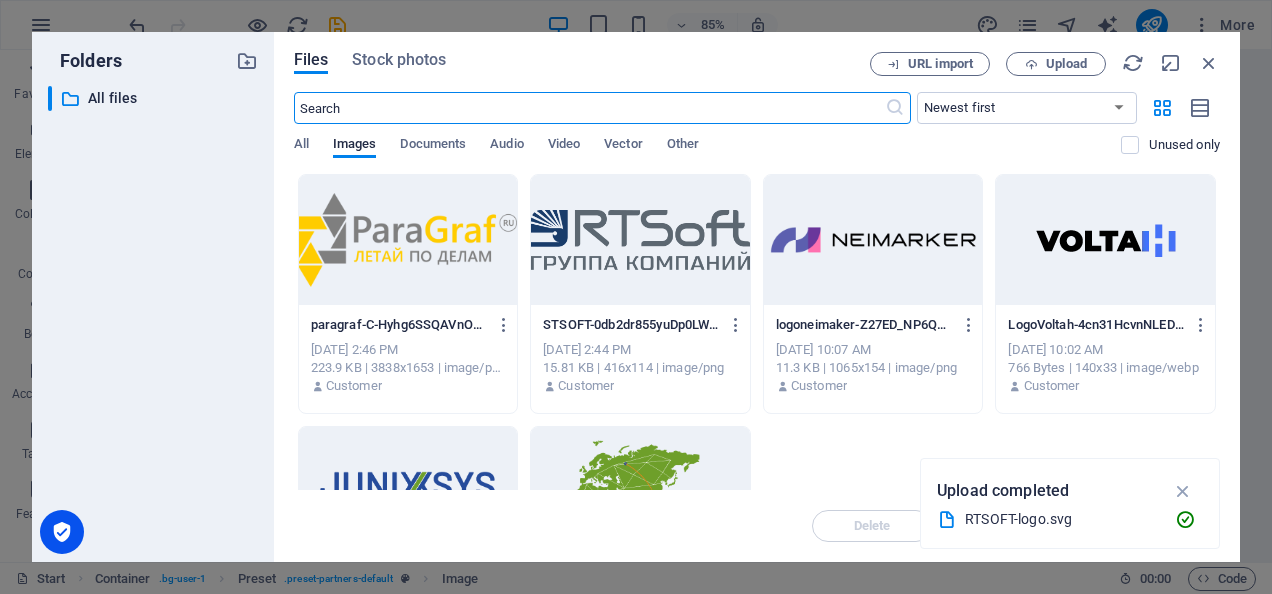 scroll, scrollTop: 1733, scrollLeft: 0, axis: vertical 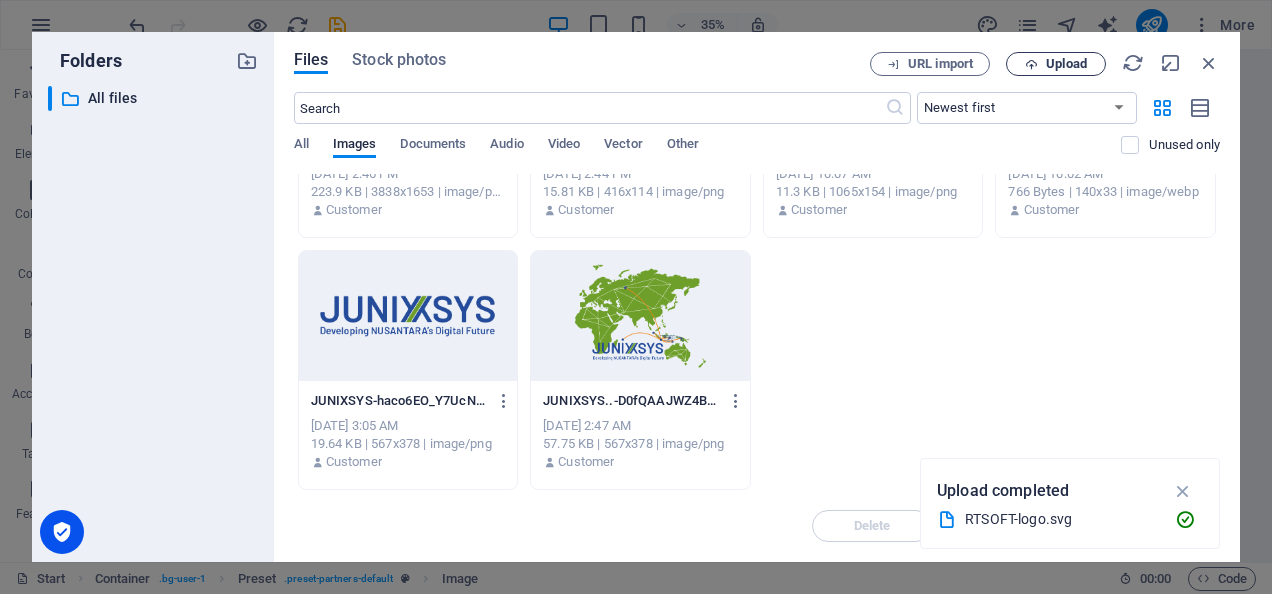click on "Upload" at bounding box center (1056, 64) 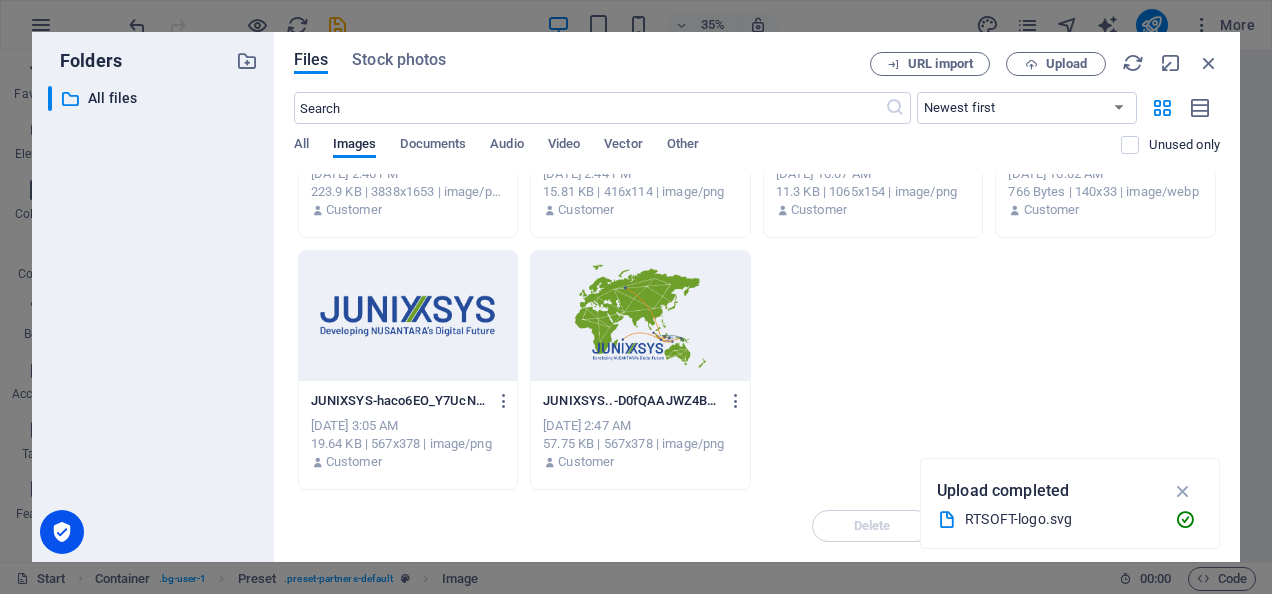 scroll, scrollTop: 0, scrollLeft: 0, axis: both 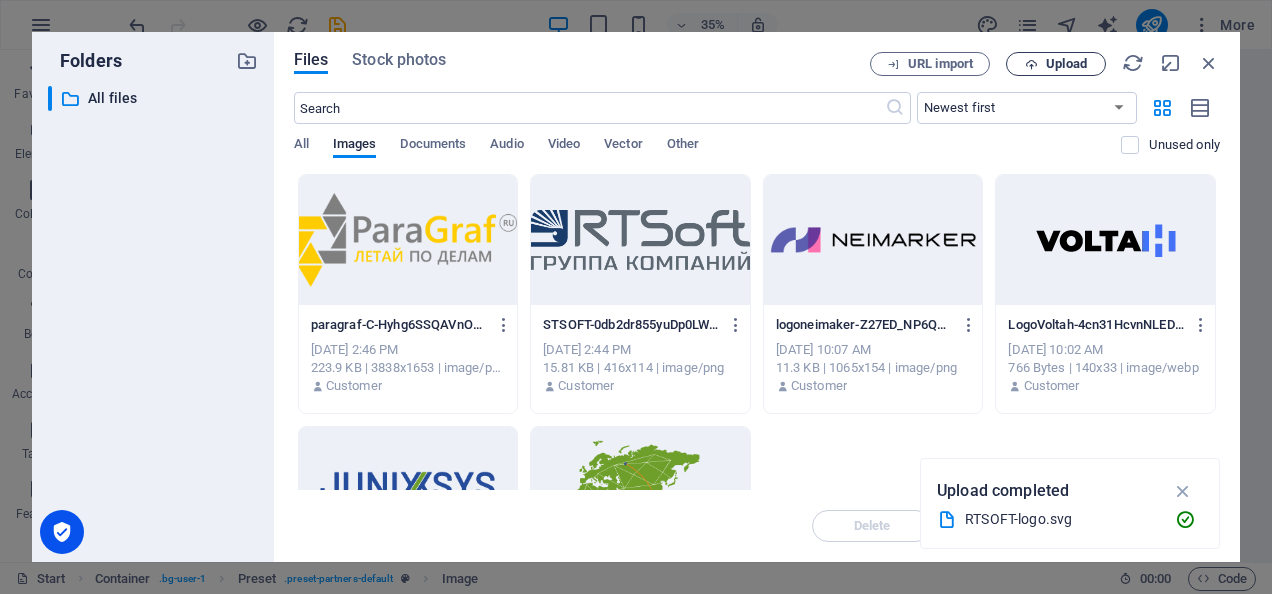 click on "Upload" at bounding box center (1056, 64) 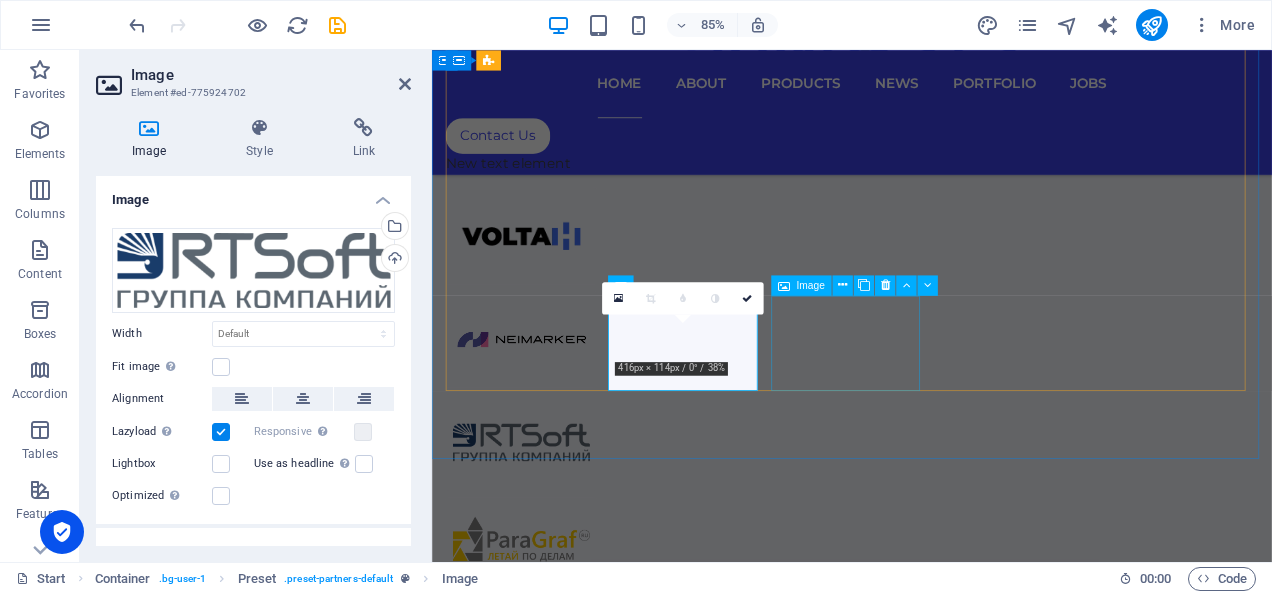 scroll, scrollTop: 1094, scrollLeft: 0, axis: vertical 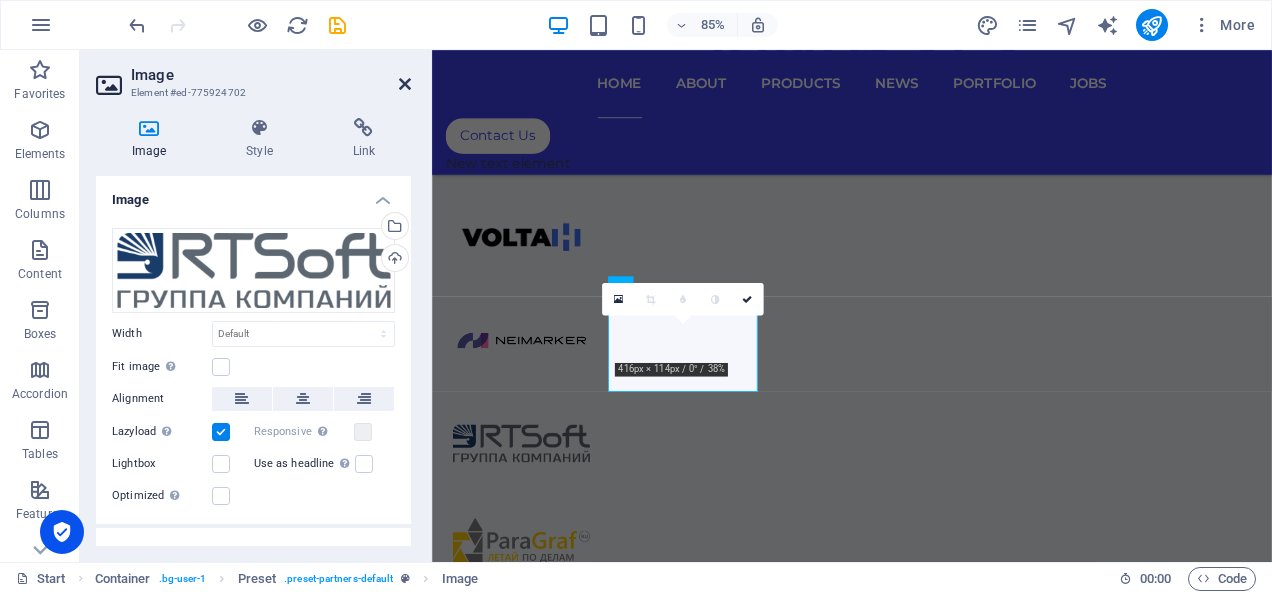 click at bounding box center [405, 84] 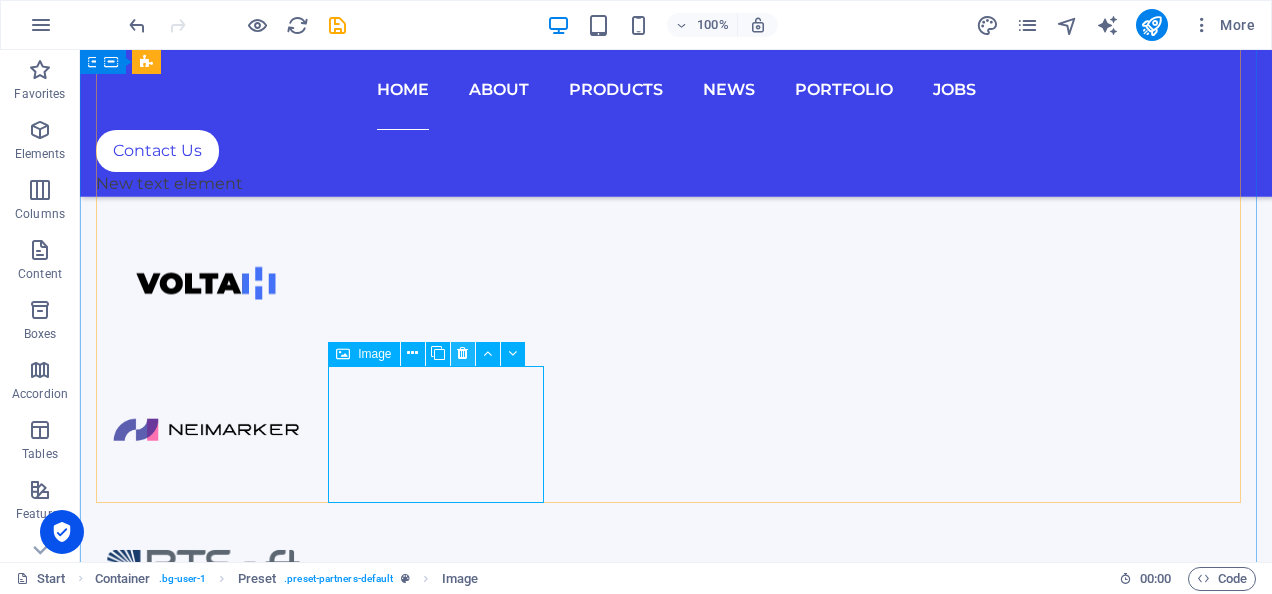 click at bounding box center (462, 353) 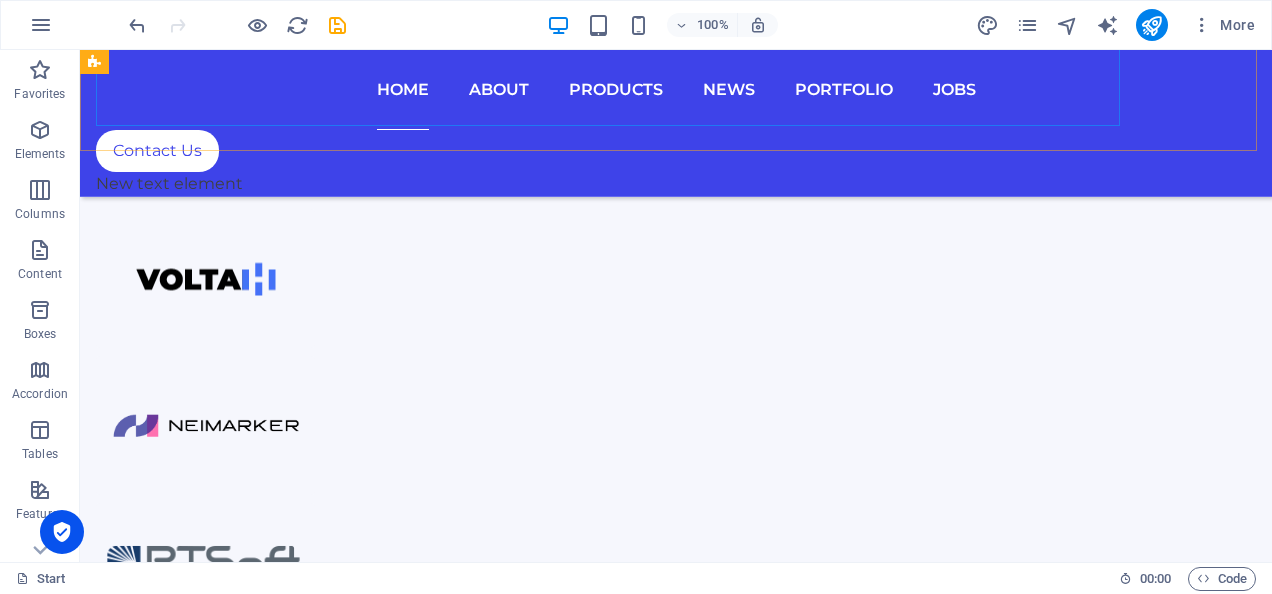 scroll, scrollTop: 1098, scrollLeft: 0, axis: vertical 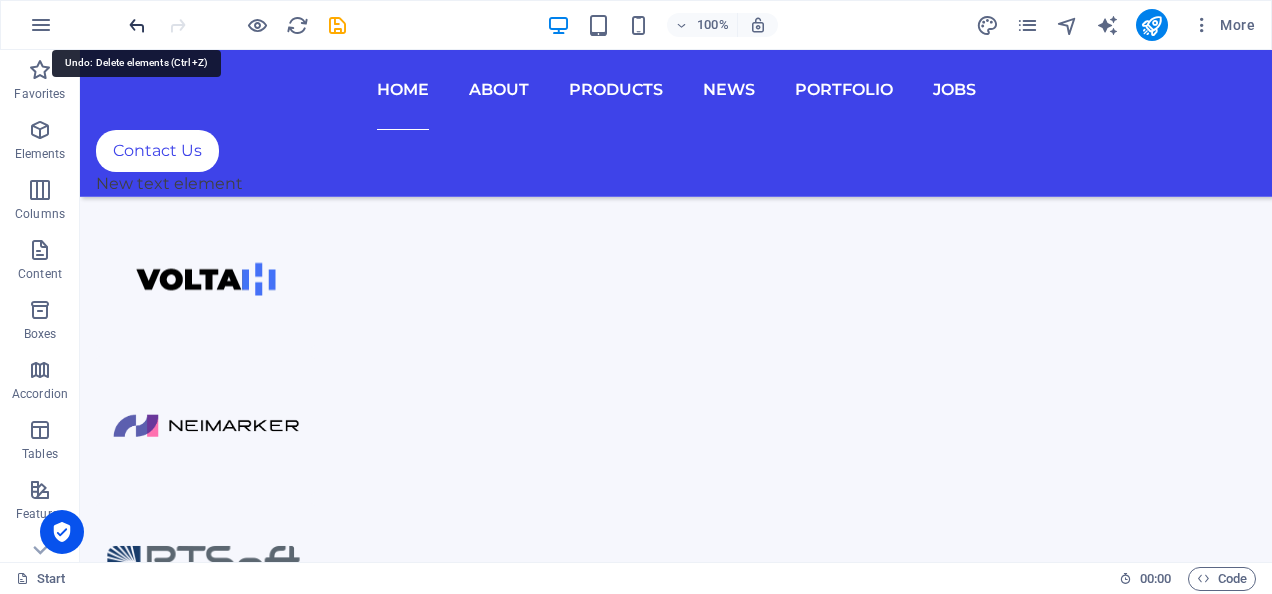 click at bounding box center (137, 25) 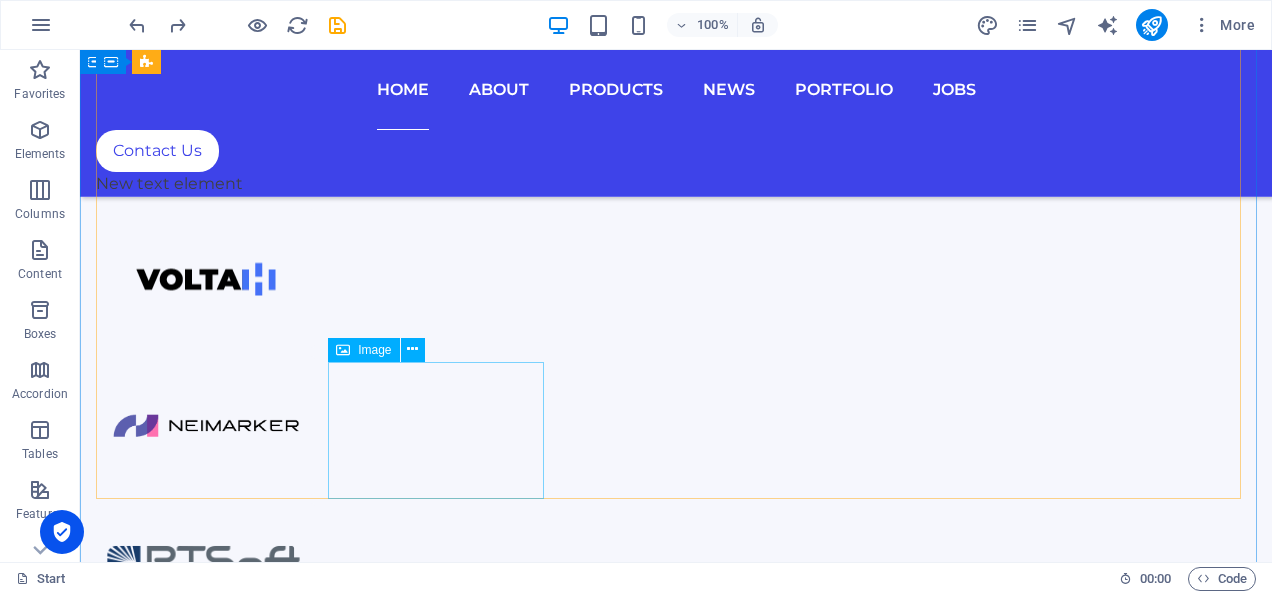 click at bounding box center [205, 1160] 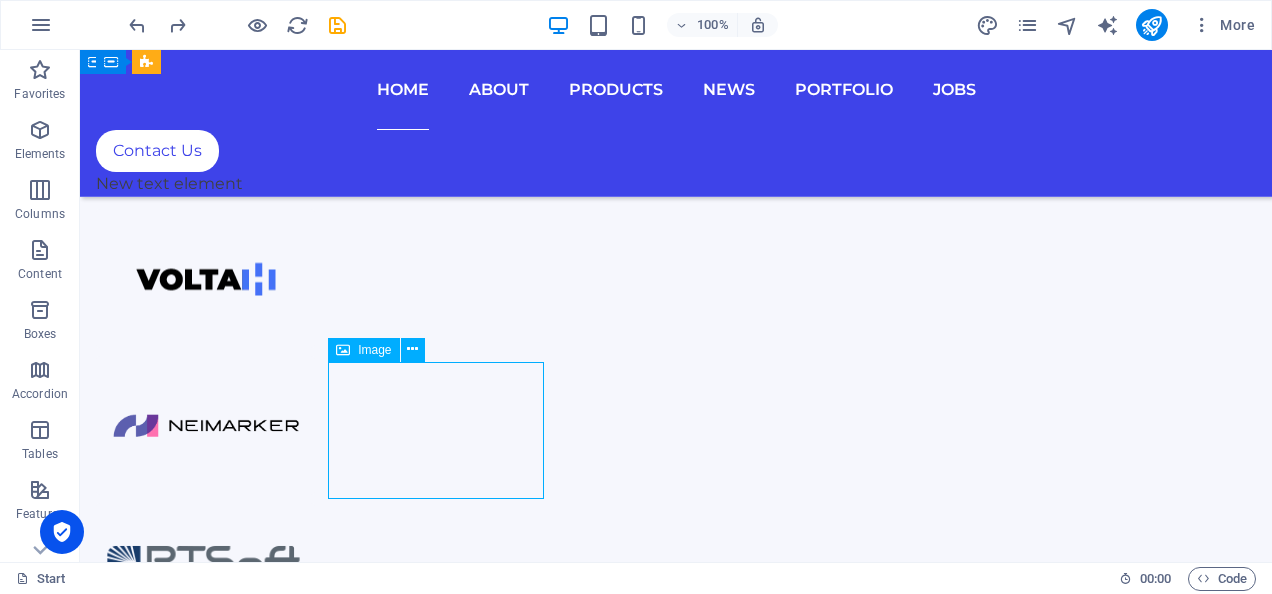 click at bounding box center (205, 1160) 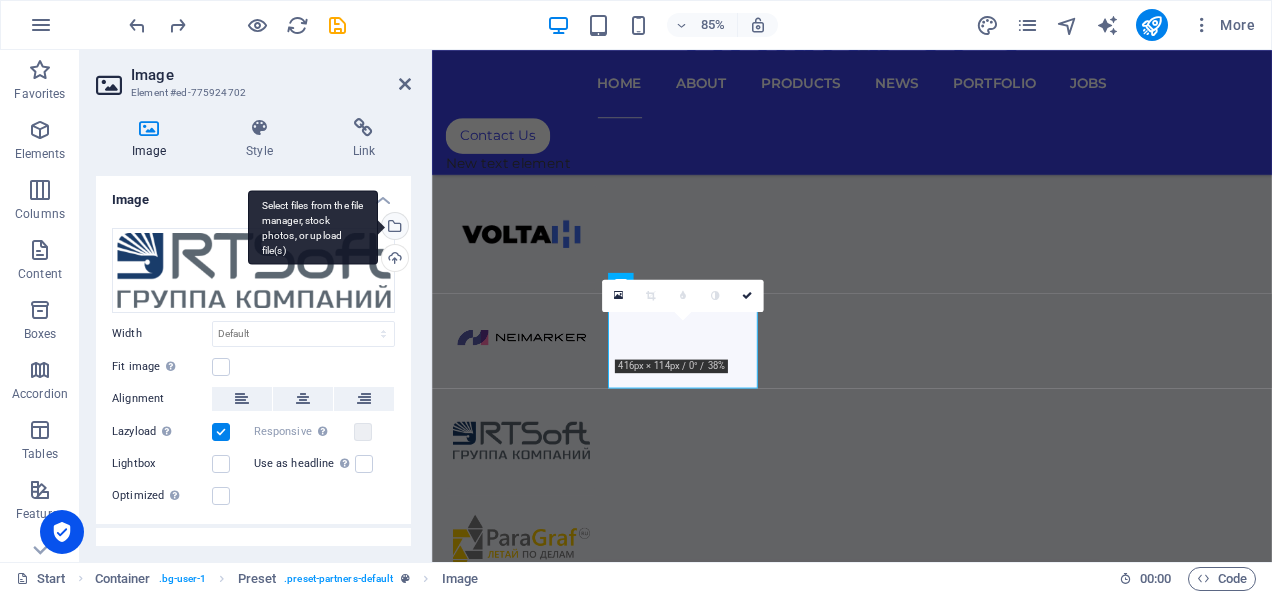 click on "Select files from the file manager, stock photos, or upload file(s)" at bounding box center (313, 227) 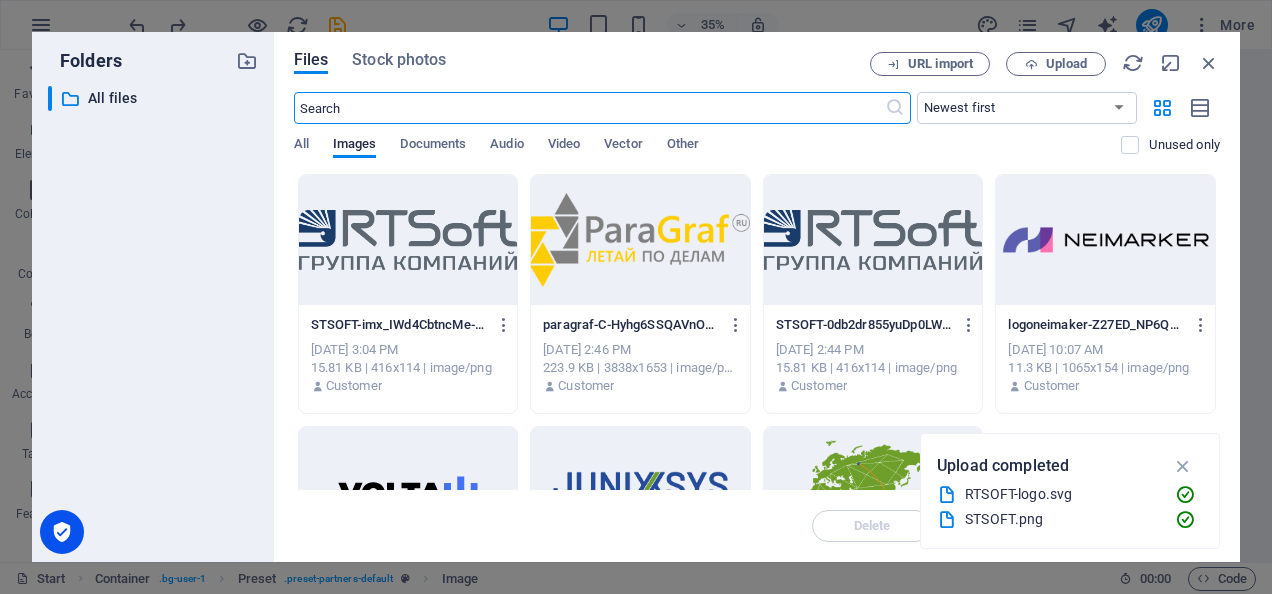 scroll, scrollTop: 1675, scrollLeft: 0, axis: vertical 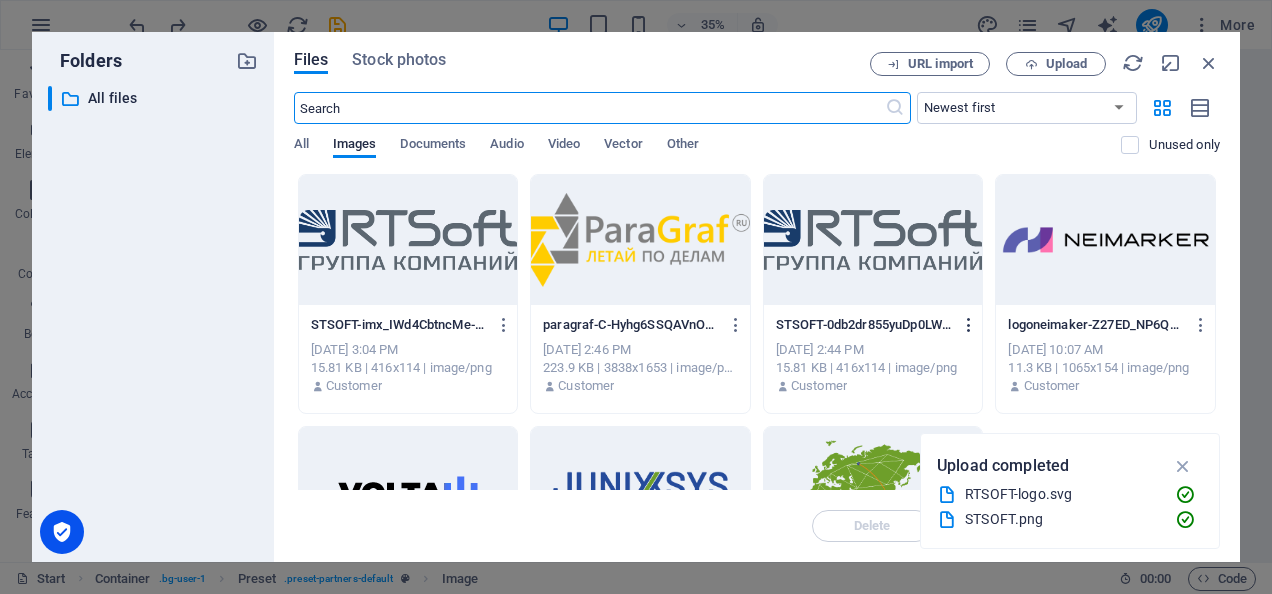 click at bounding box center (969, 325) 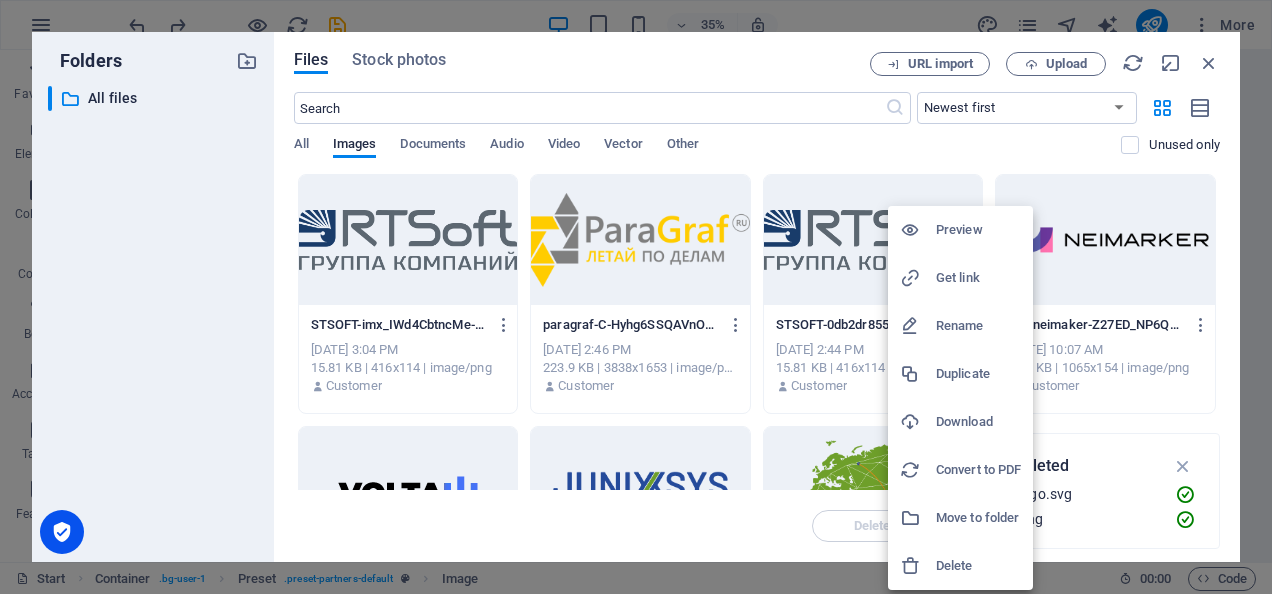 click at bounding box center (636, 297) 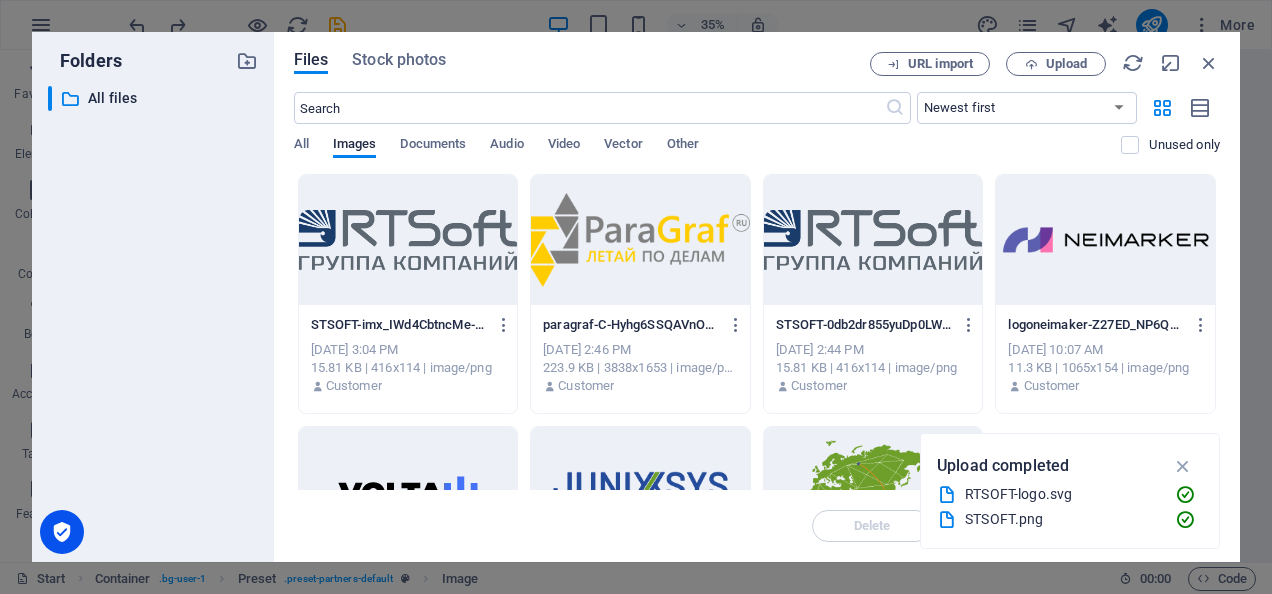 click at bounding box center (504, 325) 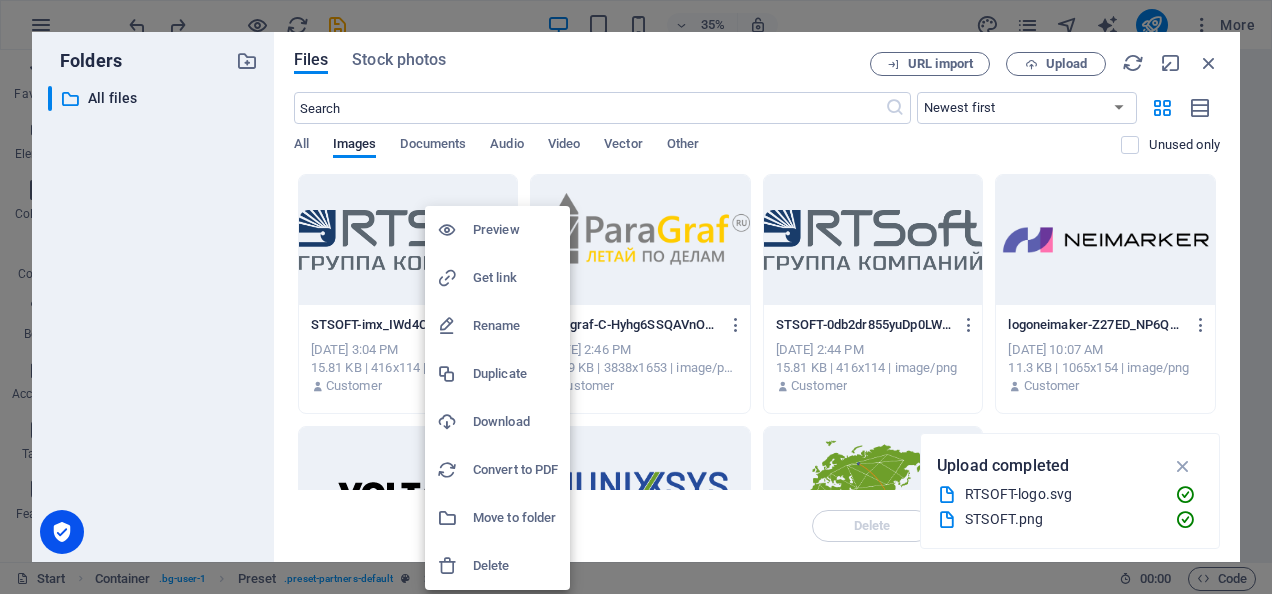 click on "Delete" at bounding box center (515, 566) 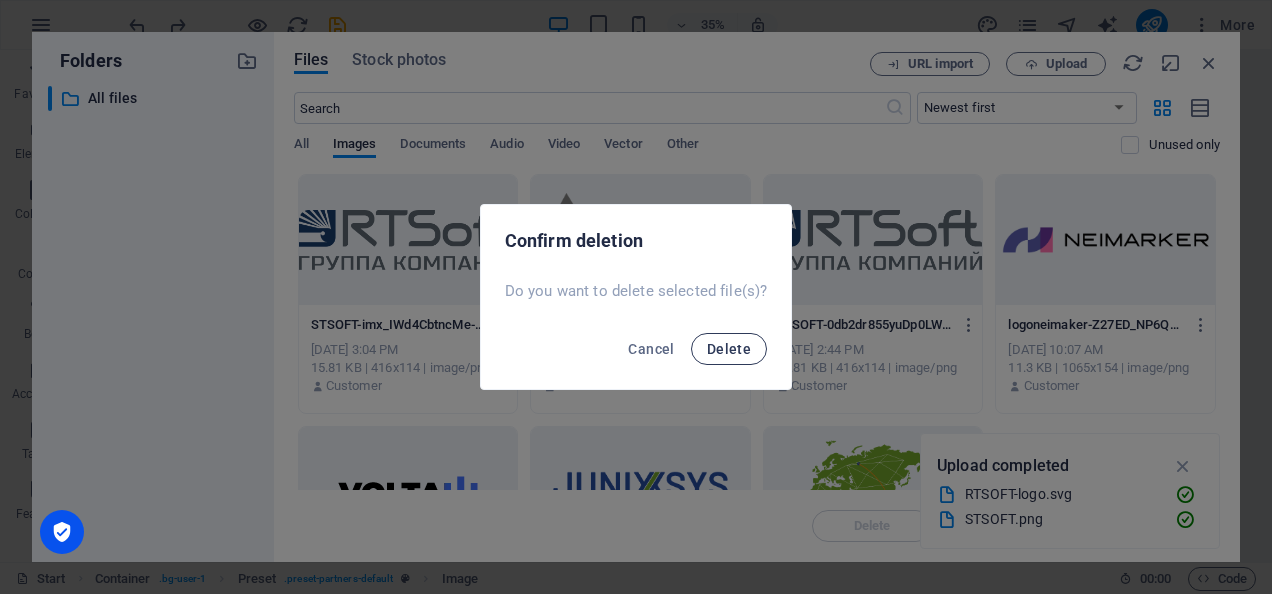 click on "Delete" at bounding box center (729, 349) 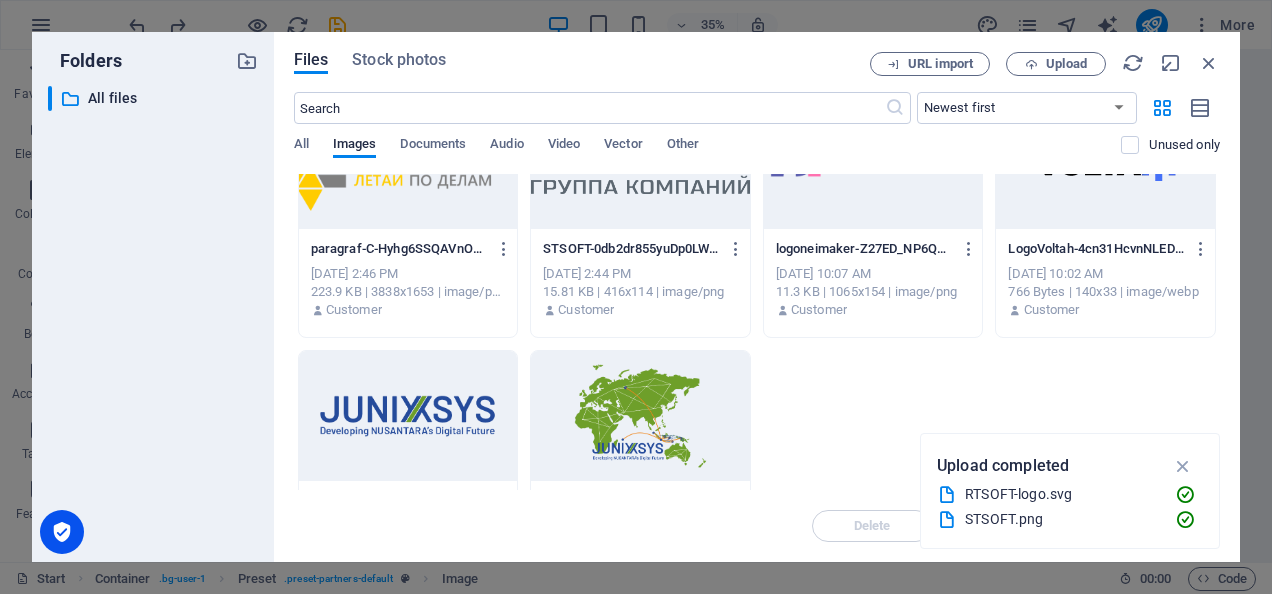 scroll, scrollTop: 0, scrollLeft: 0, axis: both 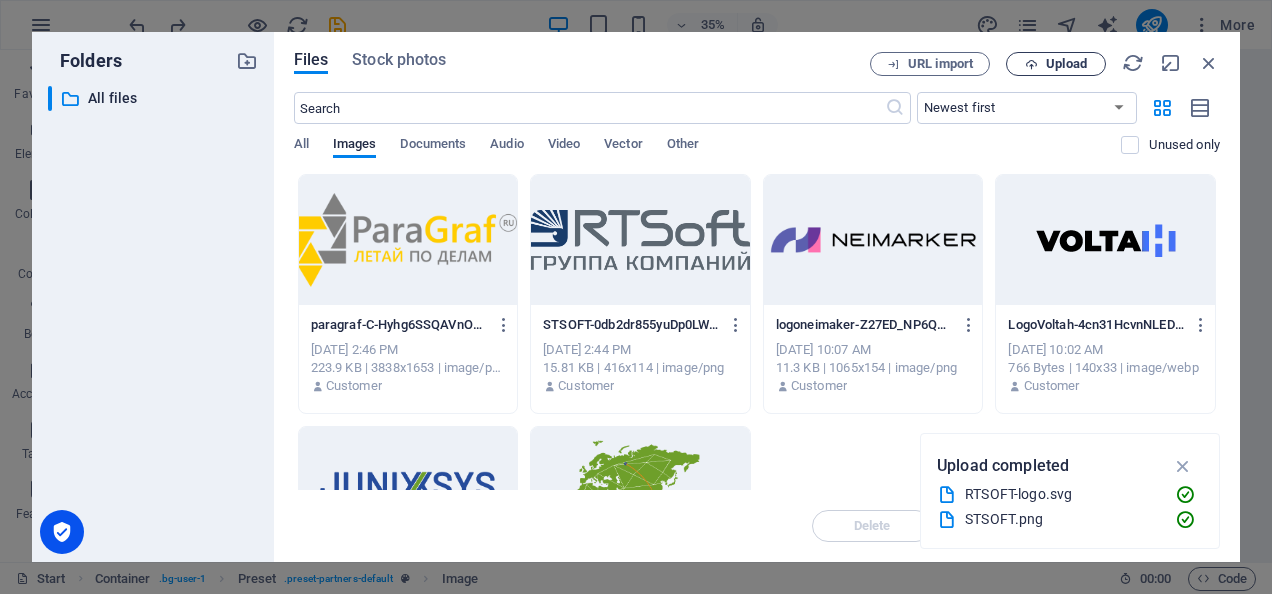click on "Upload" at bounding box center [1066, 64] 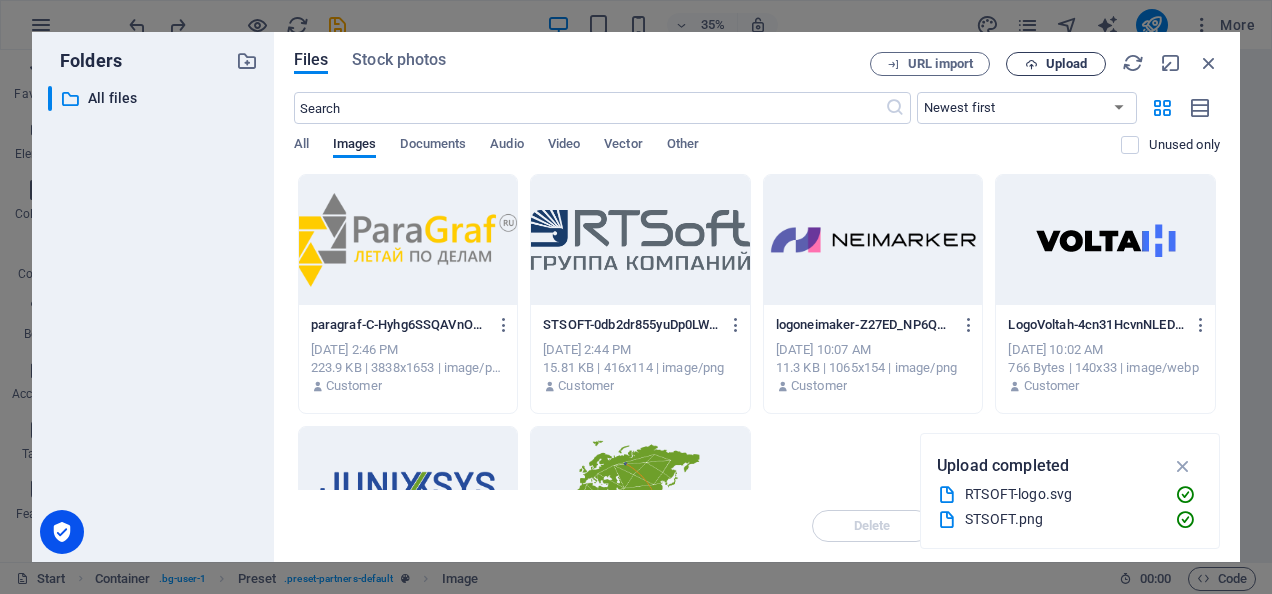 click on "Upload" at bounding box center [1066, 64] 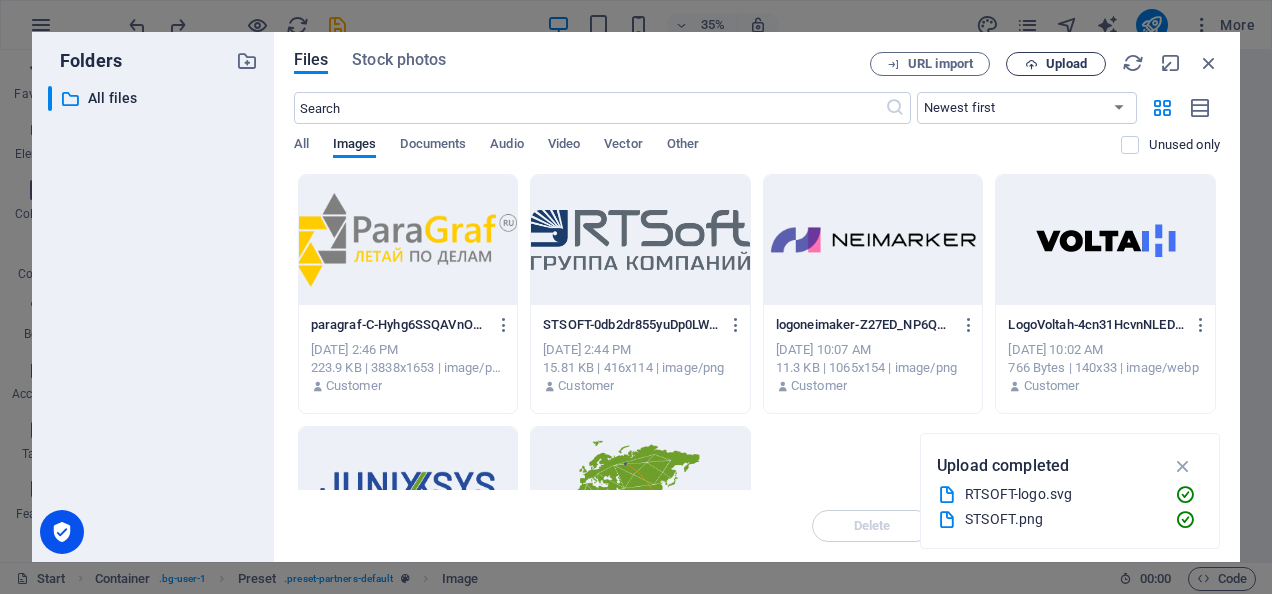 click on "Upload" at bounding box center (1066, 64) 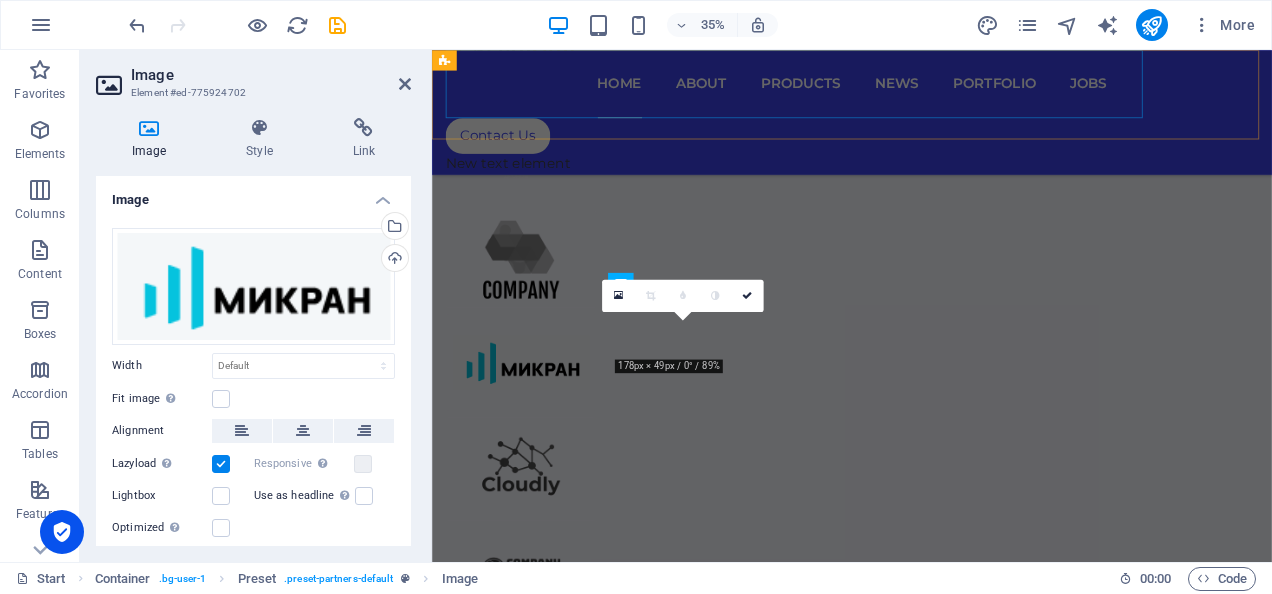 scroll, scrollTop: 1098, scrollLeft: 0, axis: vertical 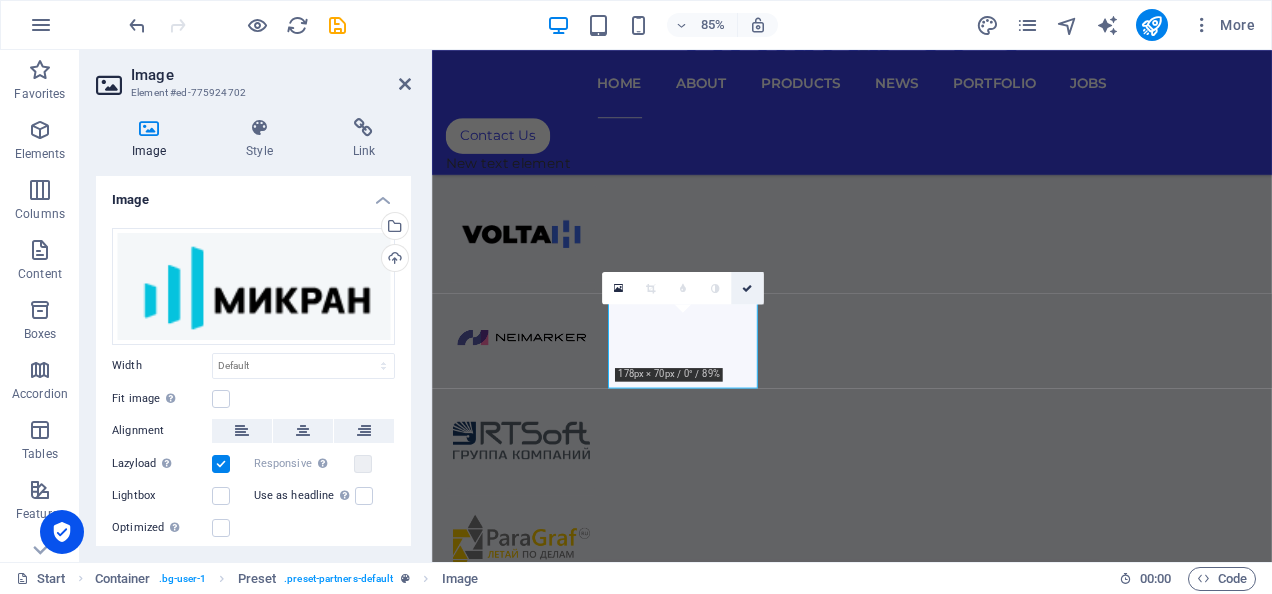 click at bounding box center [747, 288] 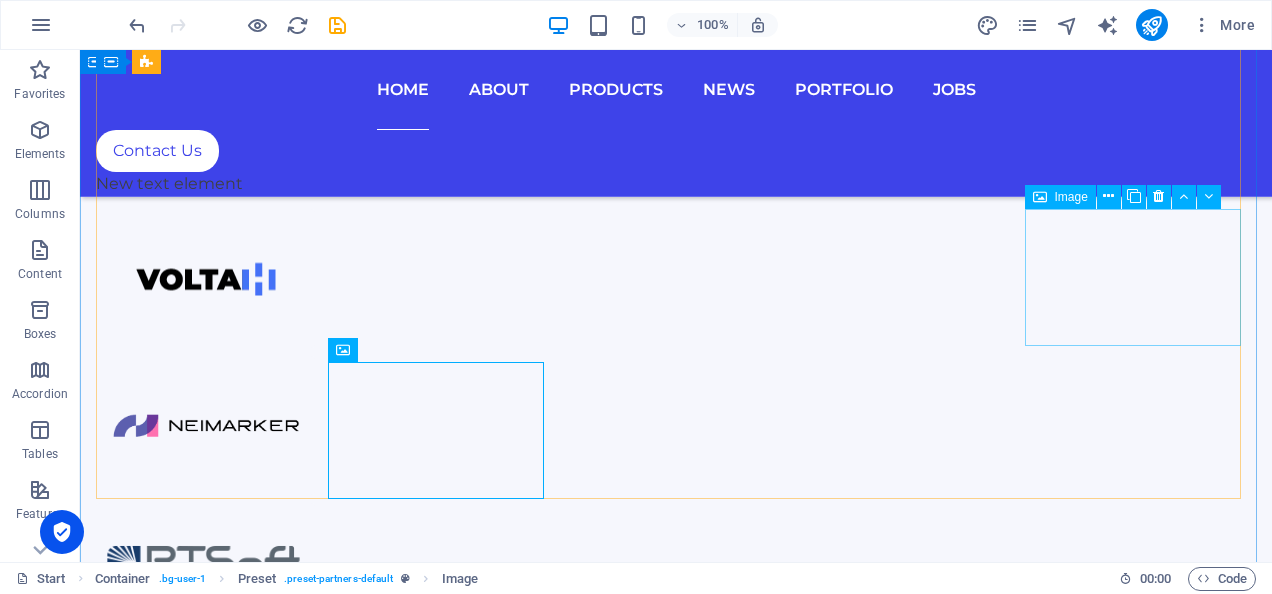 click at bounding box center [205, 866] 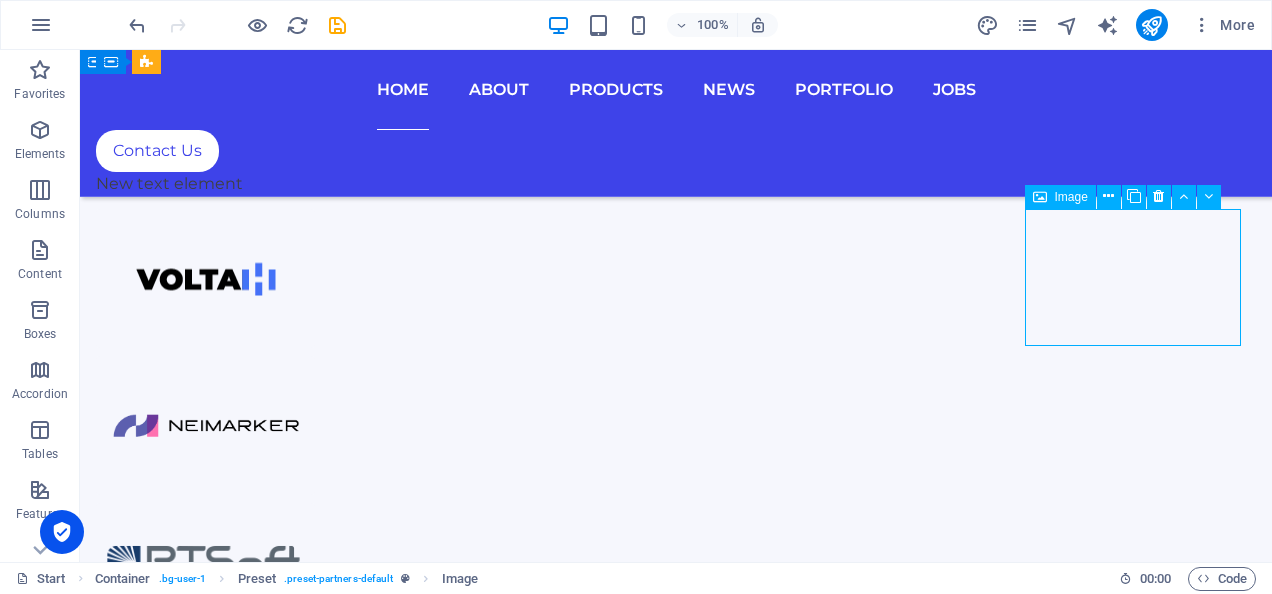 click at bounding box center (205, 866) 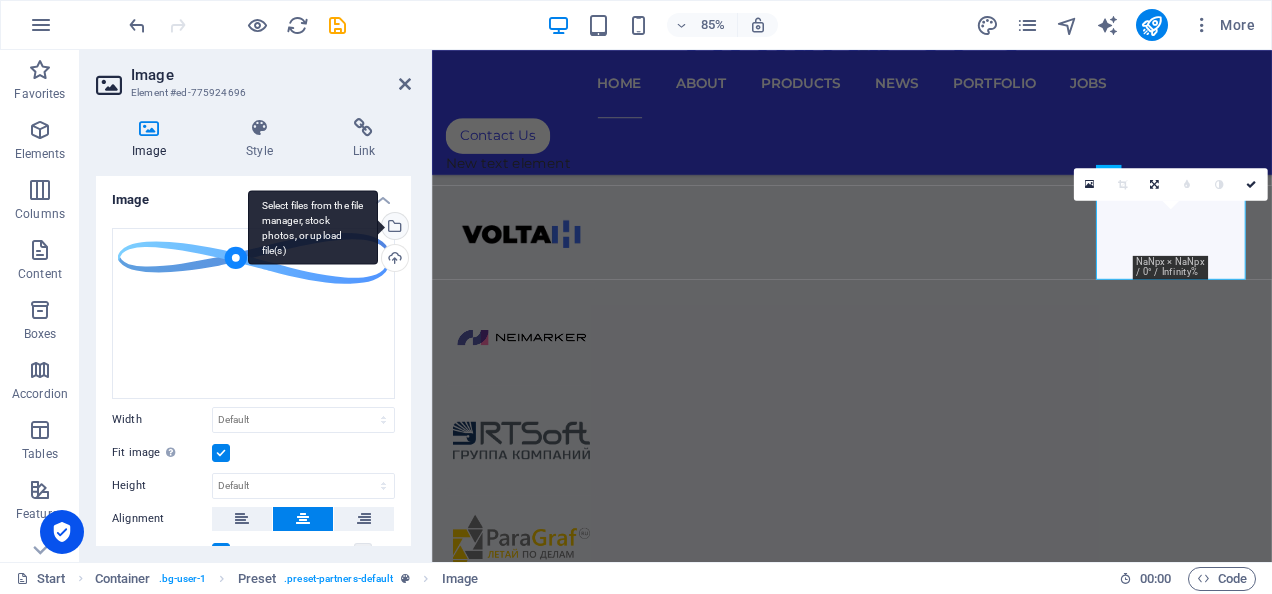 click on "Select files from the file manager, stock photos, or upload file(s)" at bounding box center (393, 228) 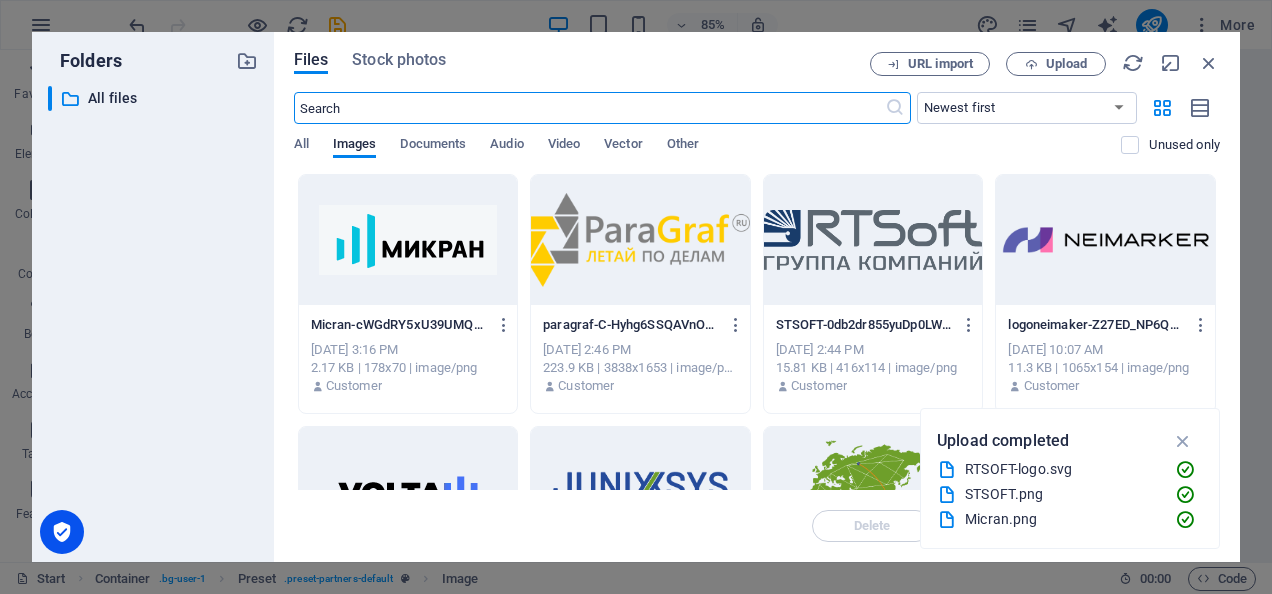 scroll, scrollTop: 1675, scrollLeft: 0, axis: vertical 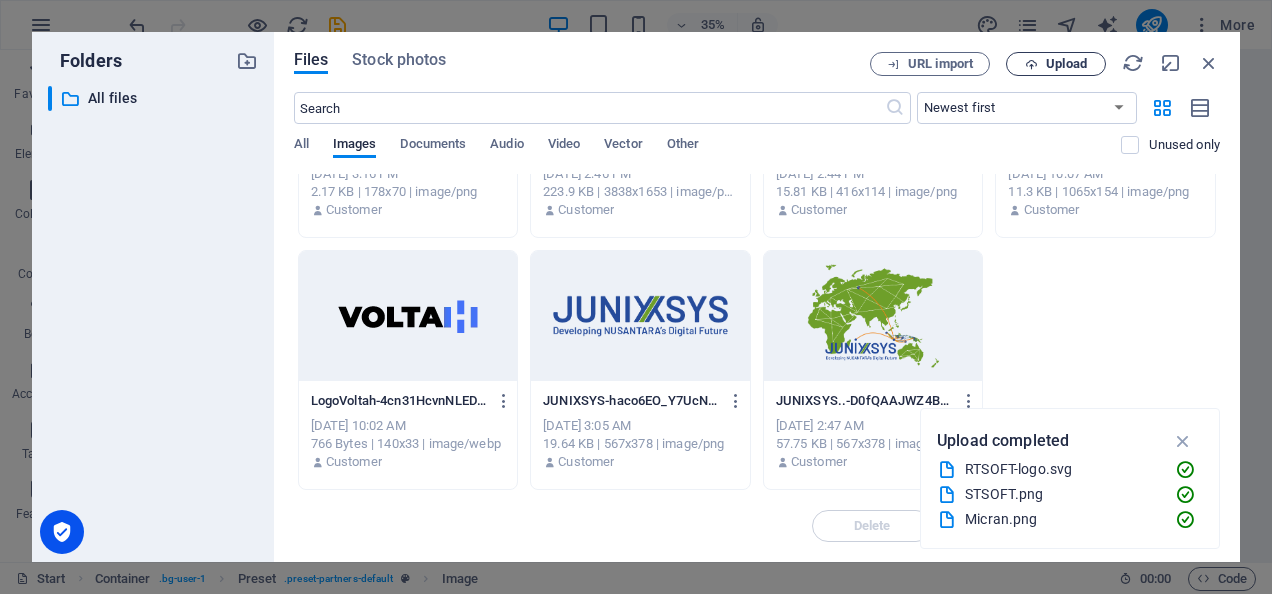 click on "Upload" at bounding box center (1056, 64) 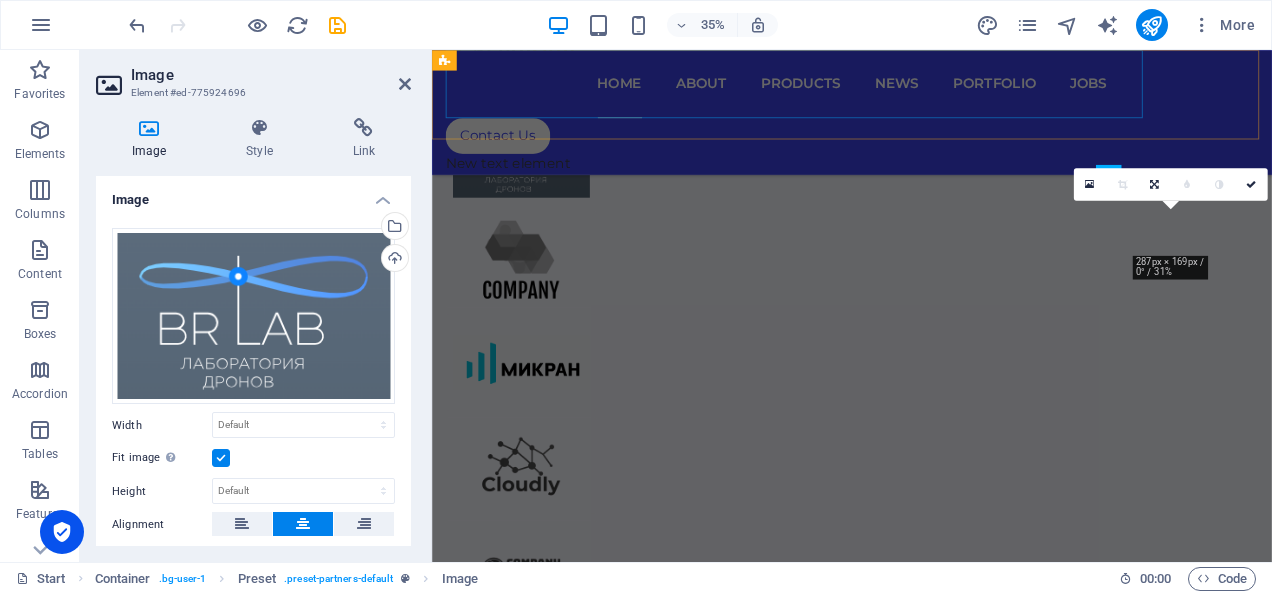 scroll, scrollTop: 1098, scrollLeft: 0, axis: vertical 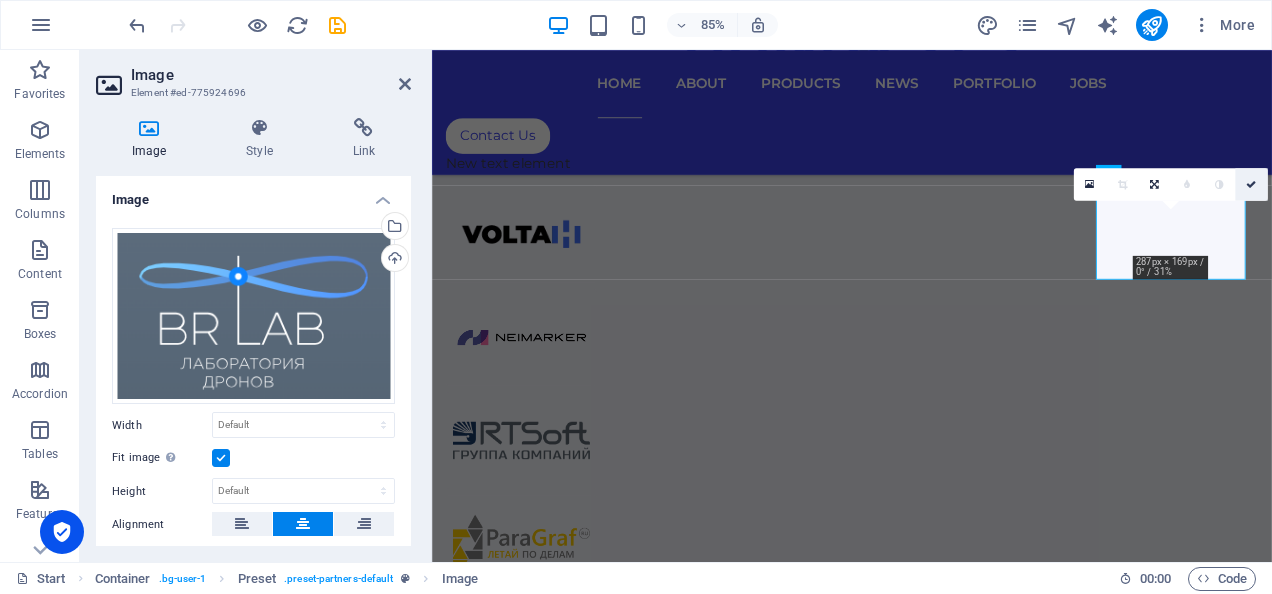 click at bounding box center (1251, 184) 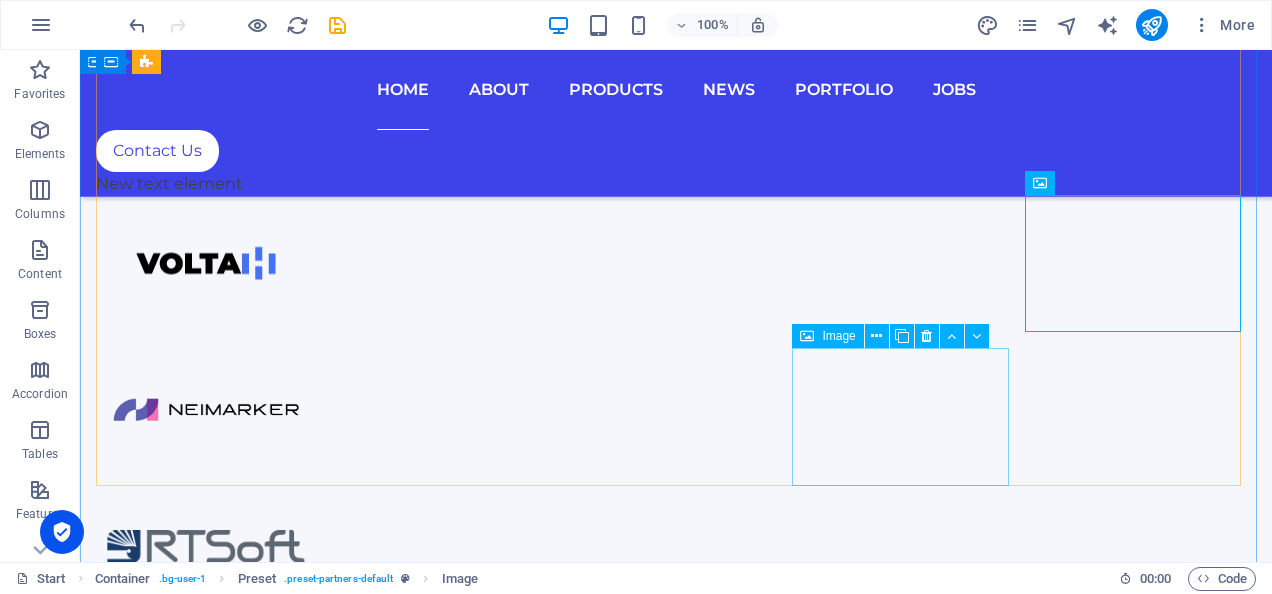 scroll, scrollTop: 1112, scrollLeft: 0, axis: vertical 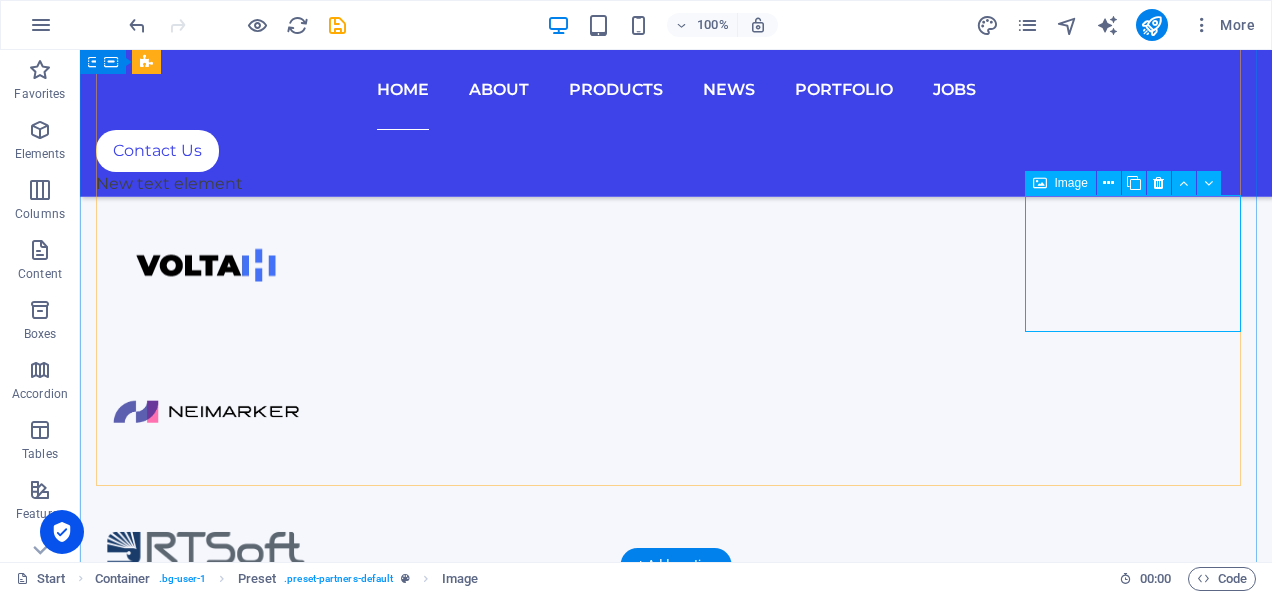 click at bounding box center [205, 852] 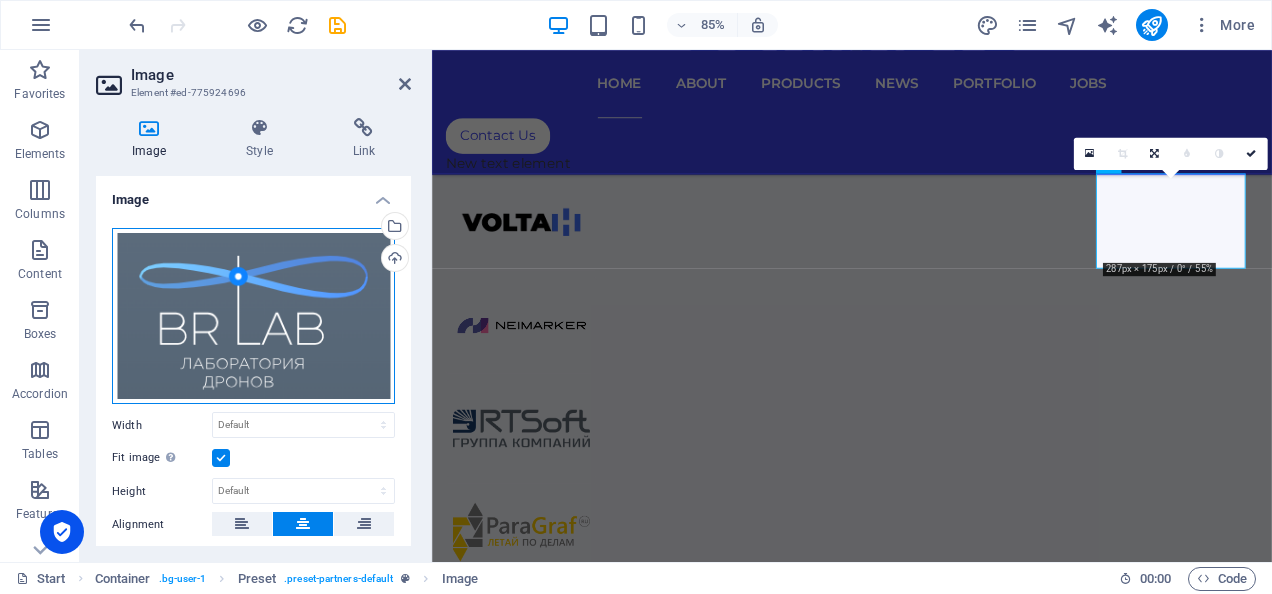 click on "Drag files here, click to choose files or select files from Files or our free stock photos & videos" at bounding box center (253, 316) 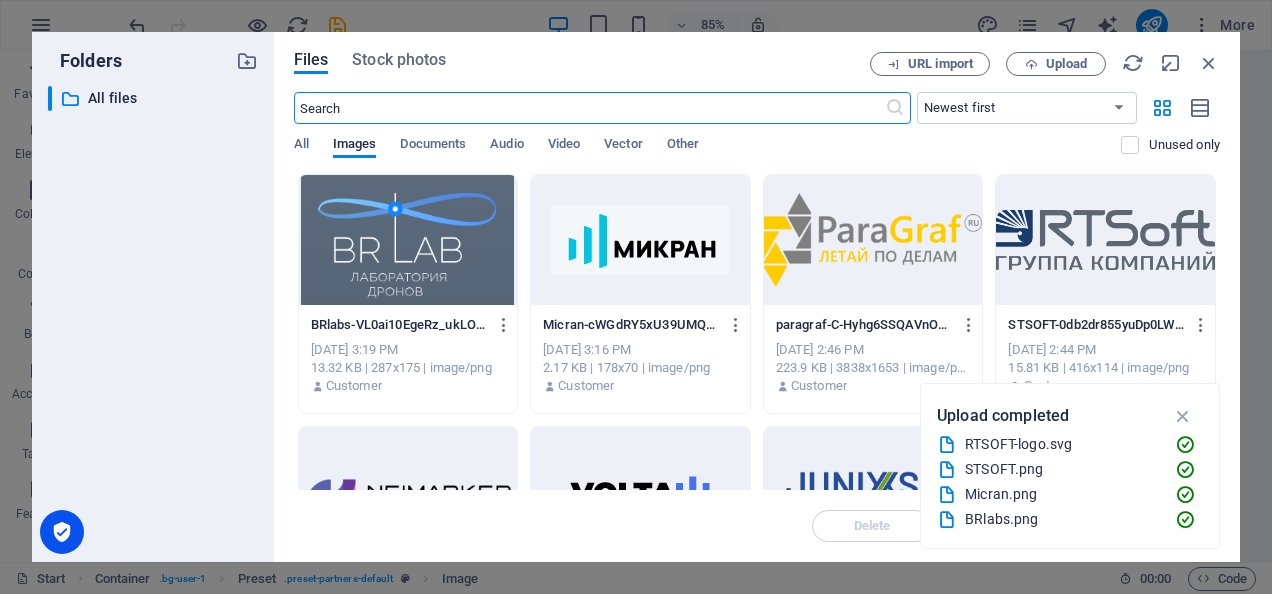 scroll, scrollTop: 1688, scrollLeft: 0, axis: vertical 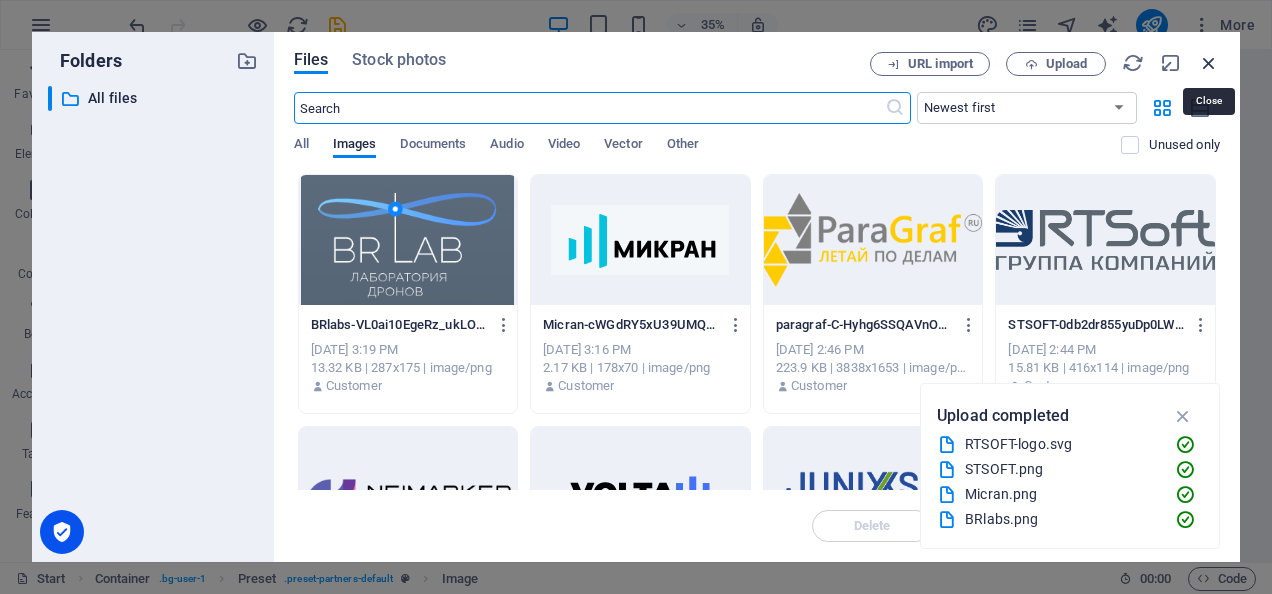 click at bounding box center [1209, 63] 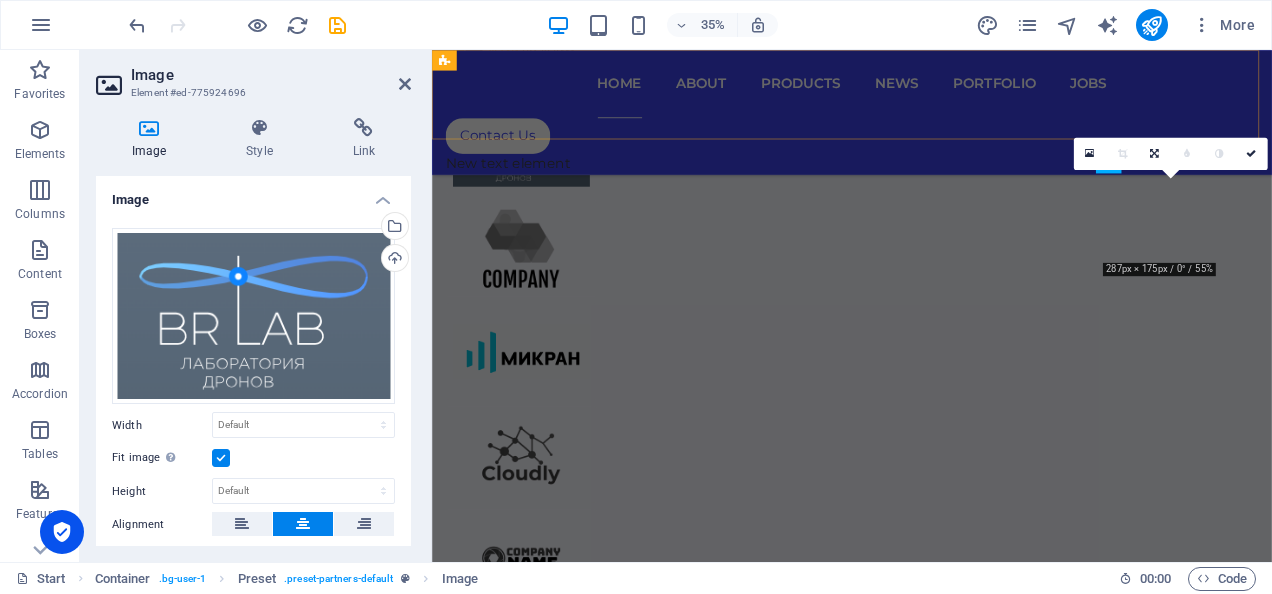 scroll, scrollTop: 1112, scrollLeft: 0, axis: vertical 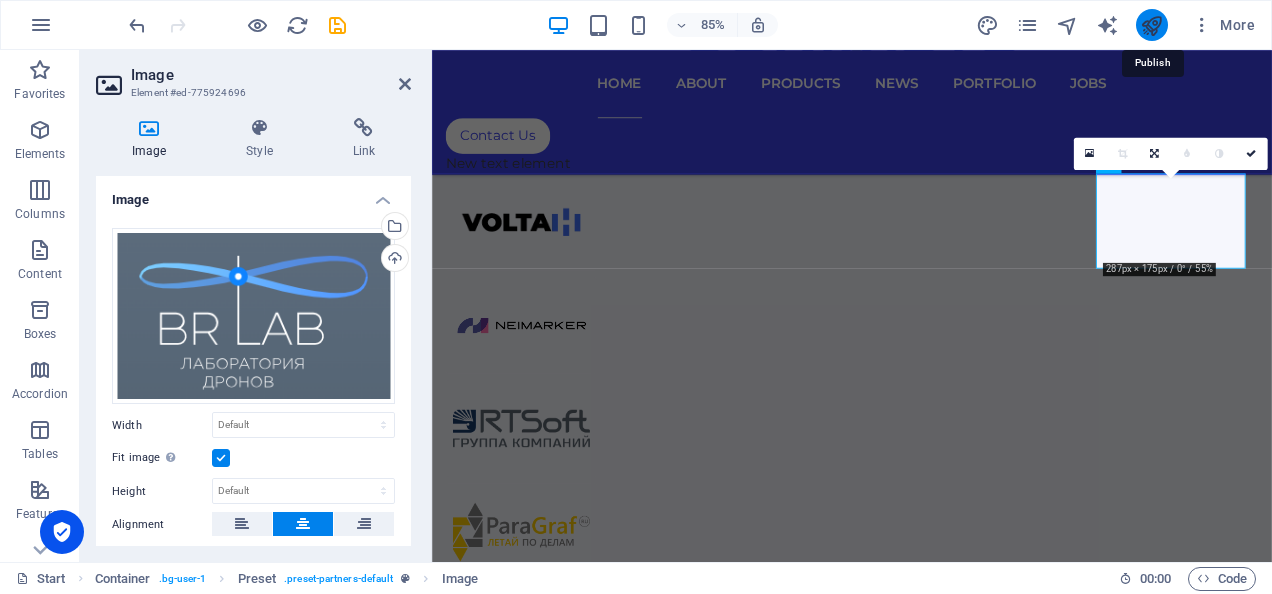 click at bounding box center [1151, 25] 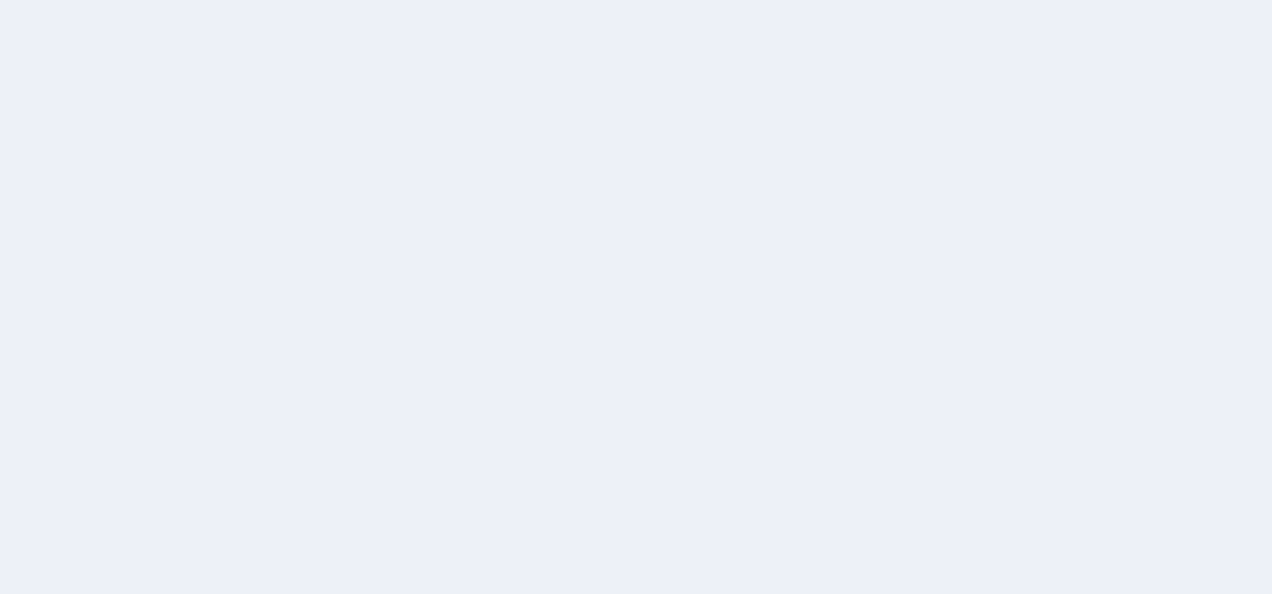 scroll, scrollTop: 0, scrollLeft: 0, axis: both 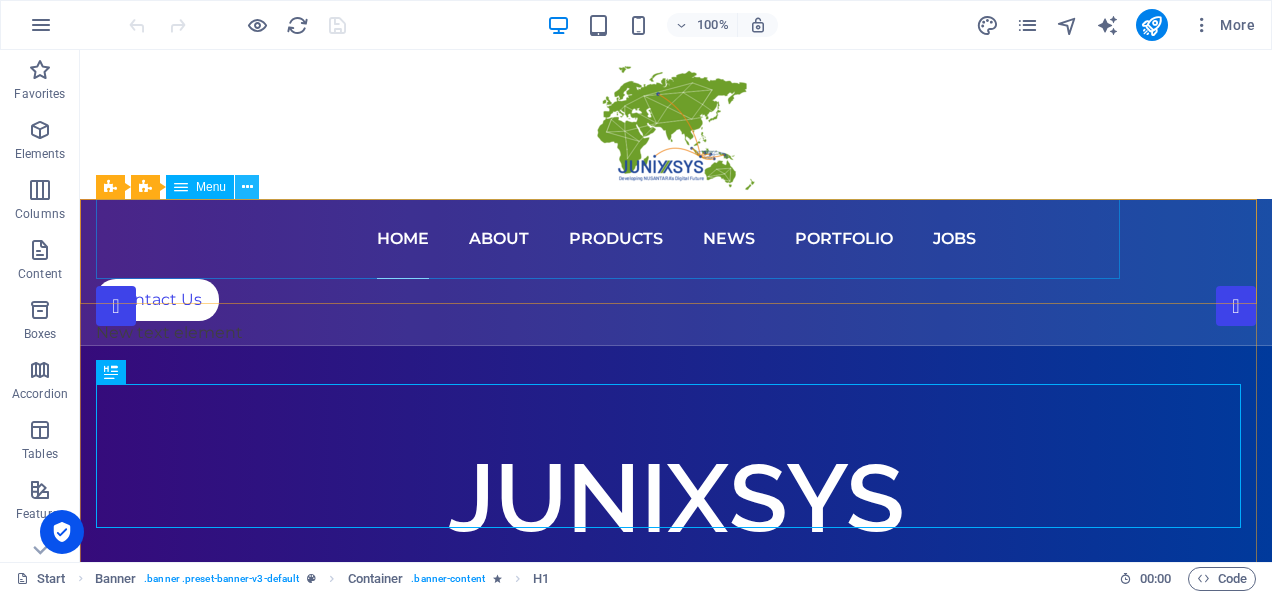 click at bounding box center [247, 187] 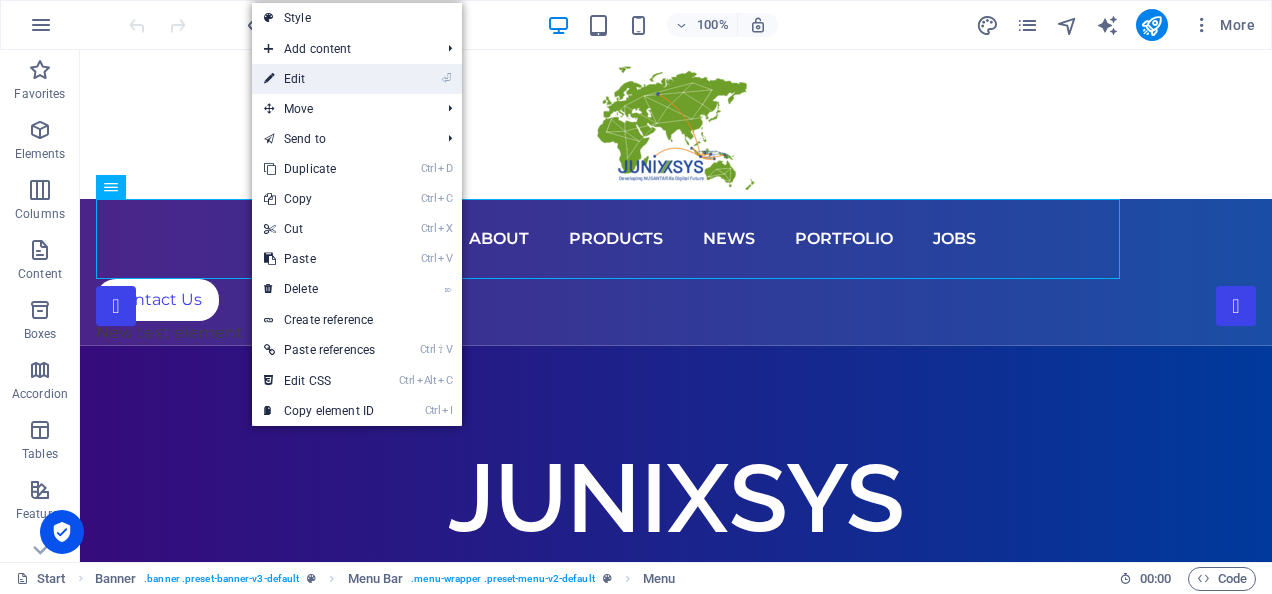 click on "⏎  Edit" at bounding box center [319, 79] 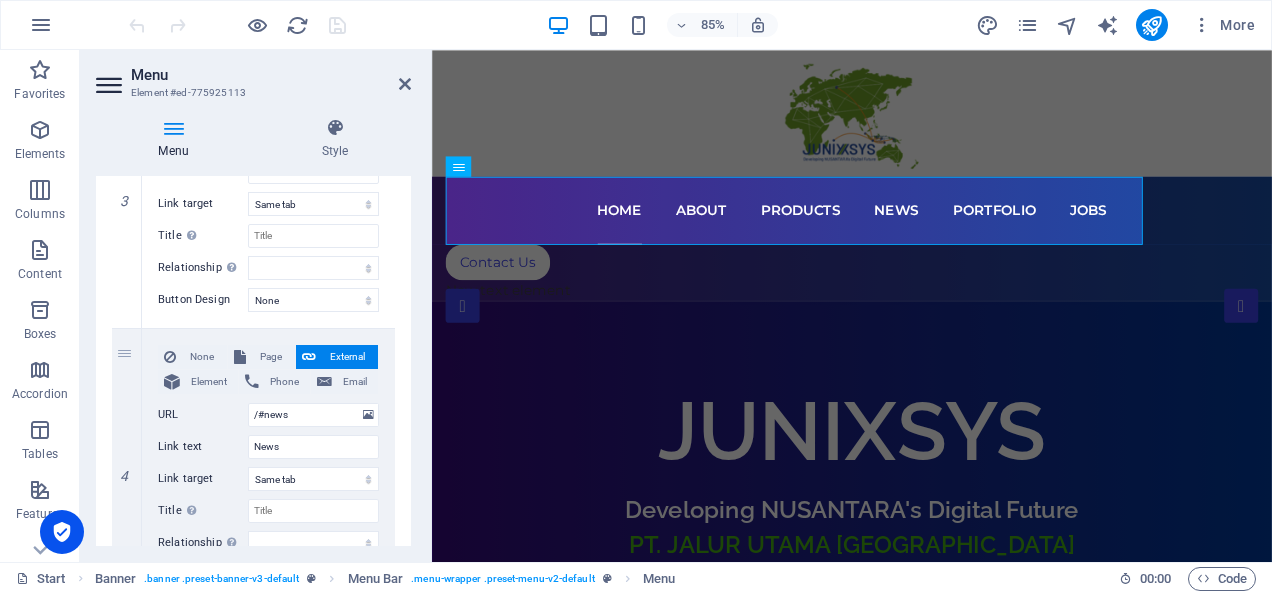 scroll, scrollTop: 966, scrollLeft: 0, axis: vertical 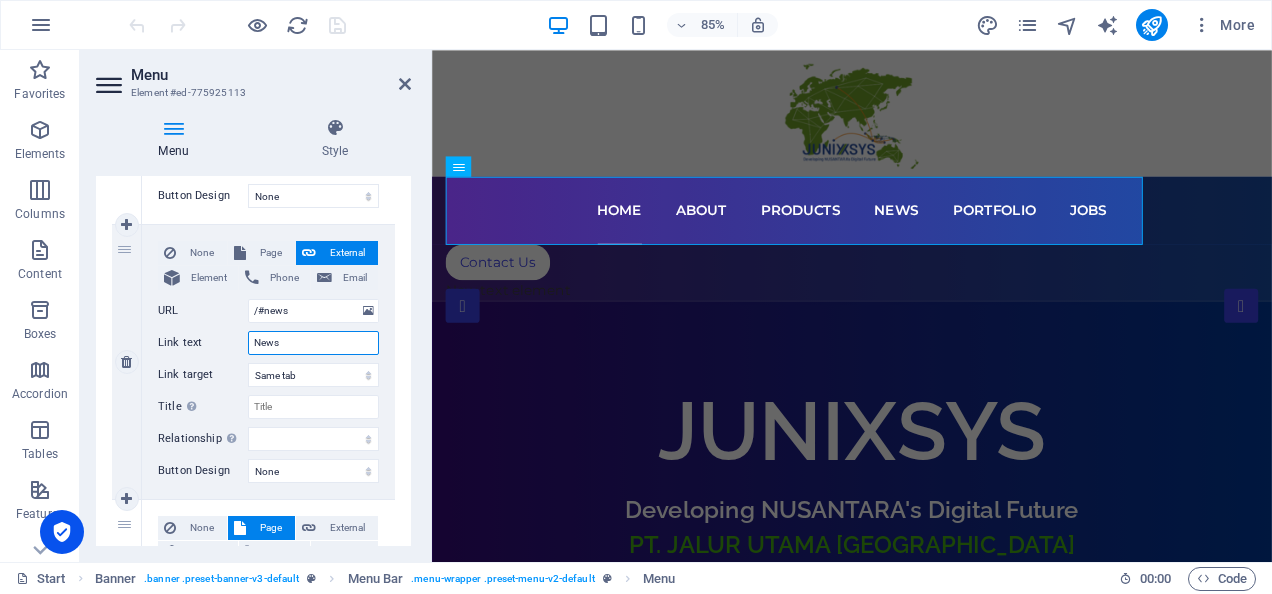 click on "News" at bounding box center [313, 343] 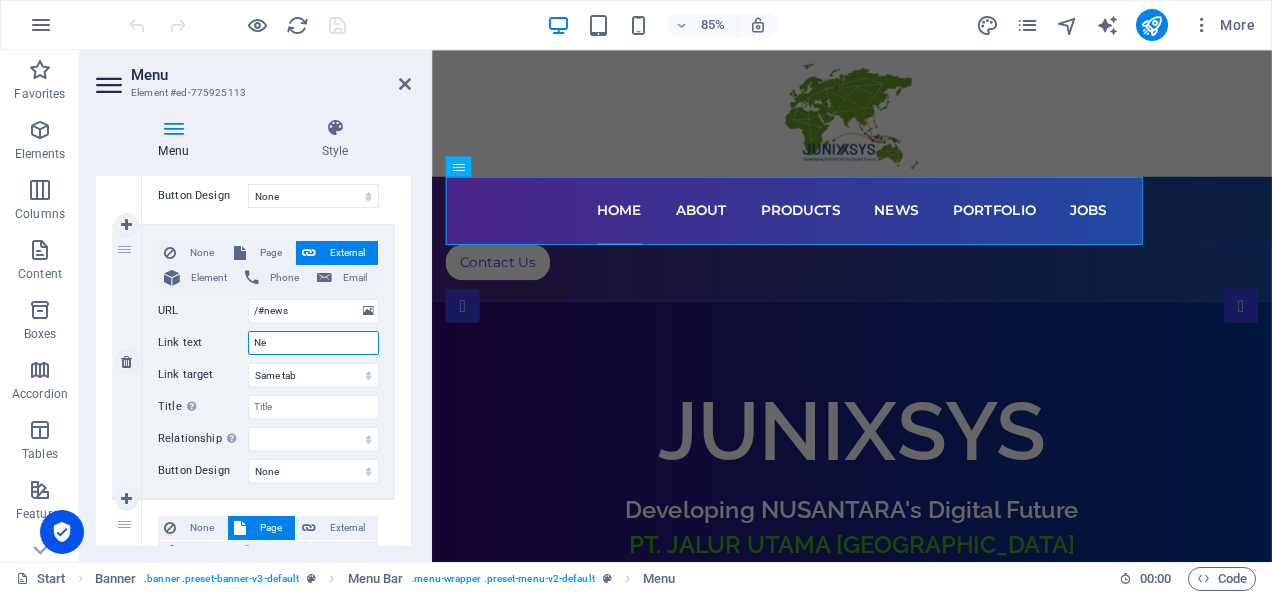type on "N" 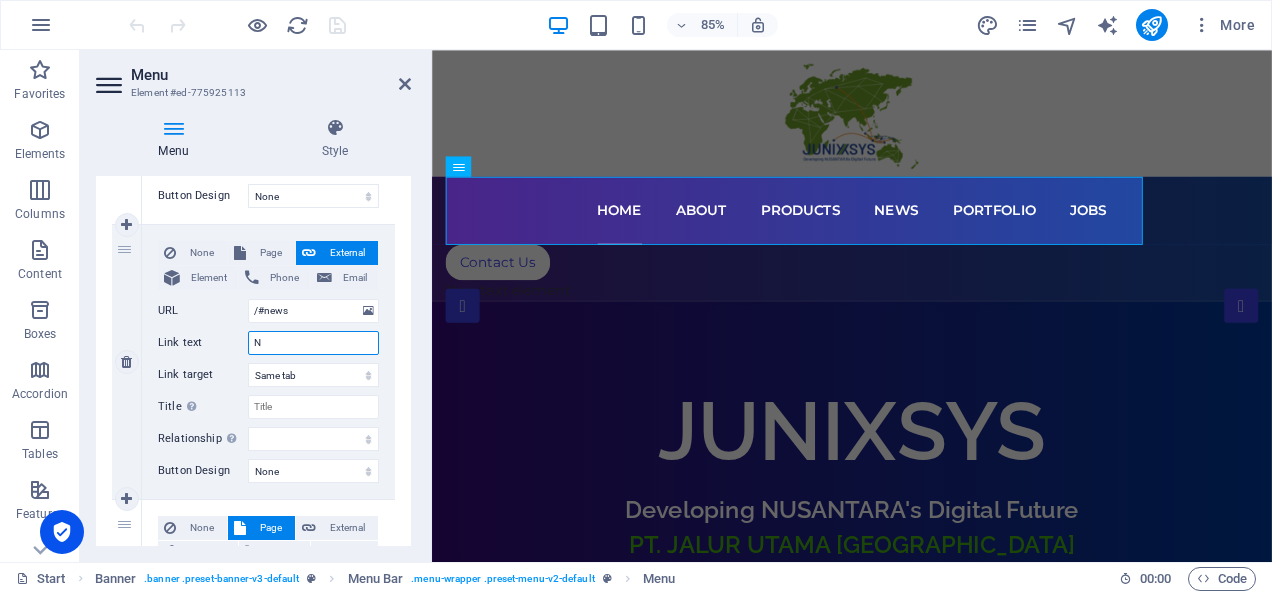 type 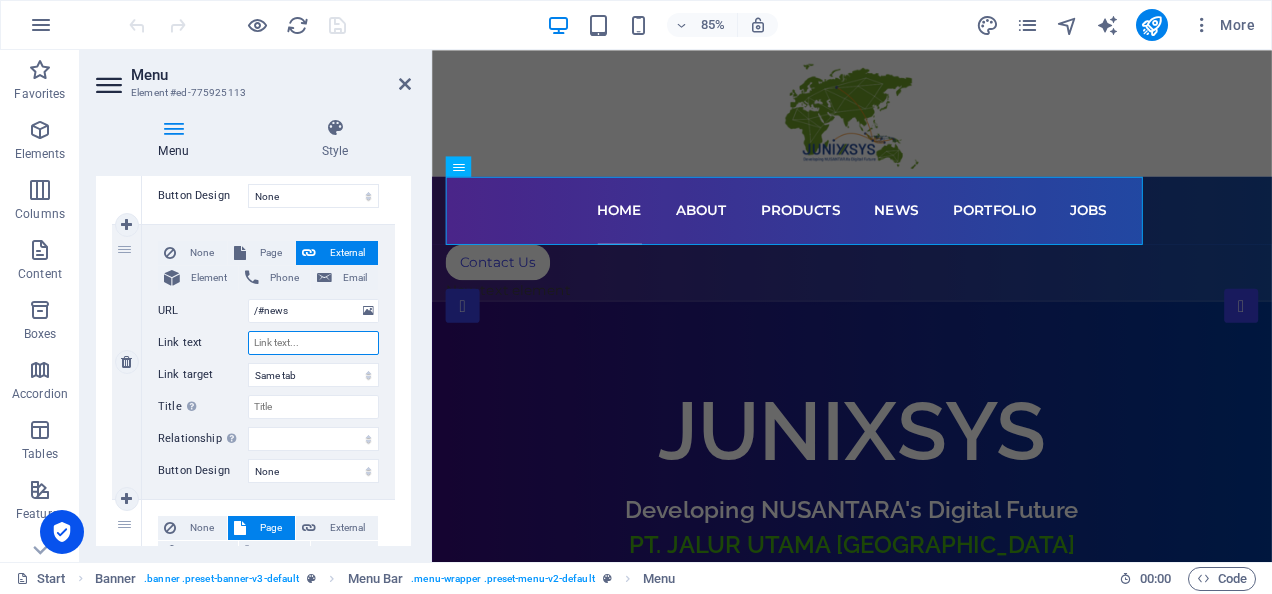 select 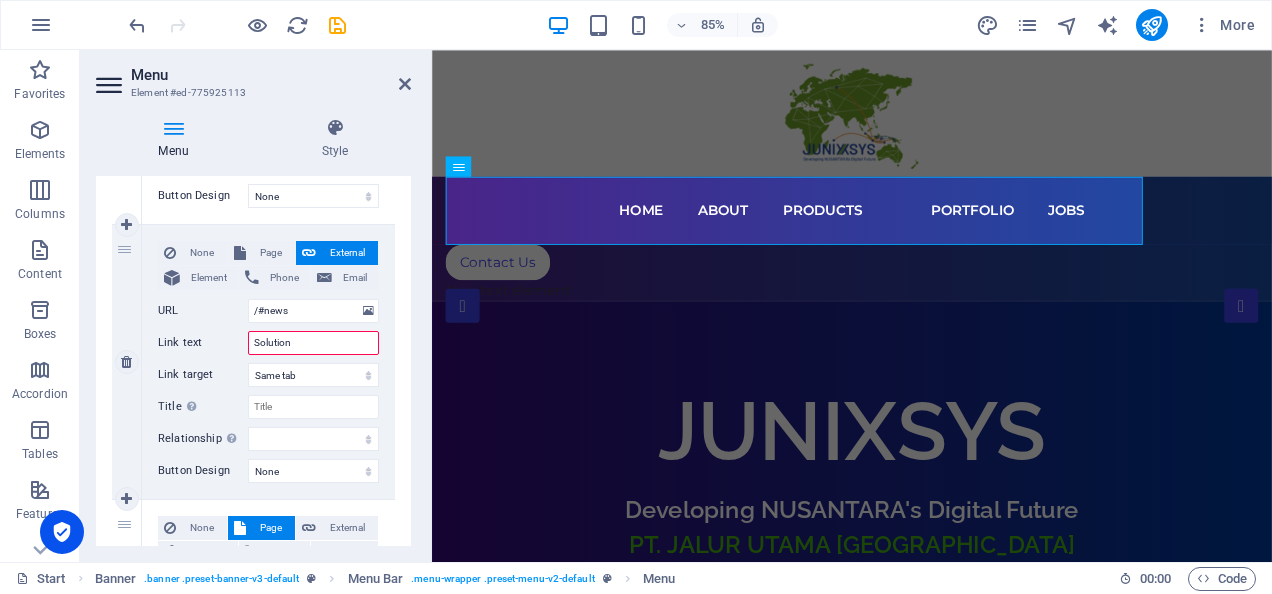 type on "Solutions" 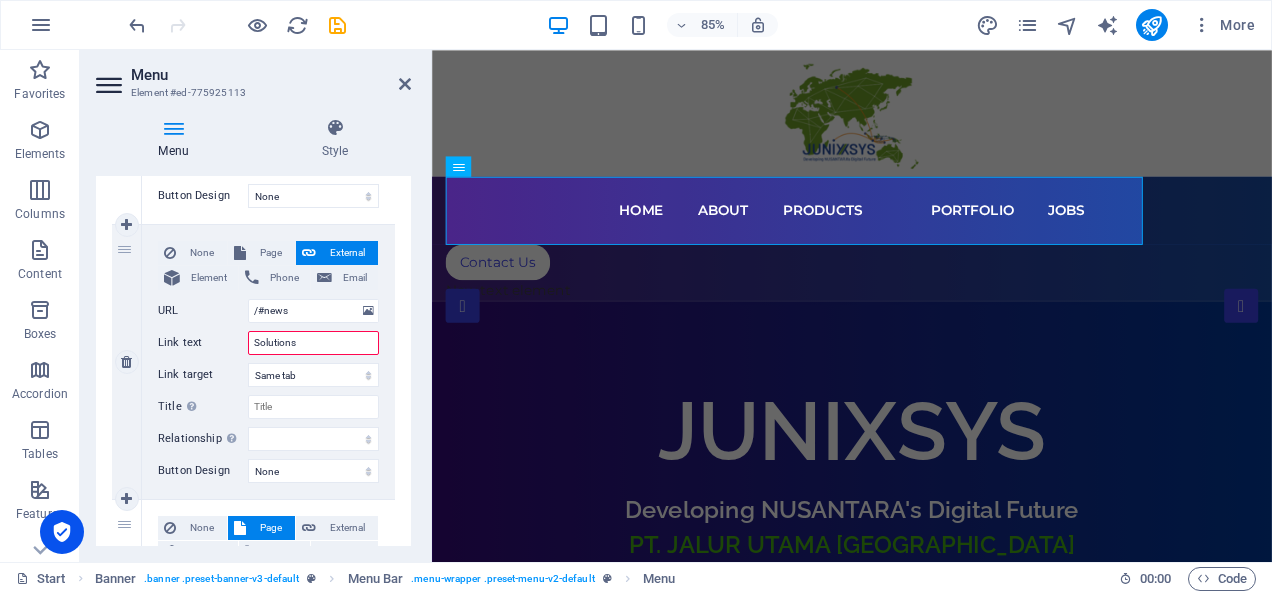 select 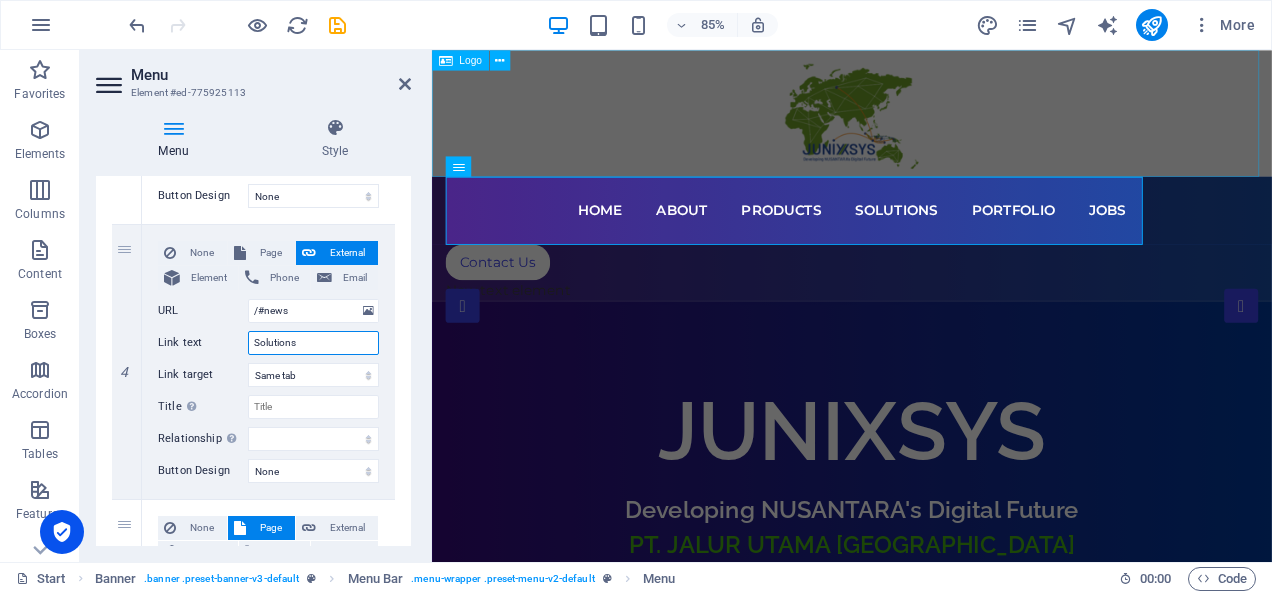 type on "Solutions" 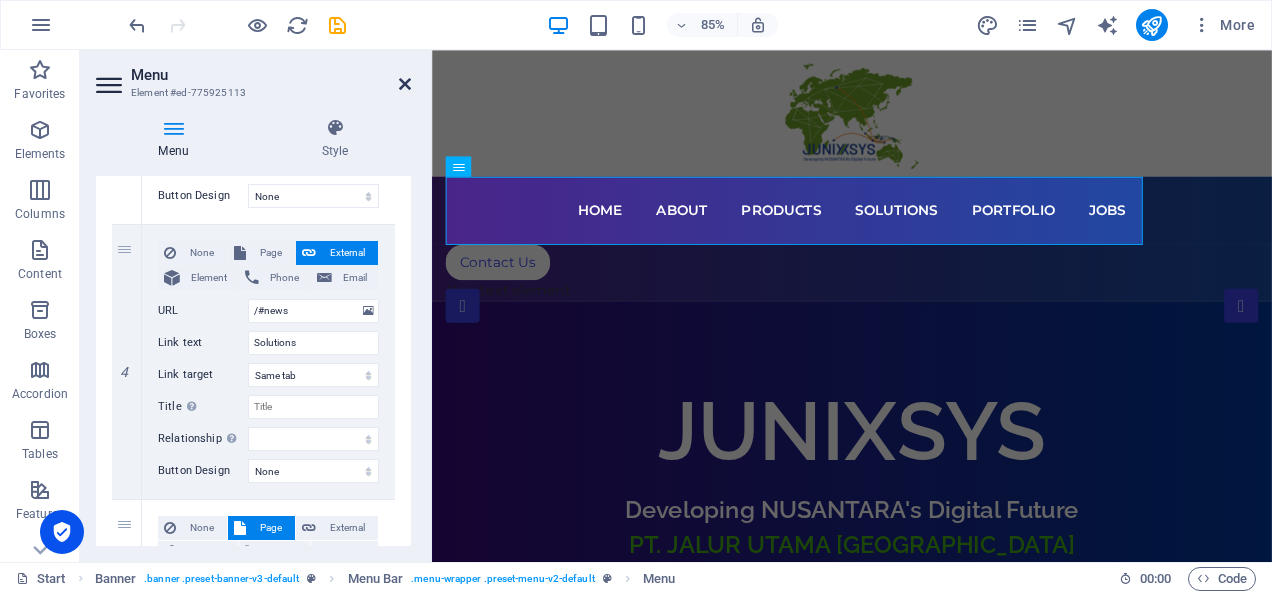 click at bounding box center [405, 84] 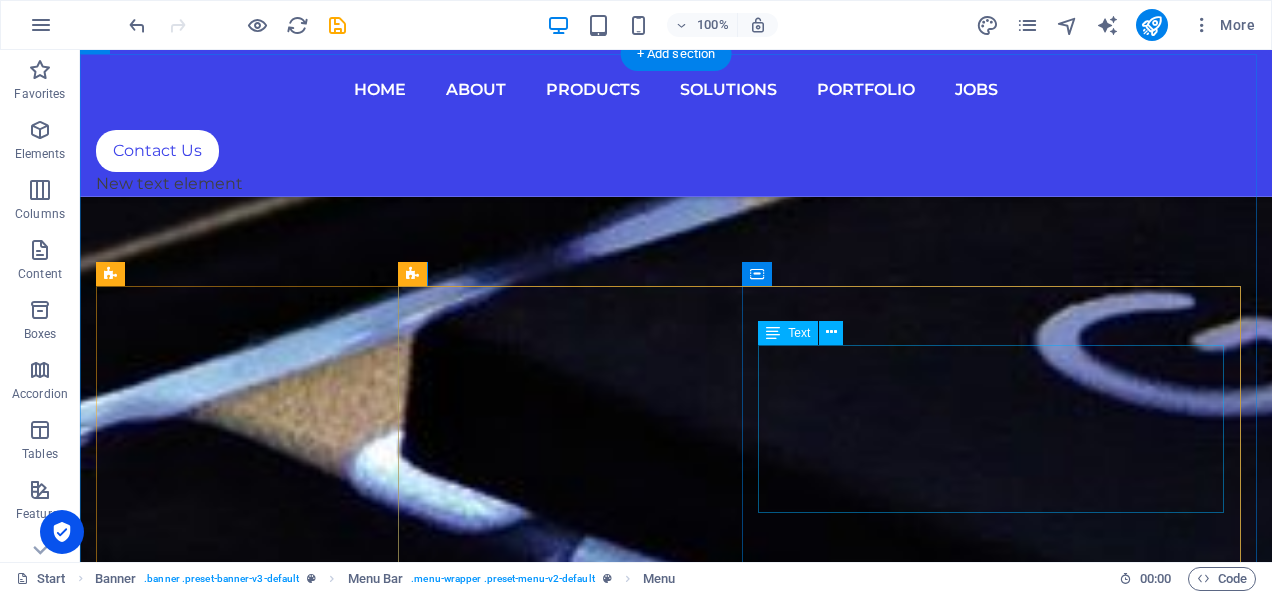 scroll, scrollTop: 10838, scrollLeft: 0, axis: vertical 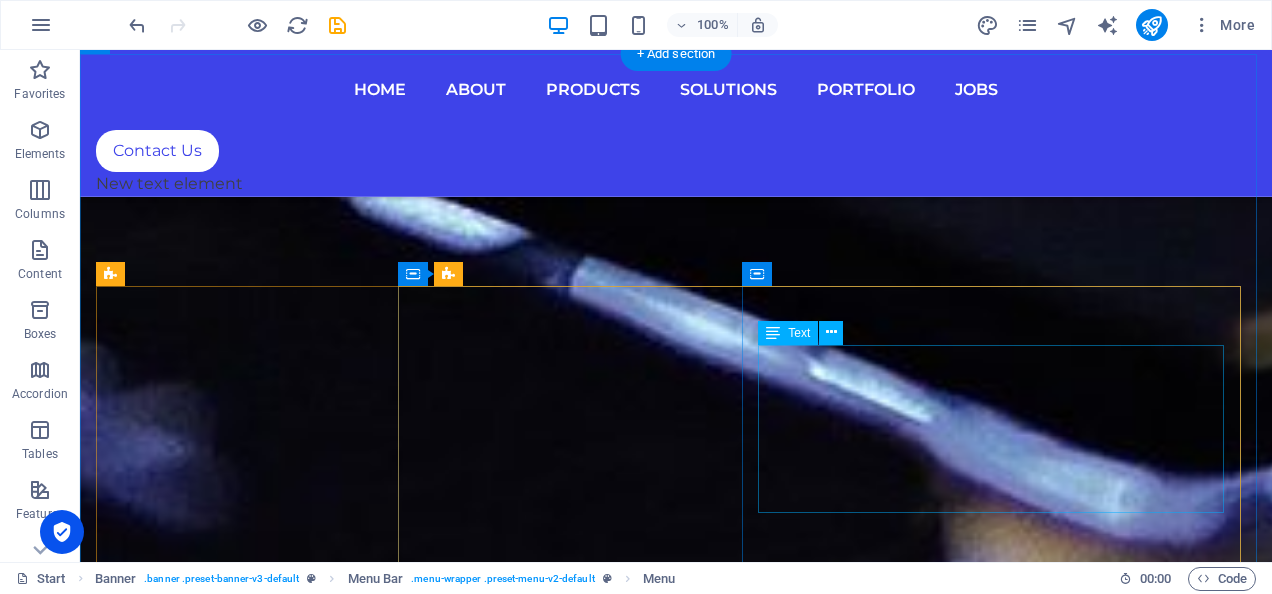 click on "Lorem ipsum dolor sit amet, consectetur adipisicing elit. Maiores ipsum repellat minus nihil. [PERSON_NAME], [PERSON_NAME], nam dignissimos ea repudiandae minima voluptatum magni pariatur possimus quia accusamus harum facilis corporis animi nisi. Enim, pariatur, impedit quia repellat harum ipsam laboriosam voluptas dicta illum nisi obcaecati reprehenderit quis placeat recusandae tenetur aperiam." at bounding box center (829, 6813) 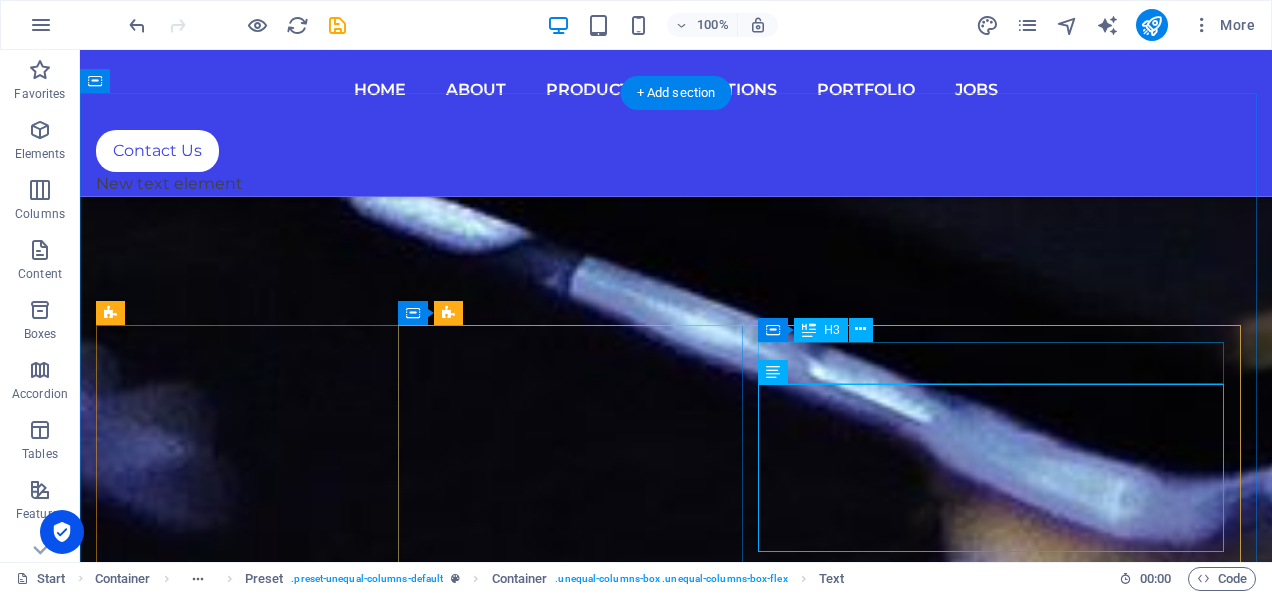 scroll, scrollTop: 10746, scrollLeft: 0, axis: vertical 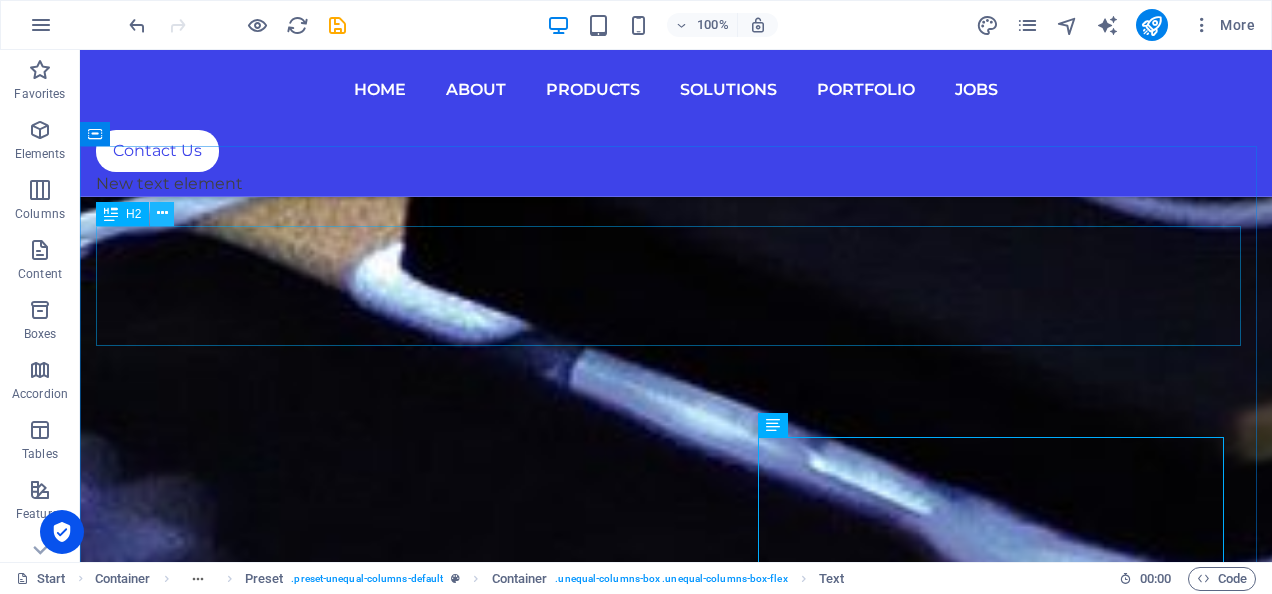 click at bounding box center [162, 213] 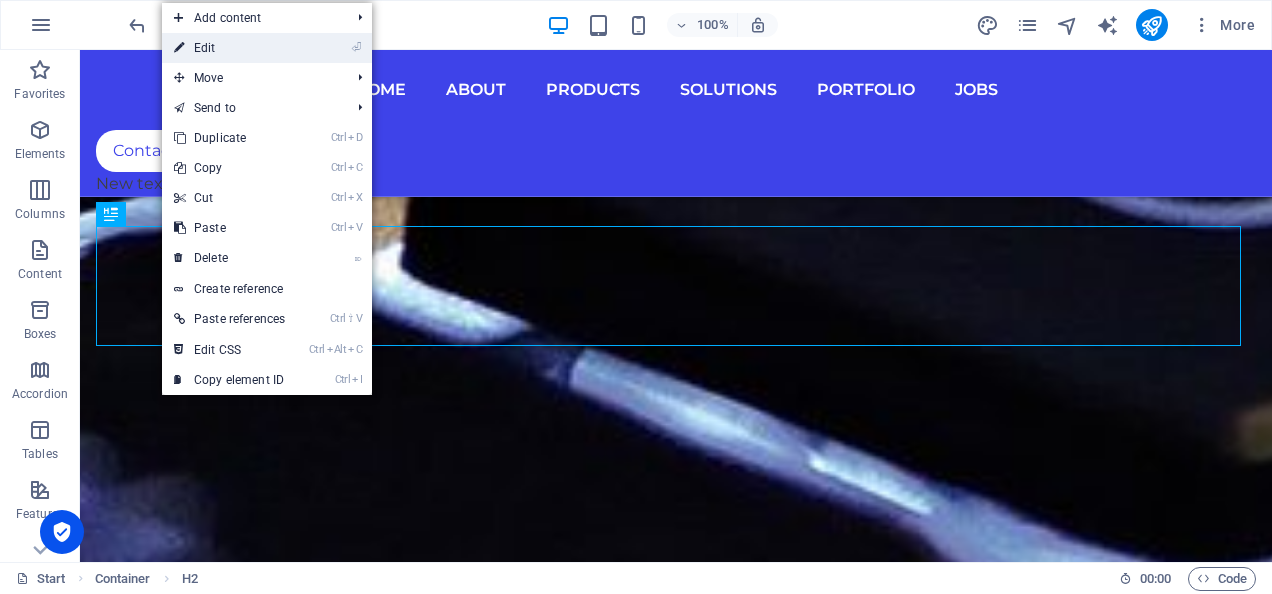 click on "⏎  Edit" at bounding box center [229, 48] 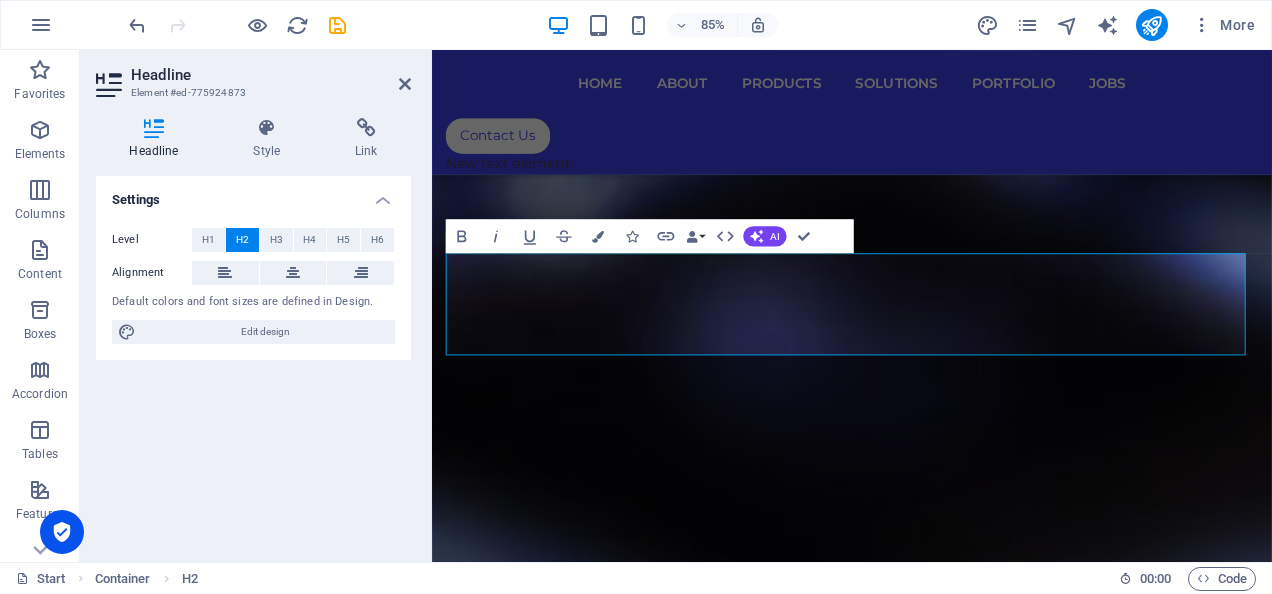 type 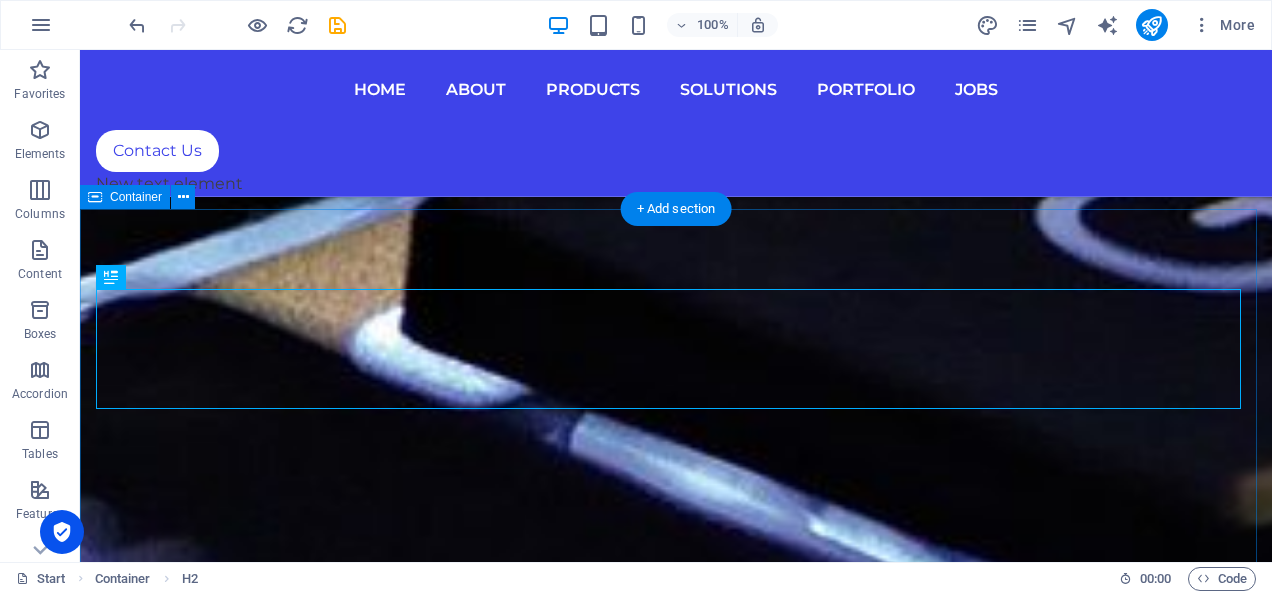 scroll, scrollTop: 10745, scrollLeft: 0, axis: vertical 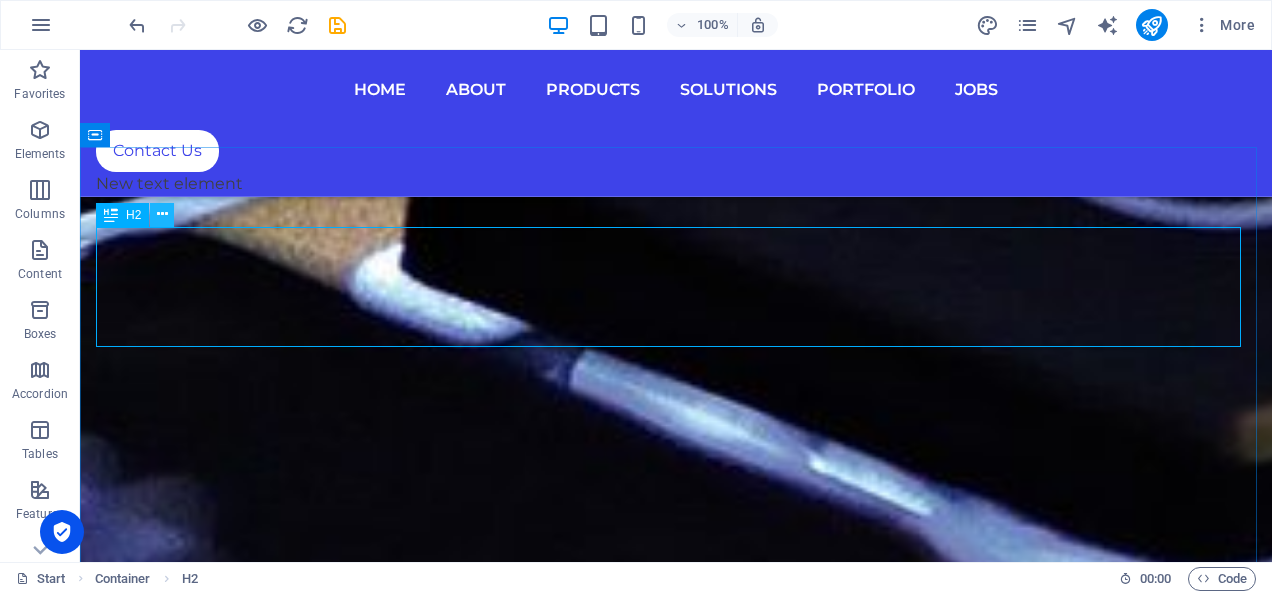 click at bounding box center [162, 215] 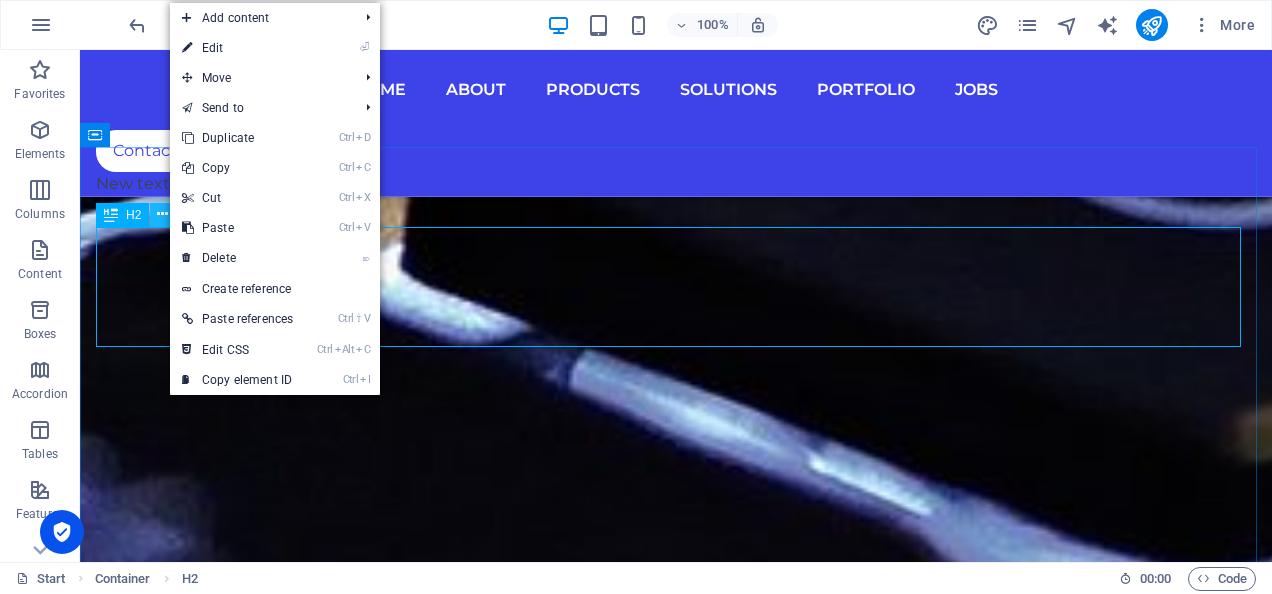 click at bounding box center [162, 215] 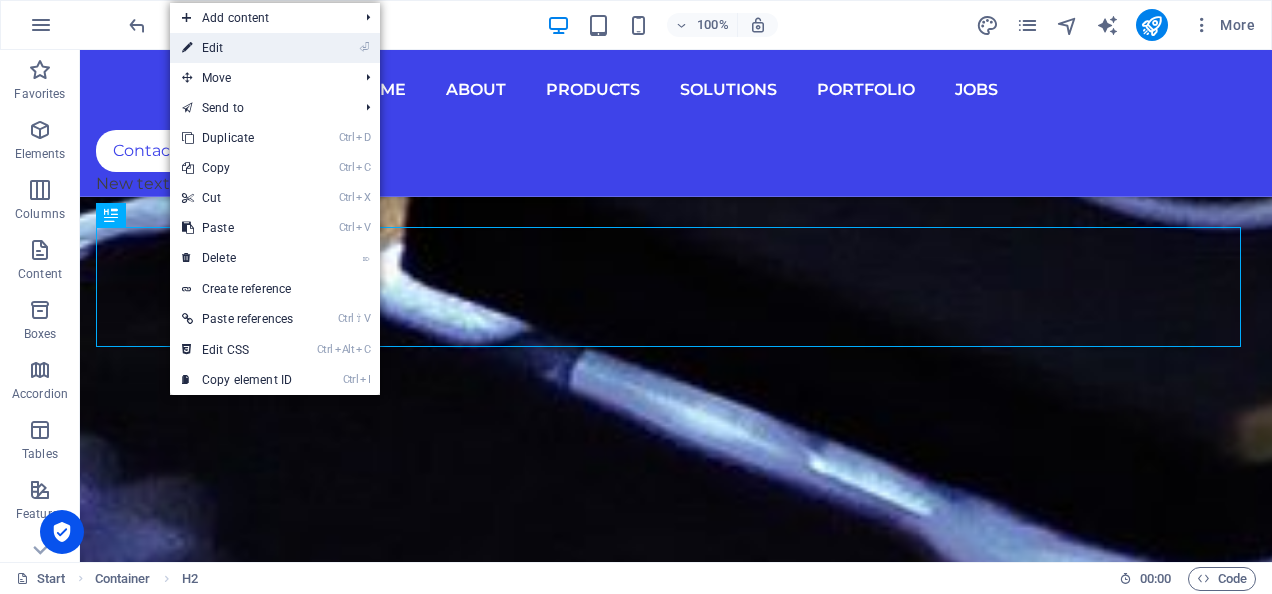click on "⏎  Edit" at bounding box center [237, 48] 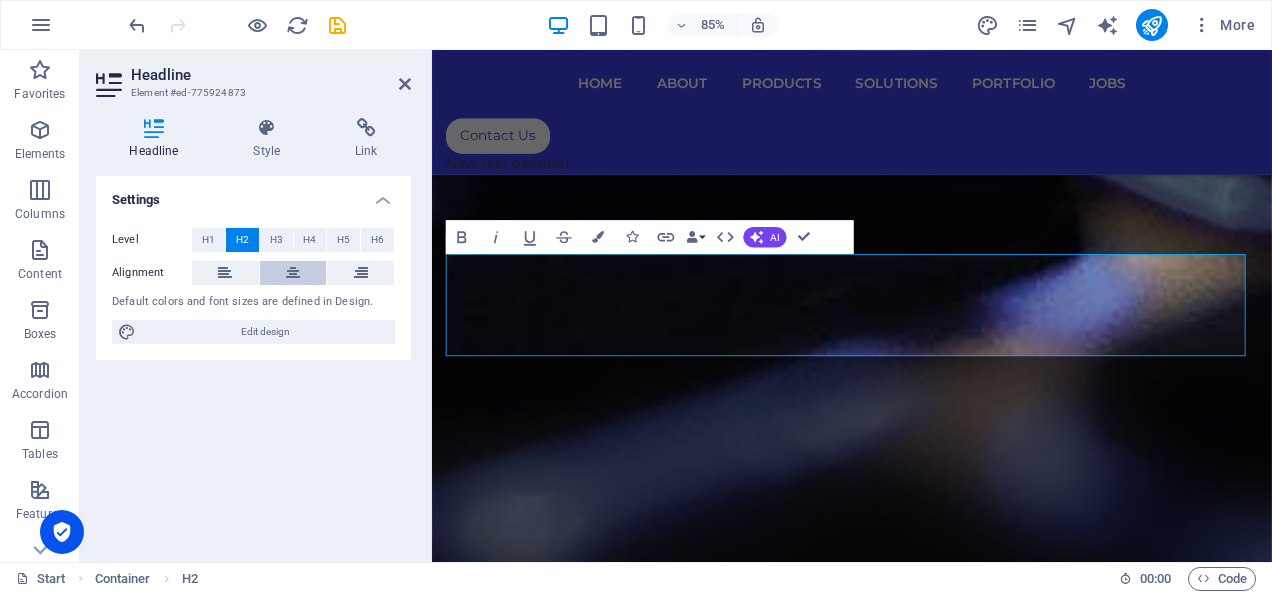 click at bounding box center (293, 273) 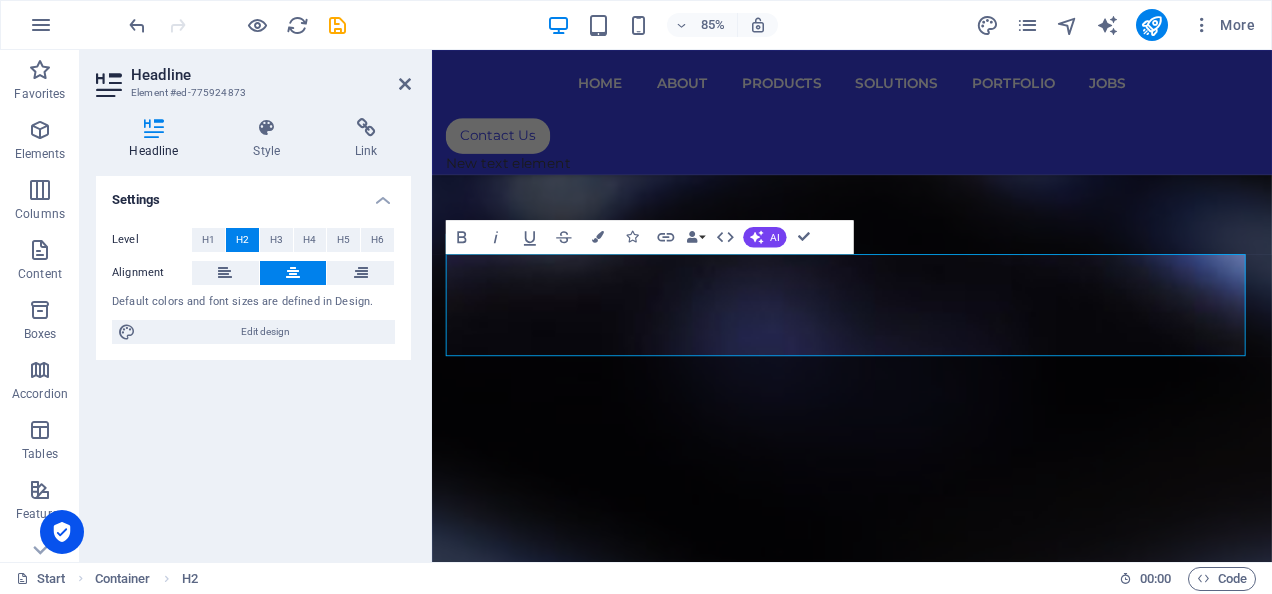 click at bounding box center (293, 273) 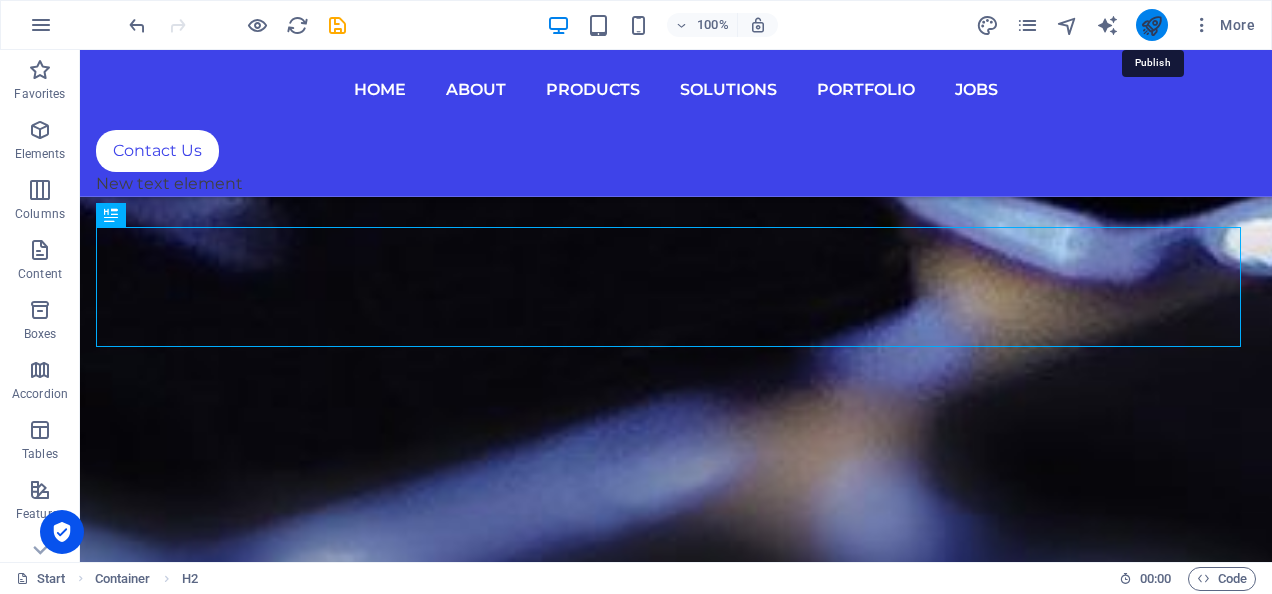 click at bounding box center [1151, 25] 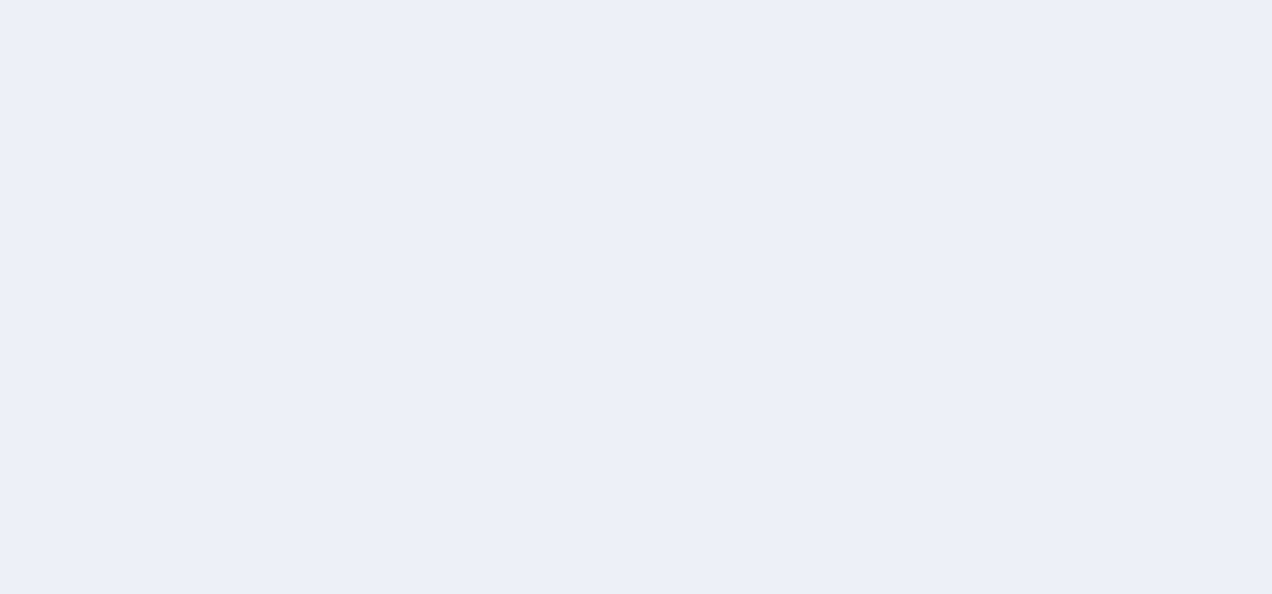 scroll, scrollTop: 0, scrollLeft: 0, axis: both 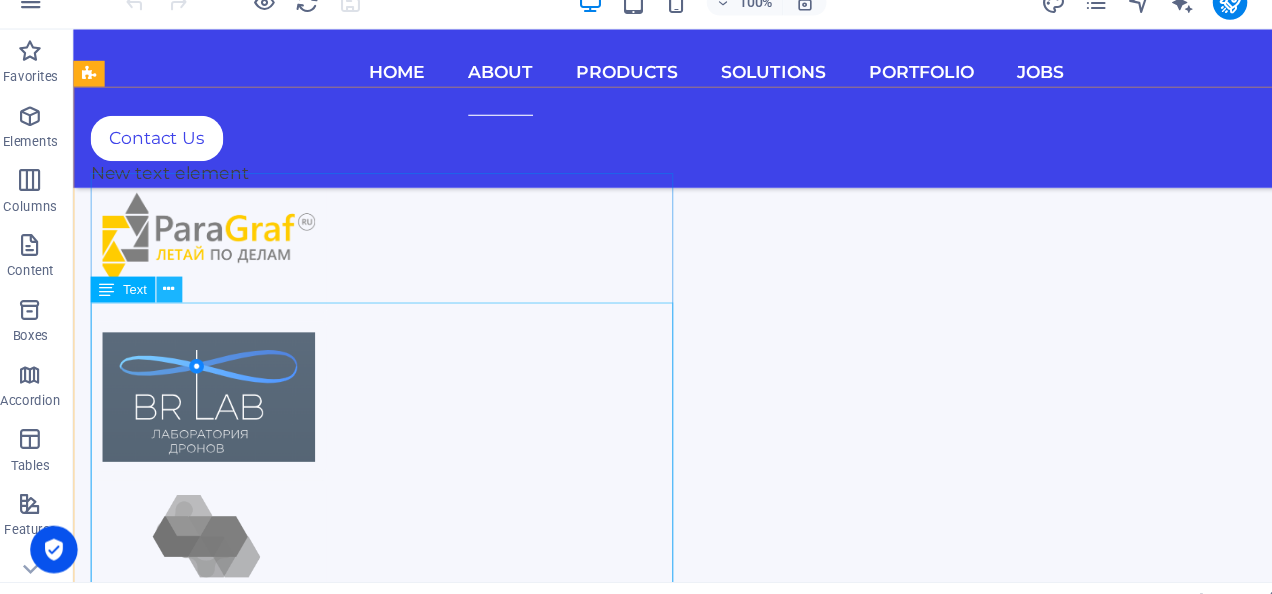 click at bounding box center (169, 290) 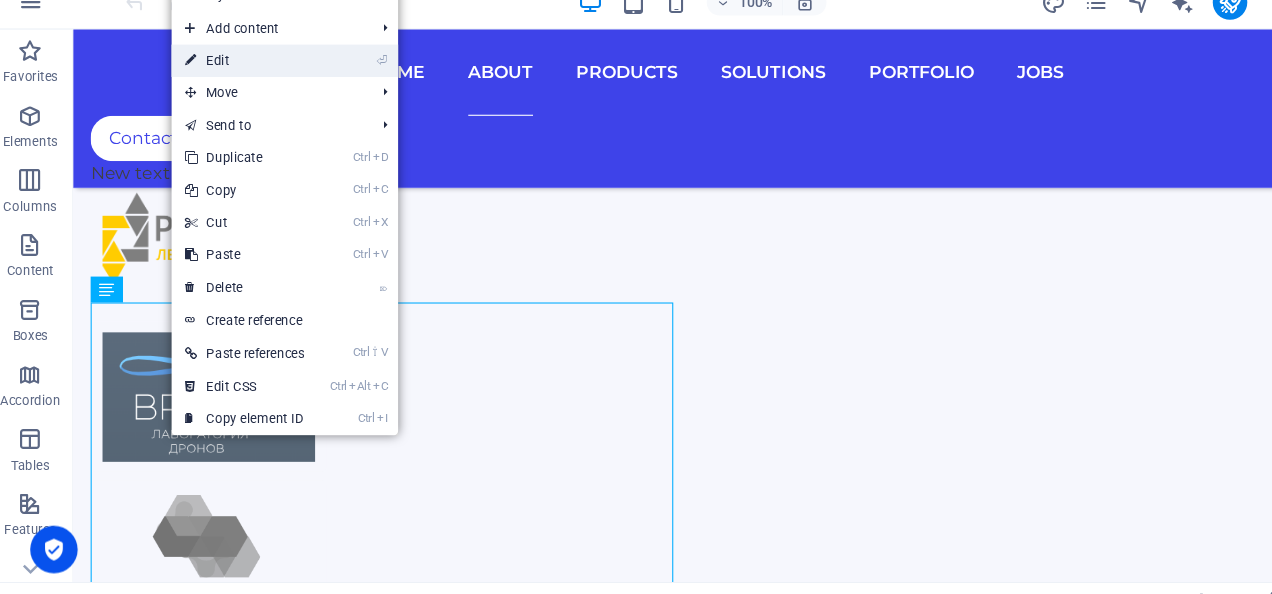 click on "⏎  Edit" at bounding box center (238, 79) 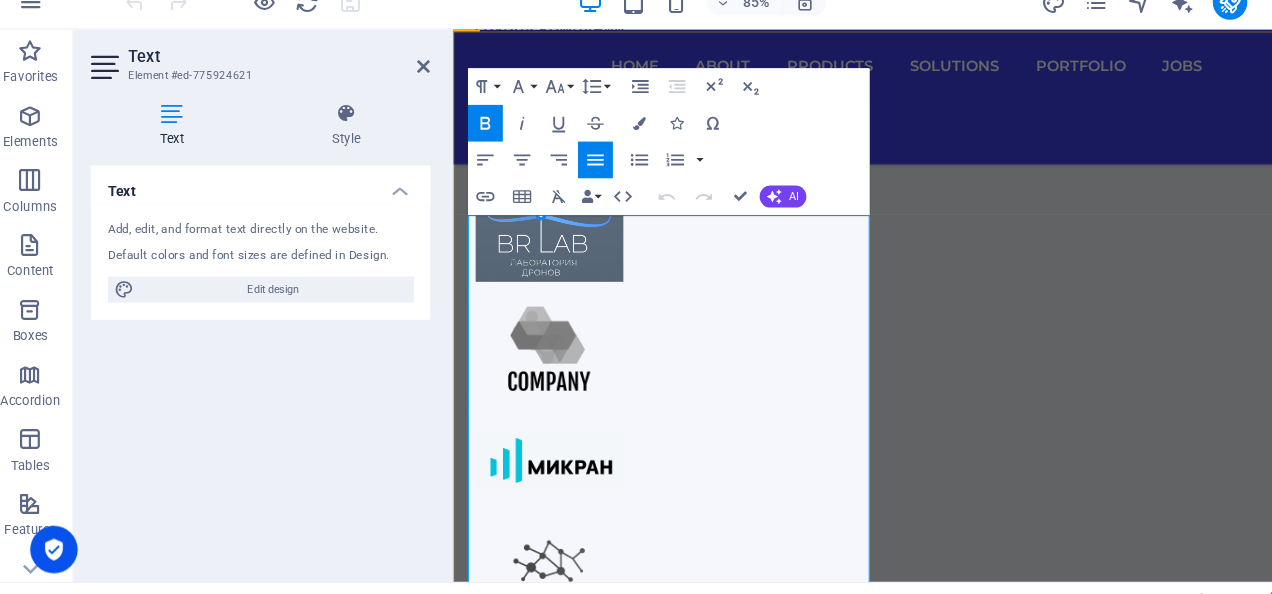 click on "T. JALUR UTAMA NUSANTARA" at bounding box center (608, 1224) 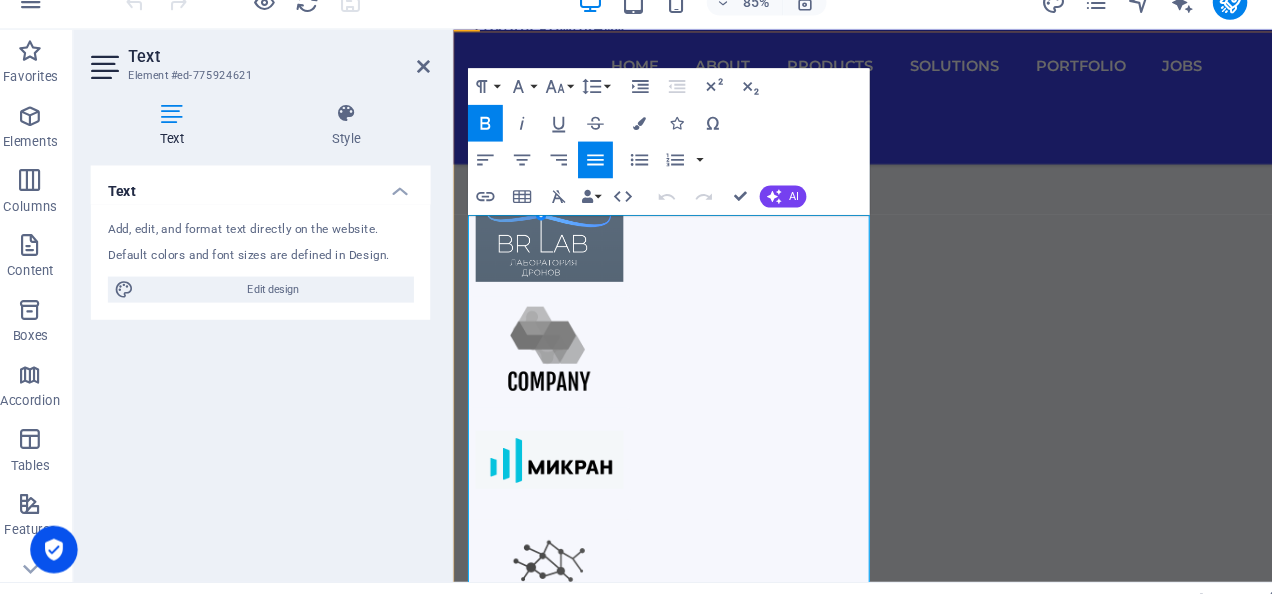 type 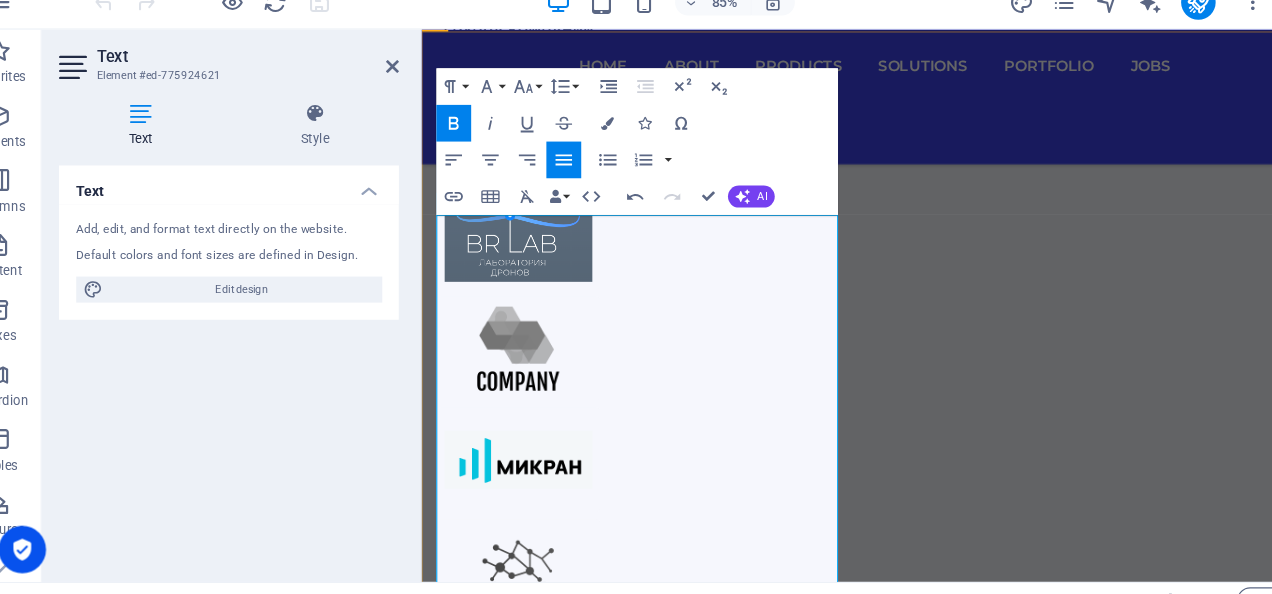 click on "TPT. JALUR UTAMA NUSANTARA" at bounding box center [616, 1224] 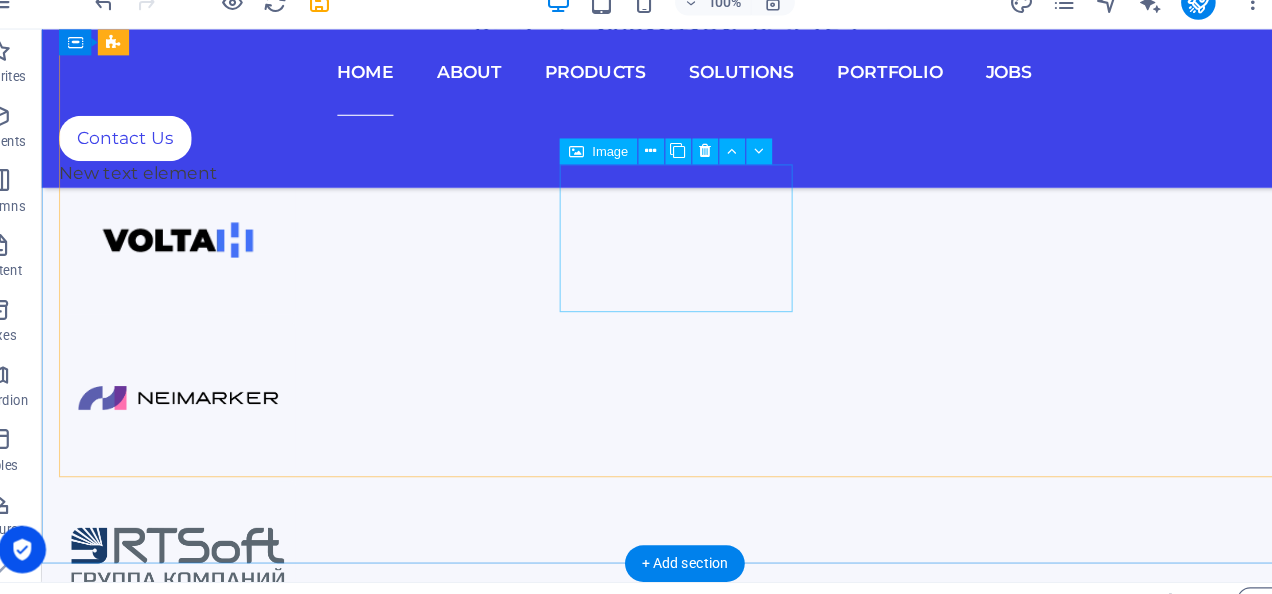 scroll, scrollTop: 1118, scrollLeft: 0, axis: vertical 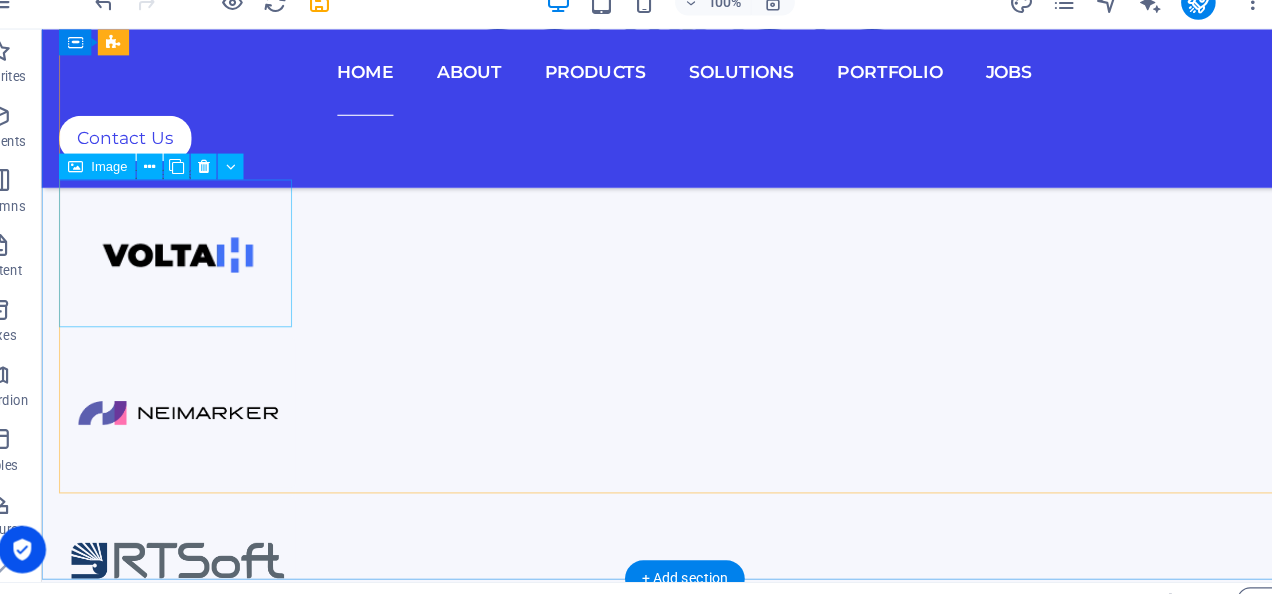 click at bounding box center (166, 237) 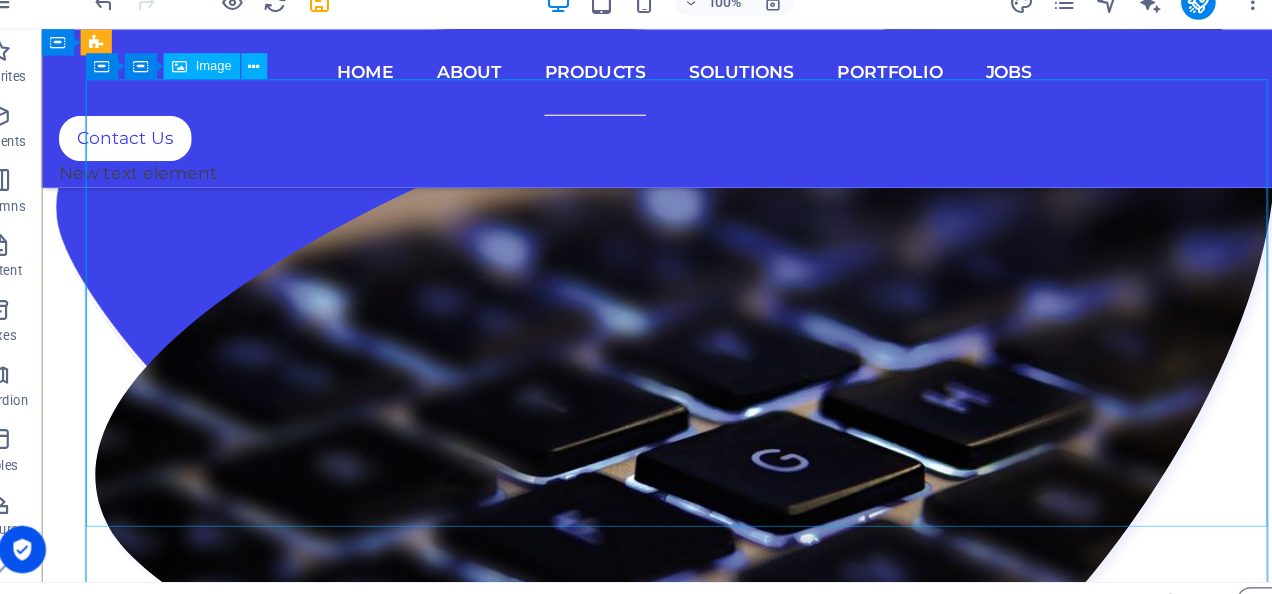 scroll, scrollTop: 7536, scrollLeft: 0, axis: vertical 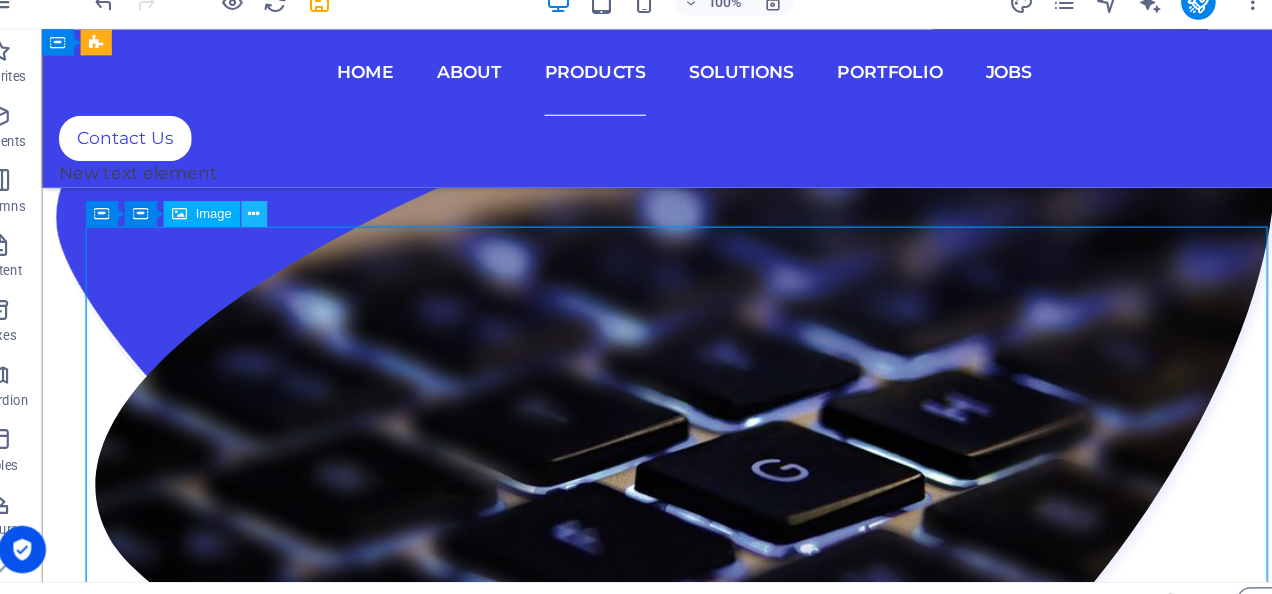 click at bounding box center (277, 221) 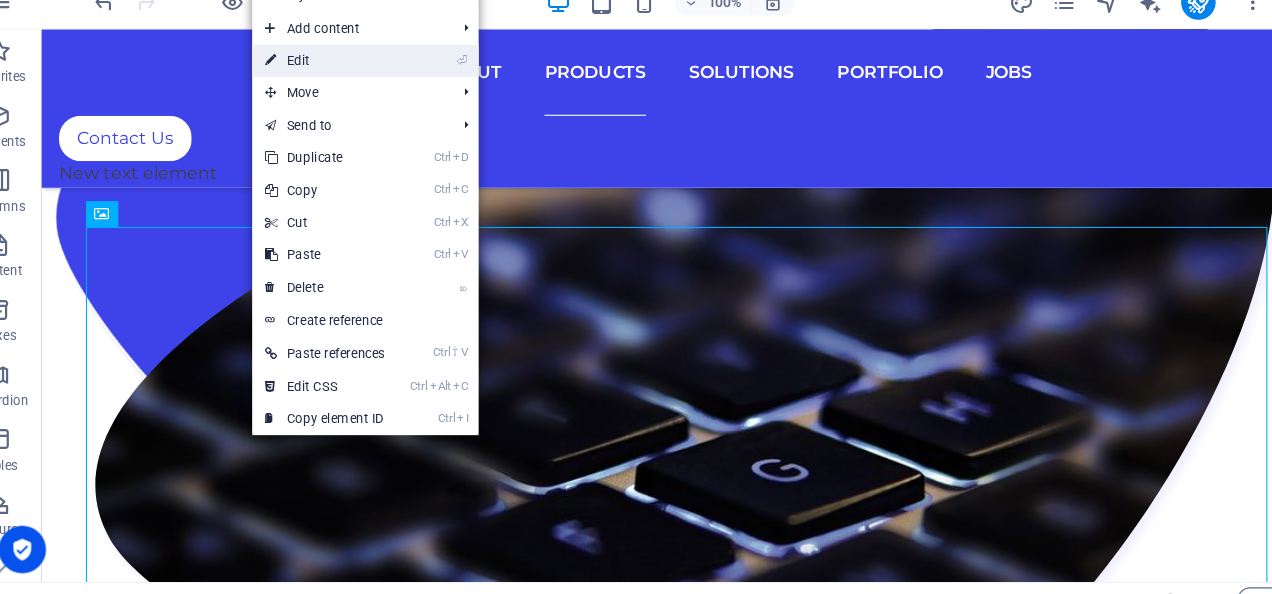 click on "⏎  Edit" at bounding box center (342, 79) 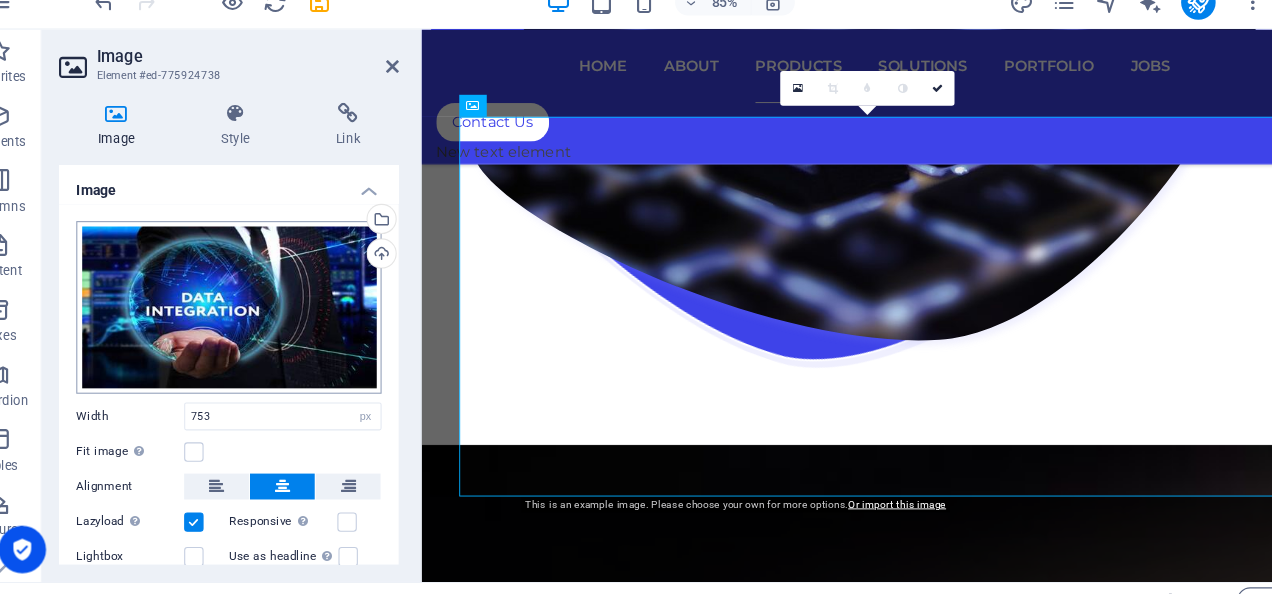 scroll, scrollTop: 8070, scrollLeft: 0, axis: vertical 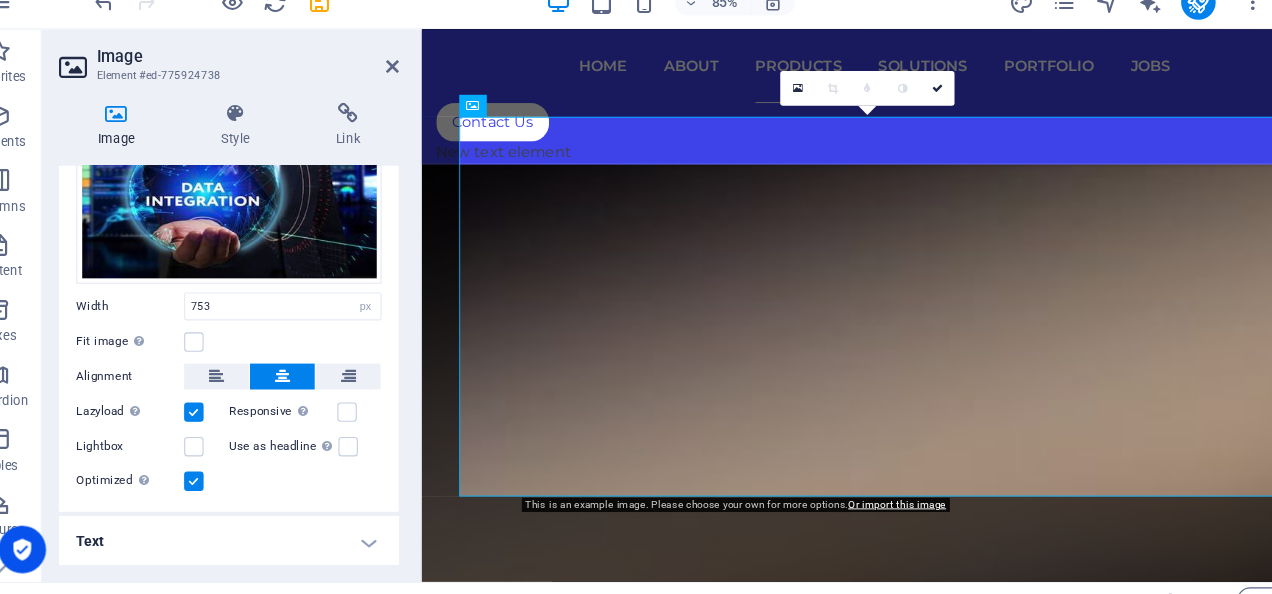 click on "Text" at bounding box center (253, 525) 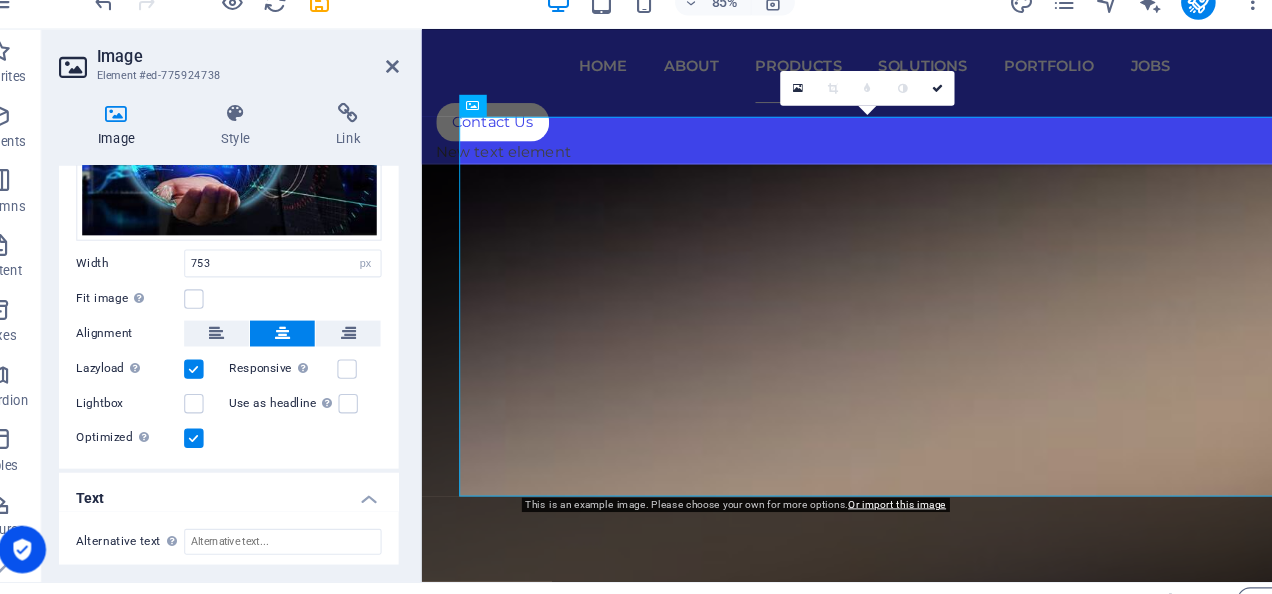 scroll, scrollTop: 16, scrollLeft: 0, axis: vertical 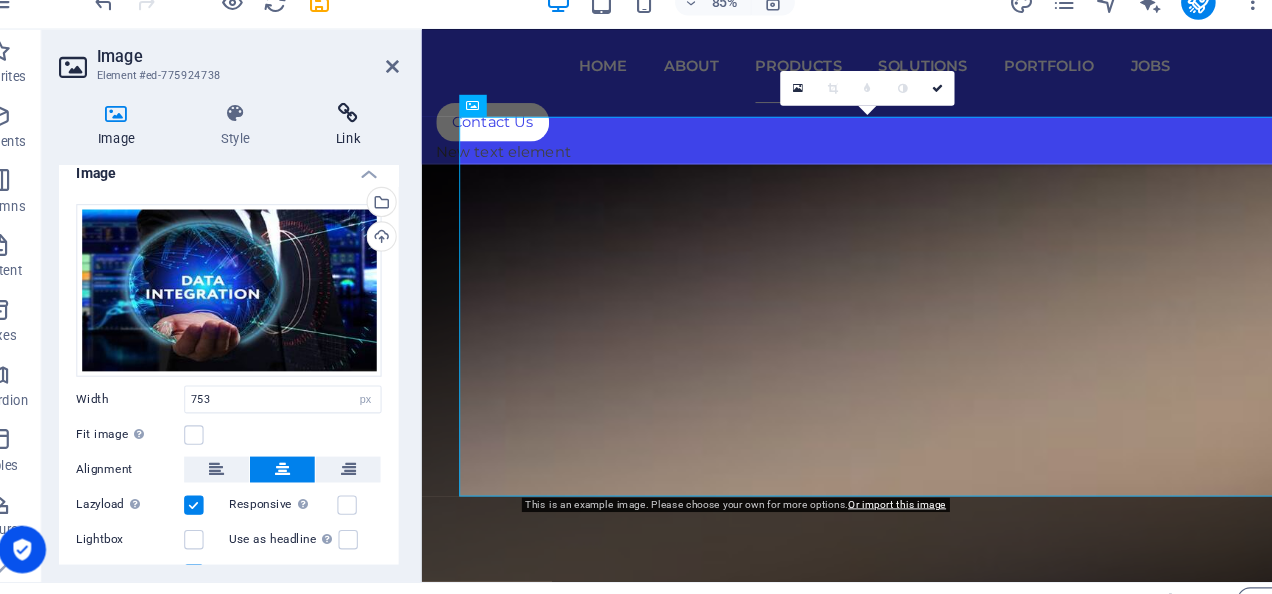 click on "Link" at bounding box center [364, 139] 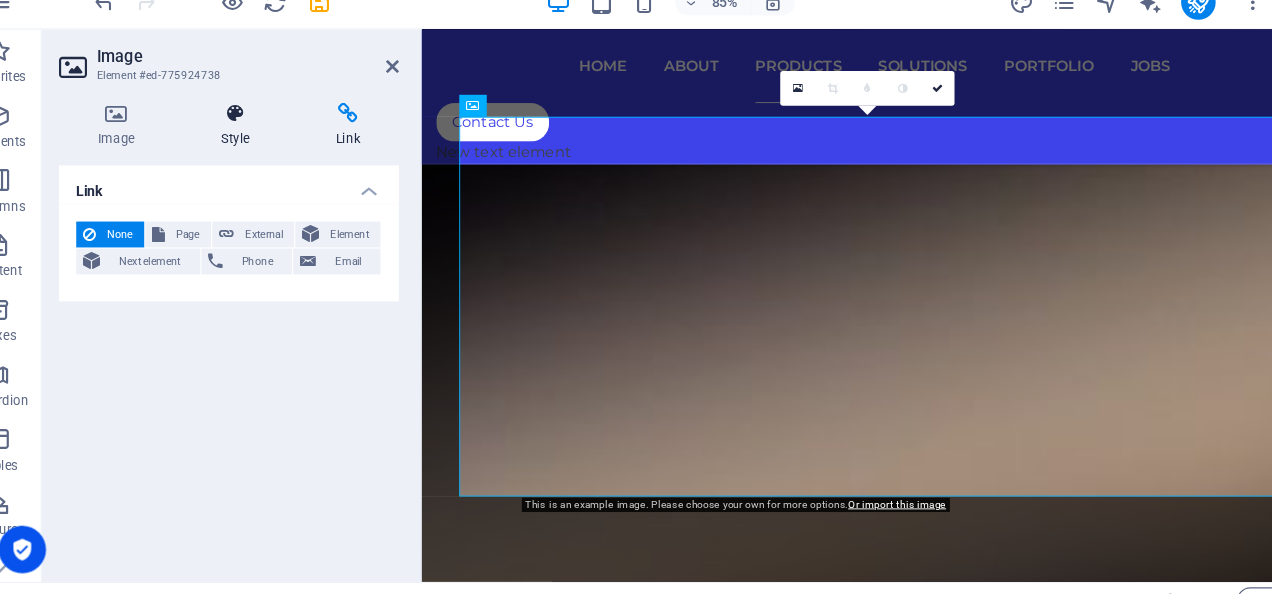click at bounding box center (259, 128) 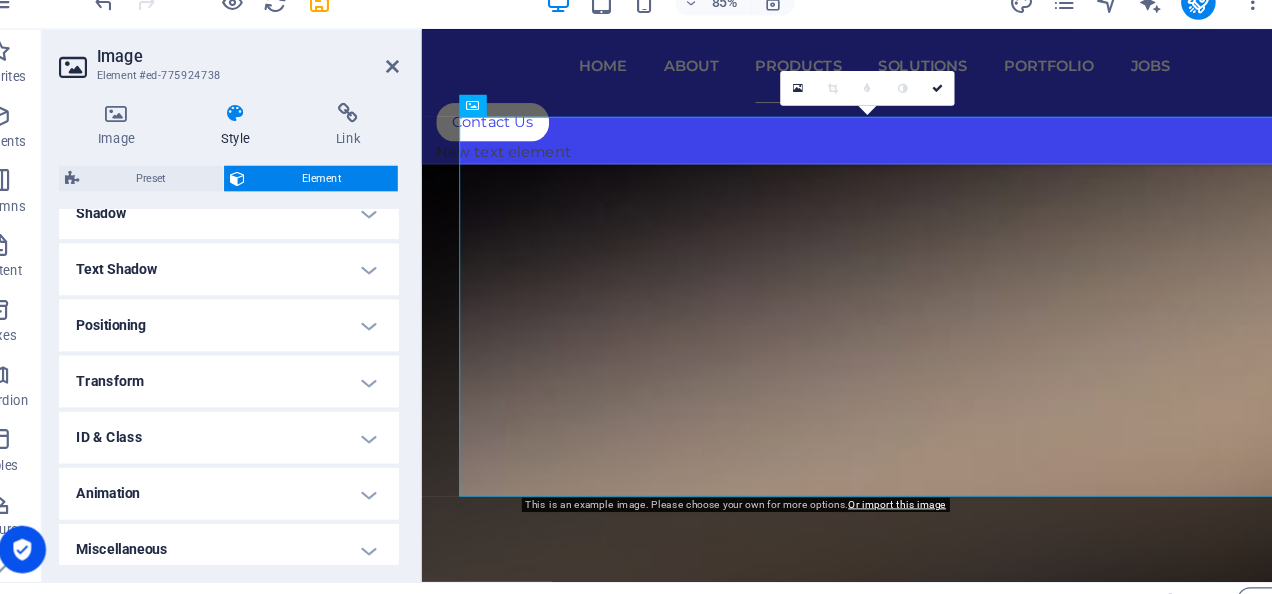 scroll, scrollTop: 515, scrollLeft: 0, axis: vertical 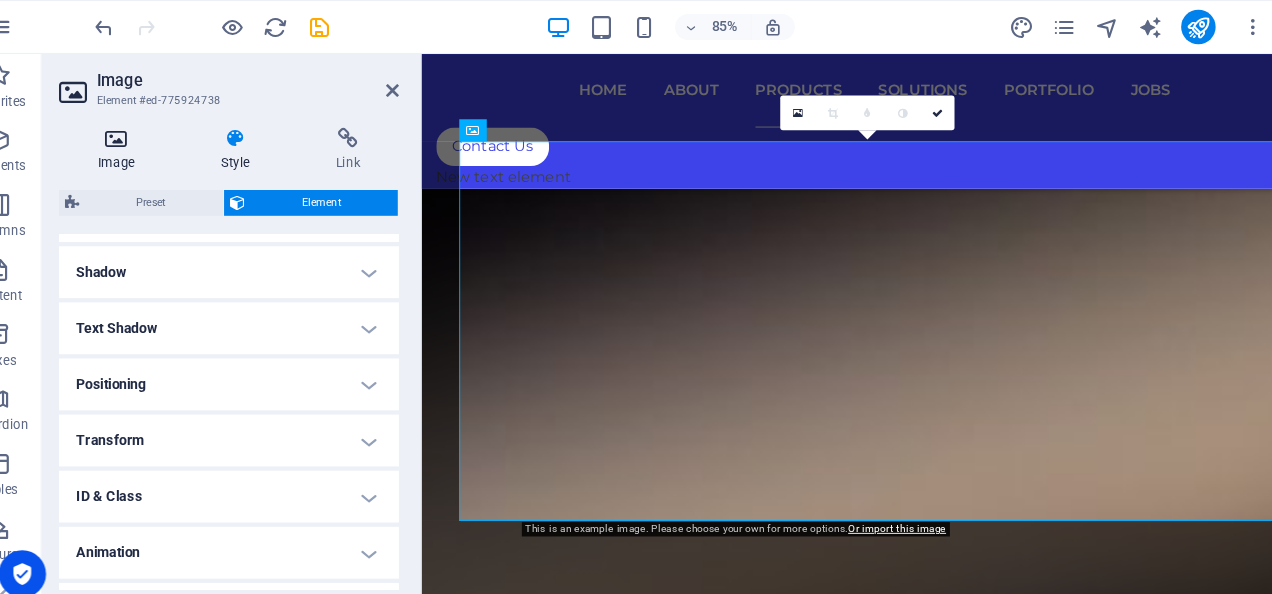 click at bounding box center (149, 128) 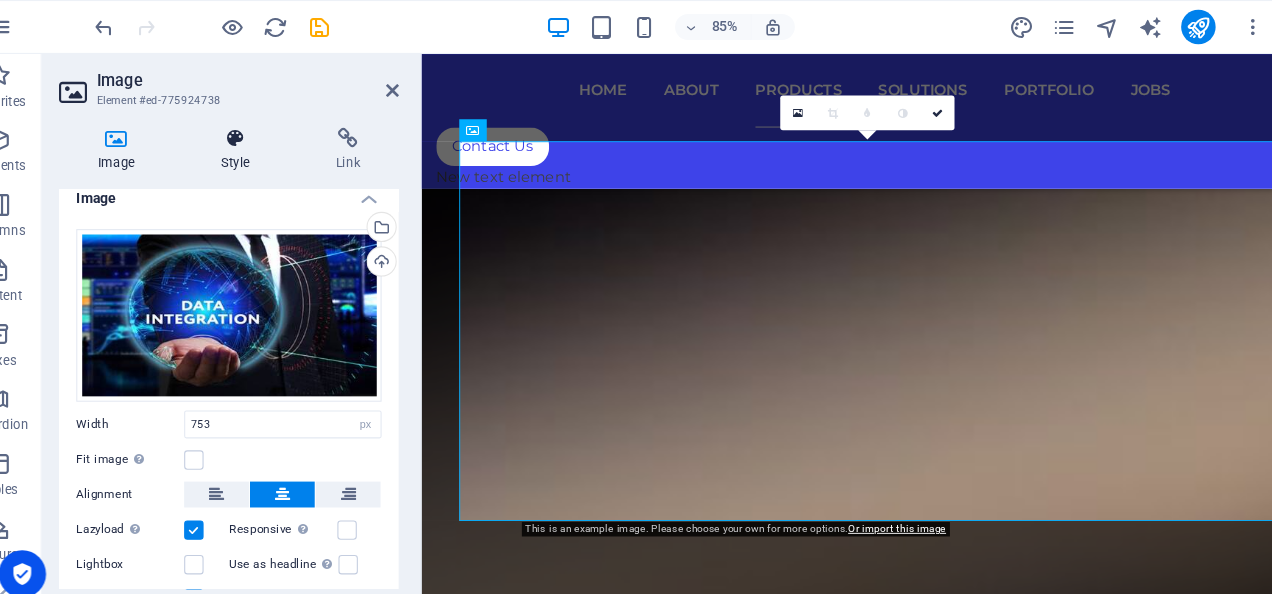 click at bounding box center [259, 128] 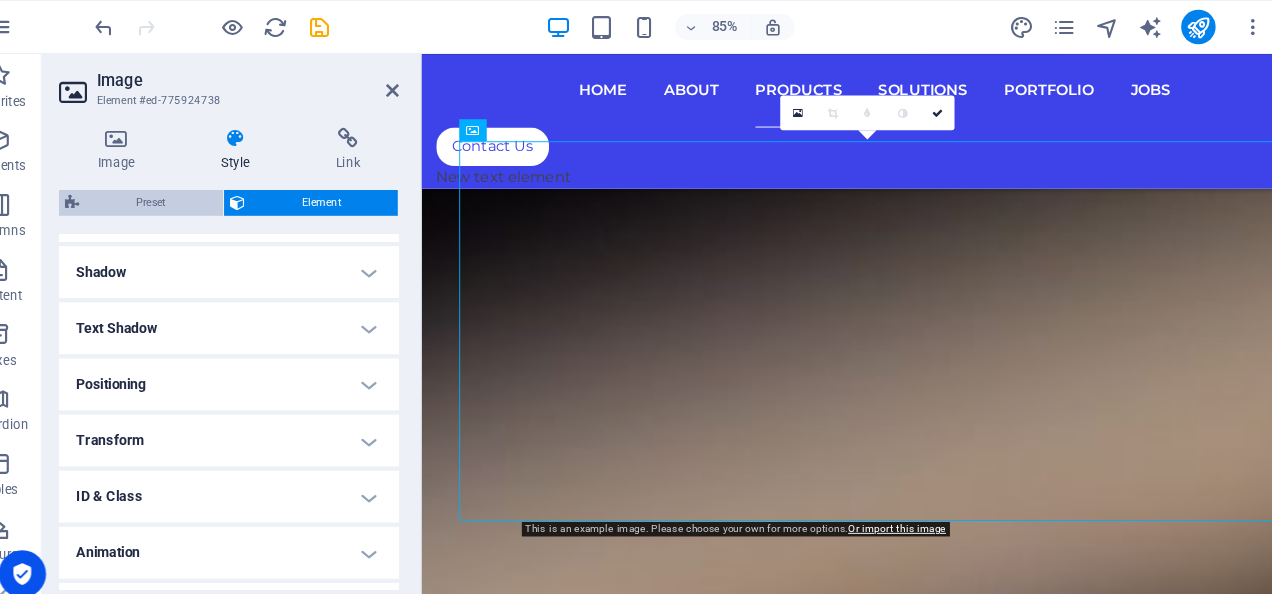 click on "Preset" at bounding box center [181, 188] 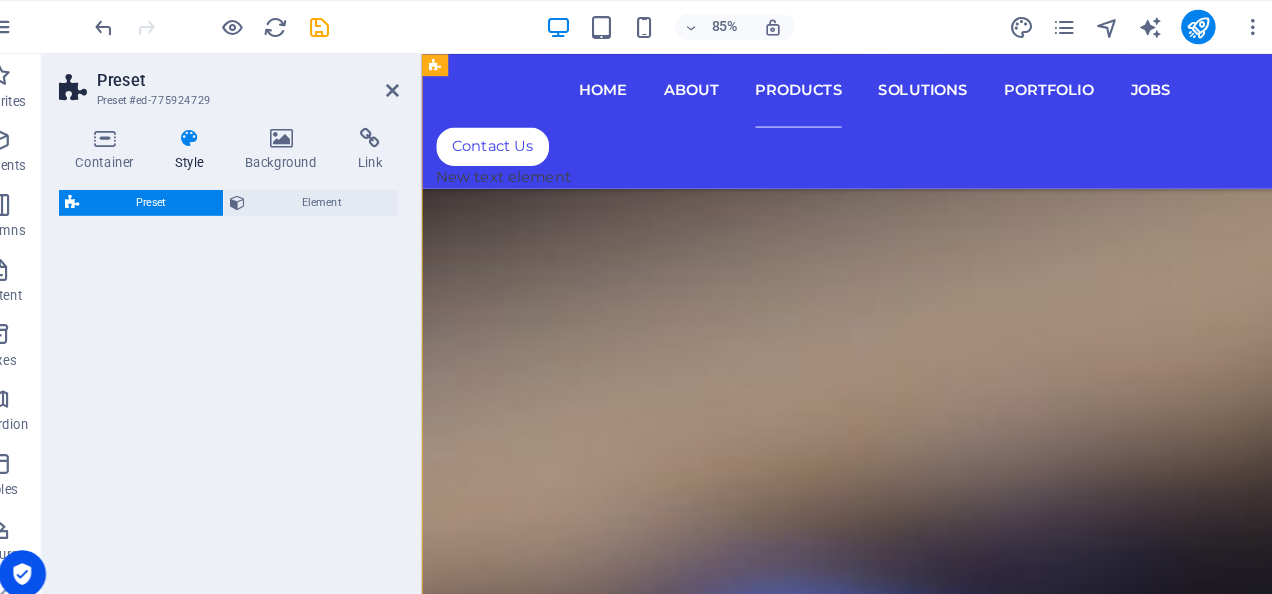 select on "px" 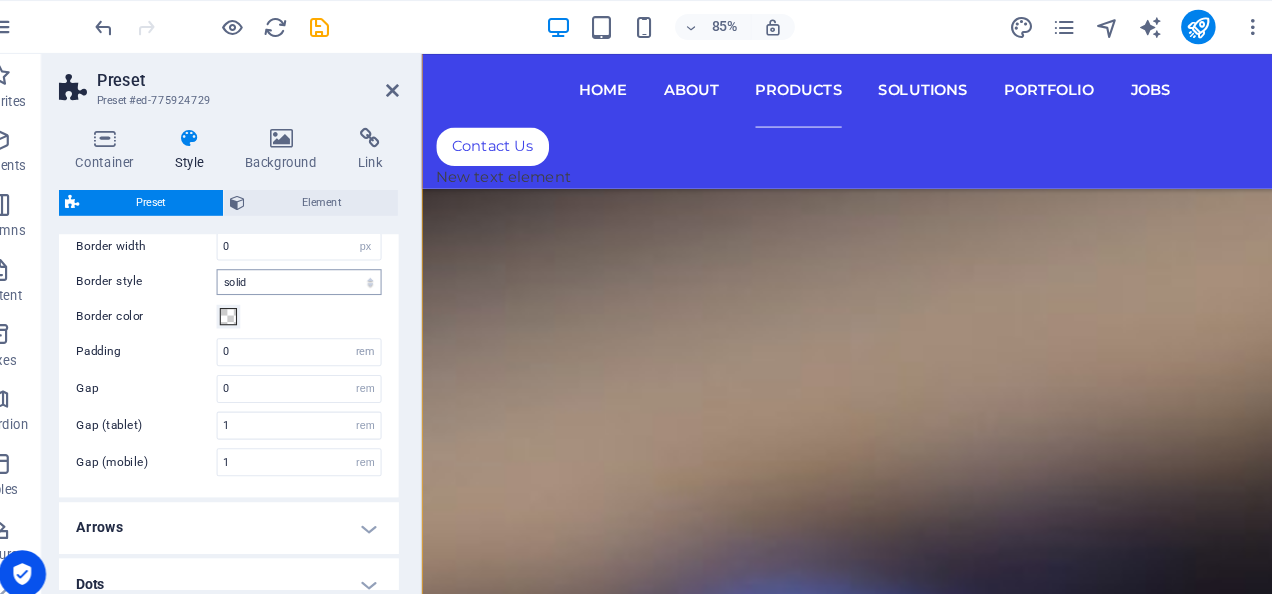 scroll, scrollTop: 0, scrollLeft: 0, axis: both 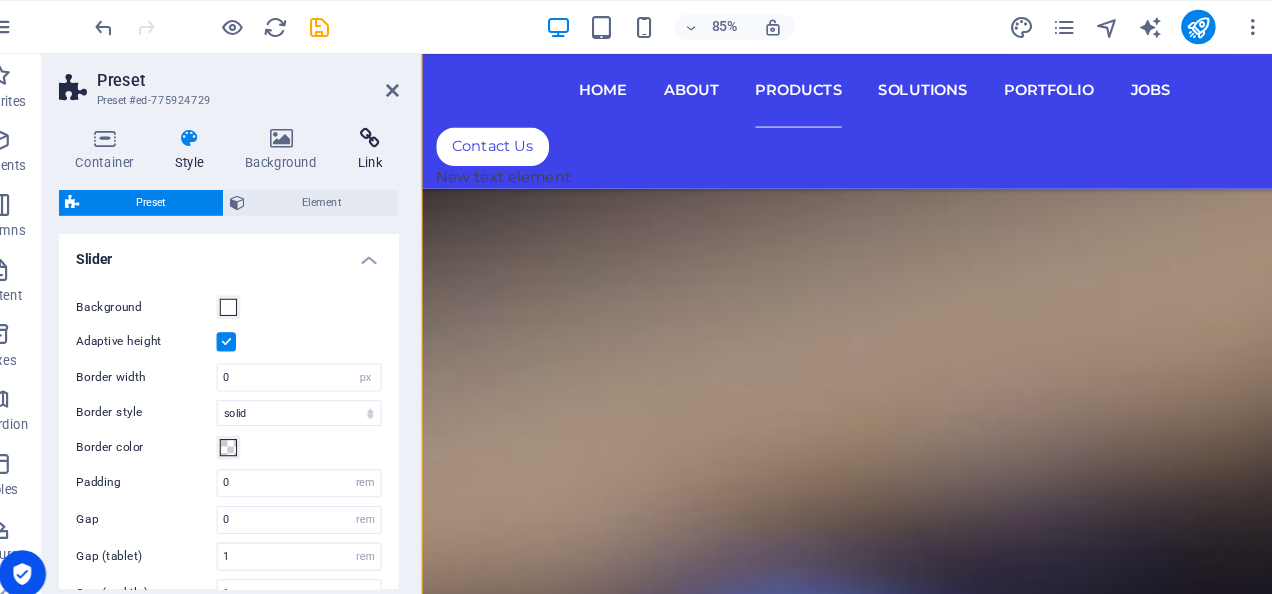click at bounding box center (384, 128) 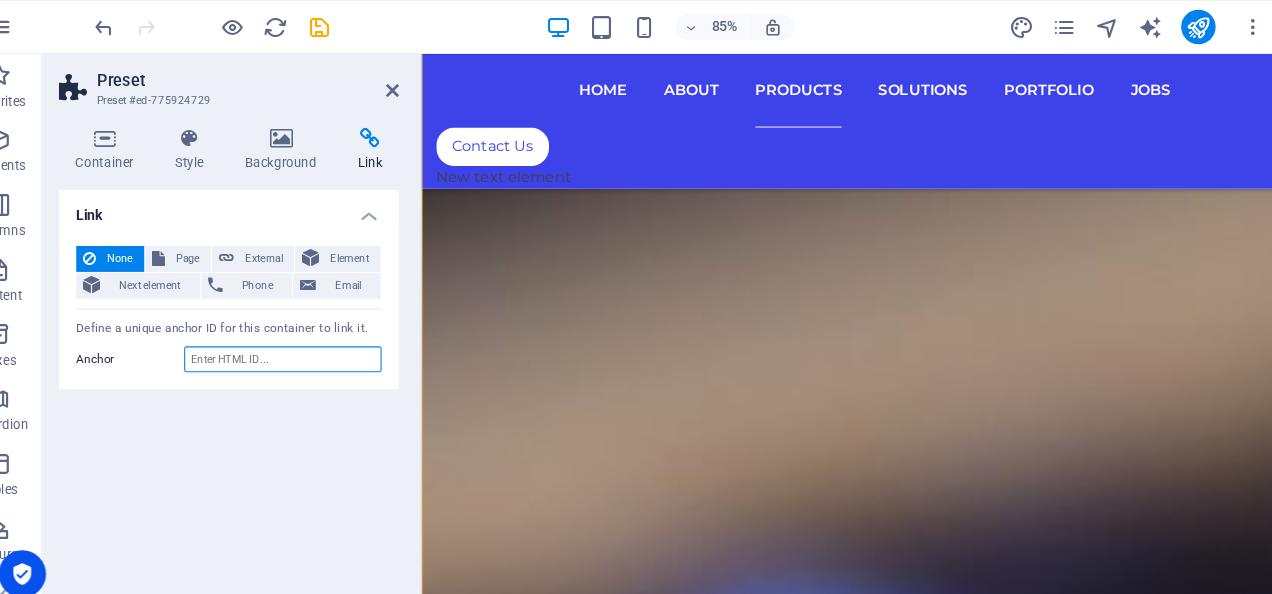 click on "Anchor" at bounding box center (303, 333) 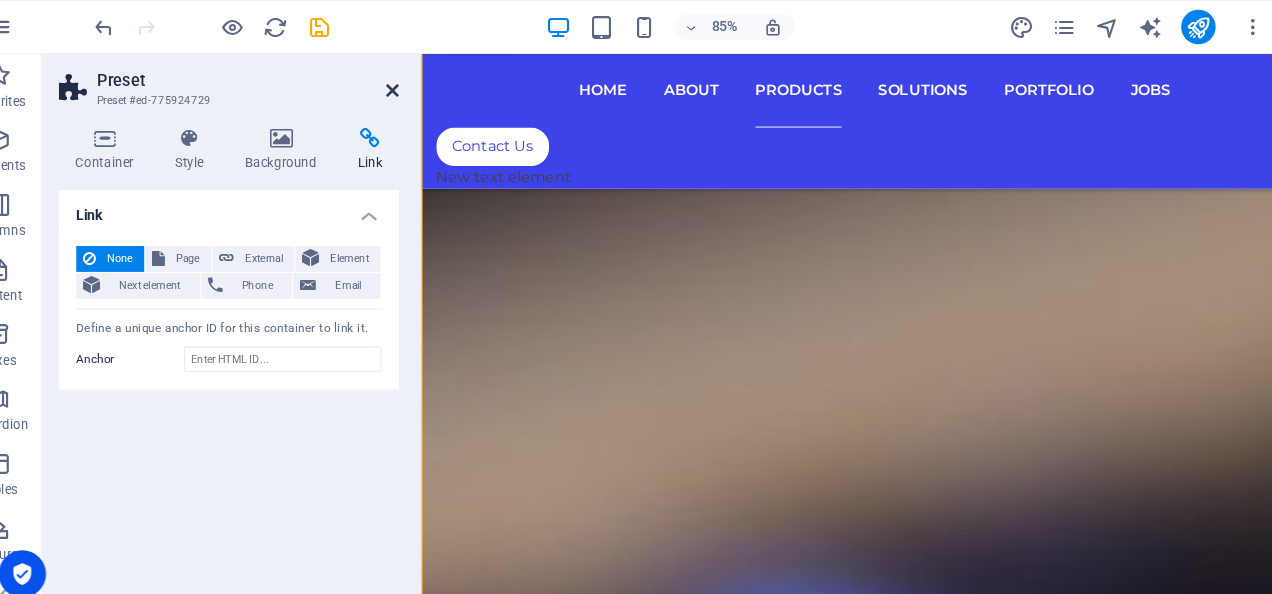 click at bounding box center [405, 84] 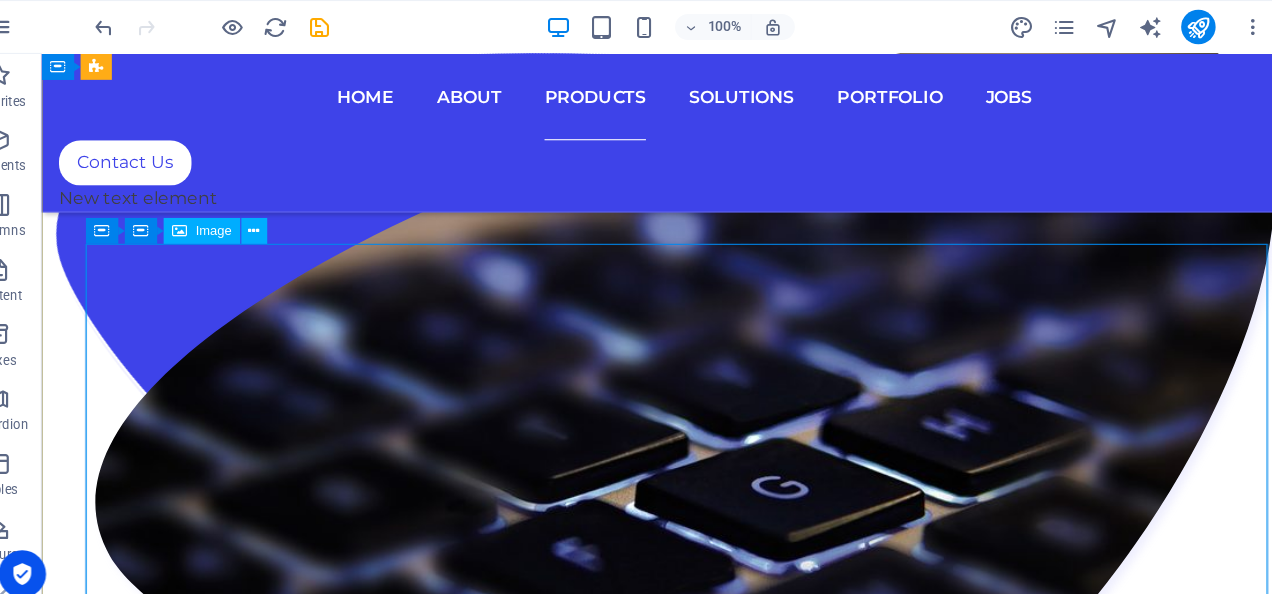 scroll, scrollTop: 7541, scrollLeft: 0, axis: vertical 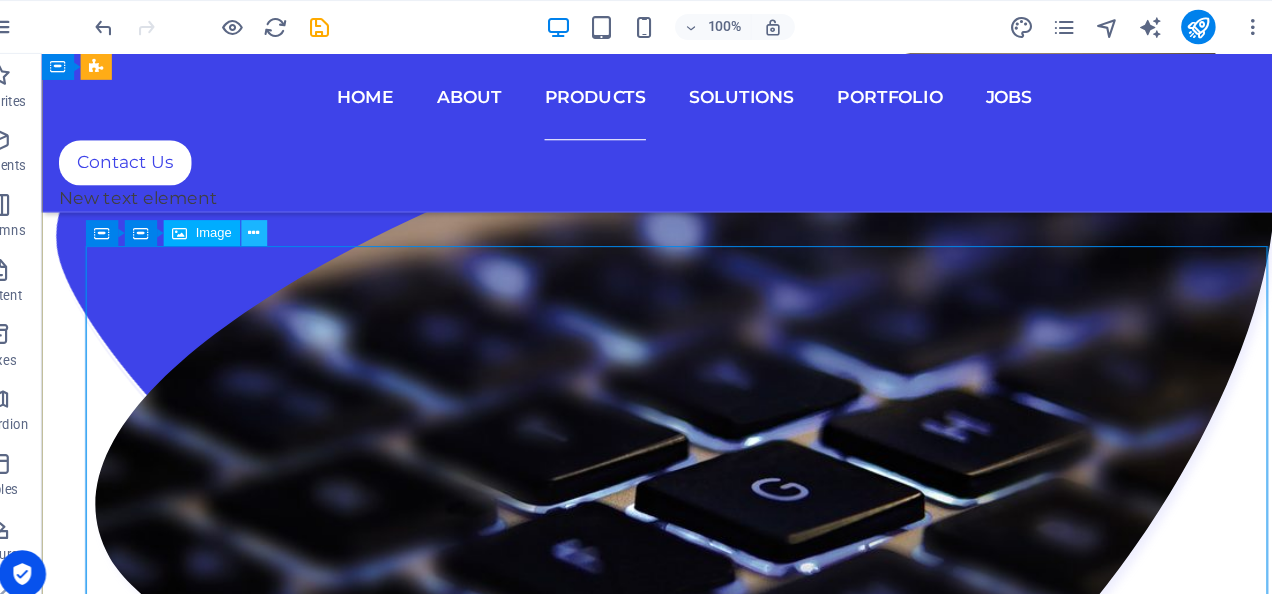 click at bounding box center (277, 216) 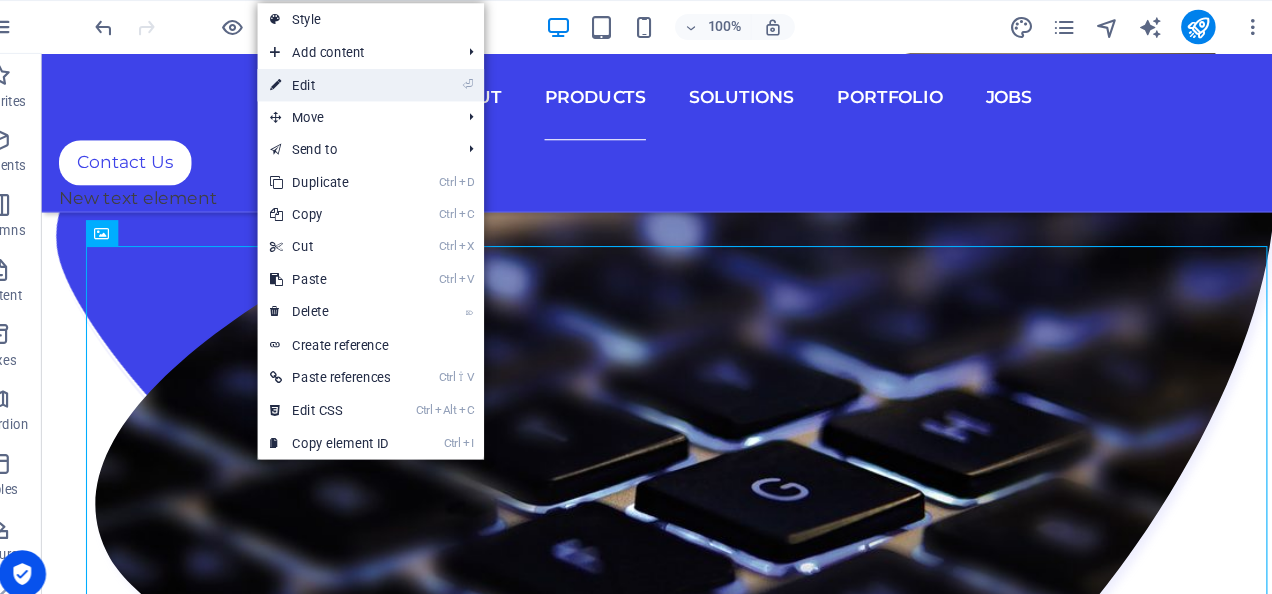 click on "⏎  Edit" at bounding box center [347, 79] 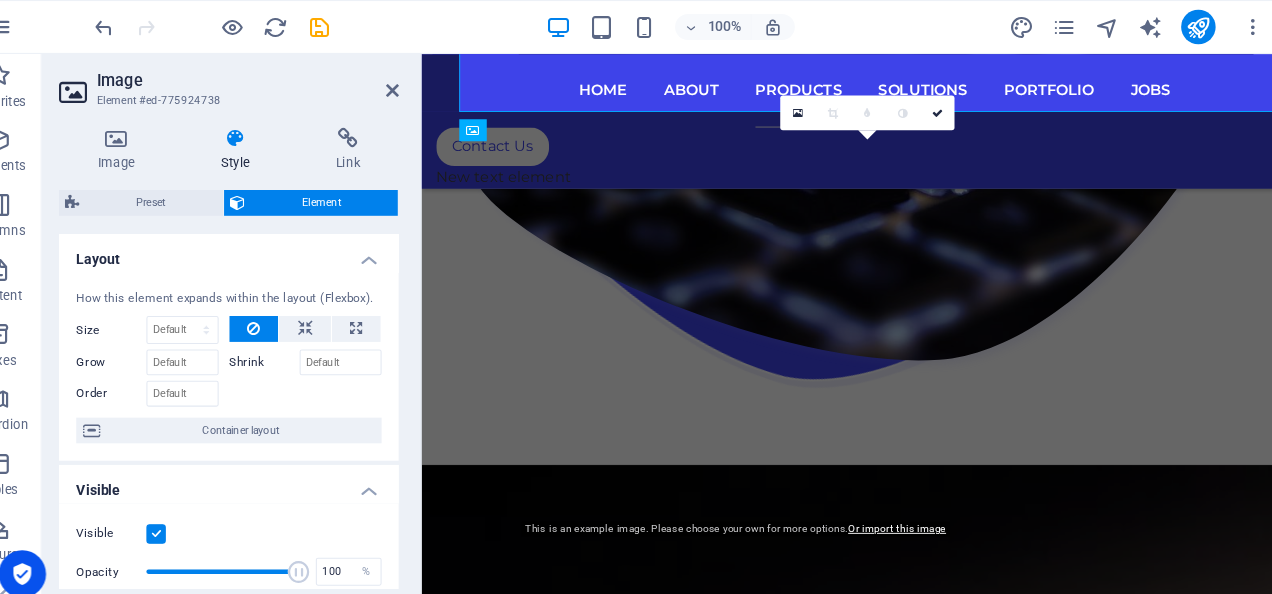 scroll, scrollTop: 8070, scrollLeft: 0, axis: vertical 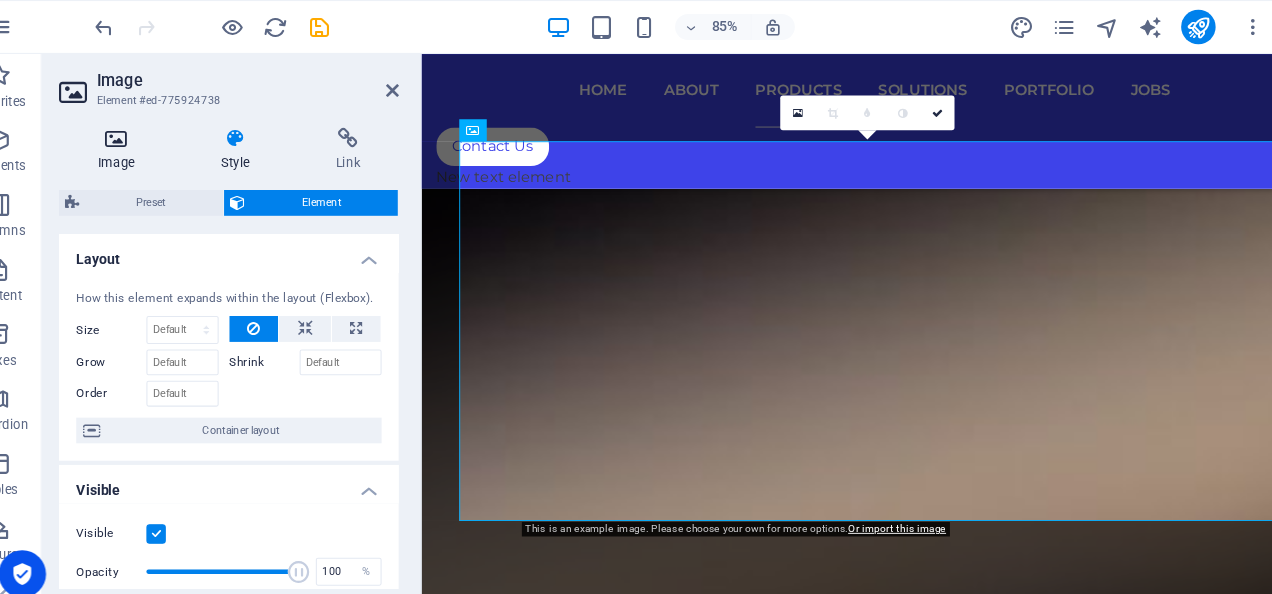 click at bounding box center (149, 128) 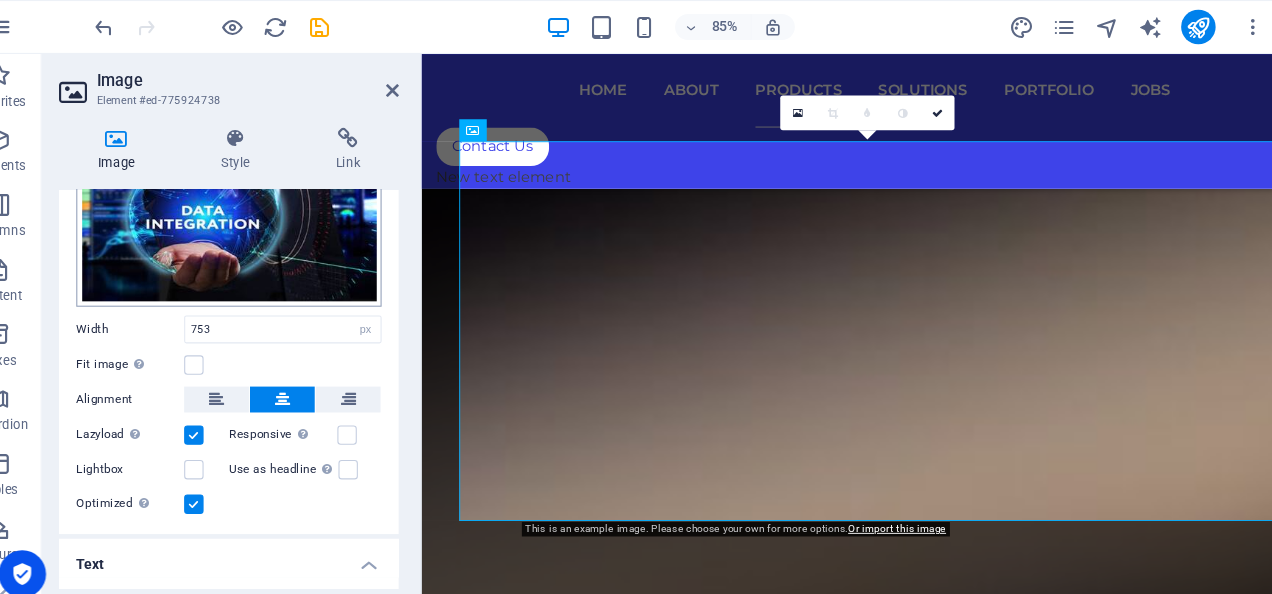 scroll, scrollTop: 106, scrollLeft: 0, axis: vertical 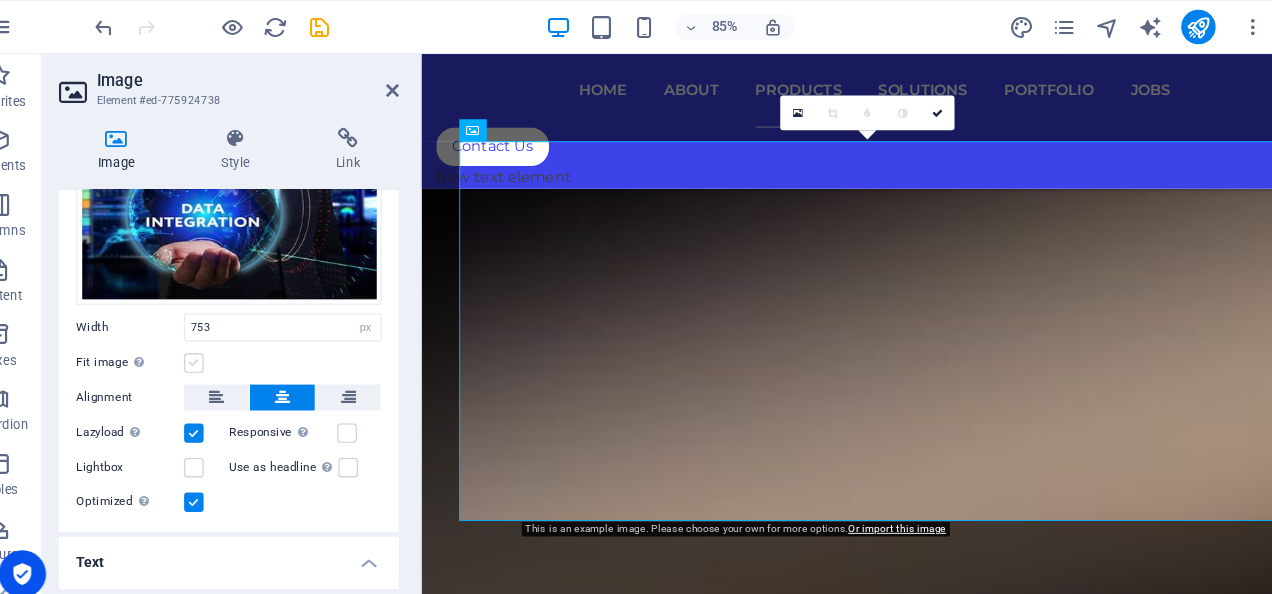 click at bounding box center (221, 336) 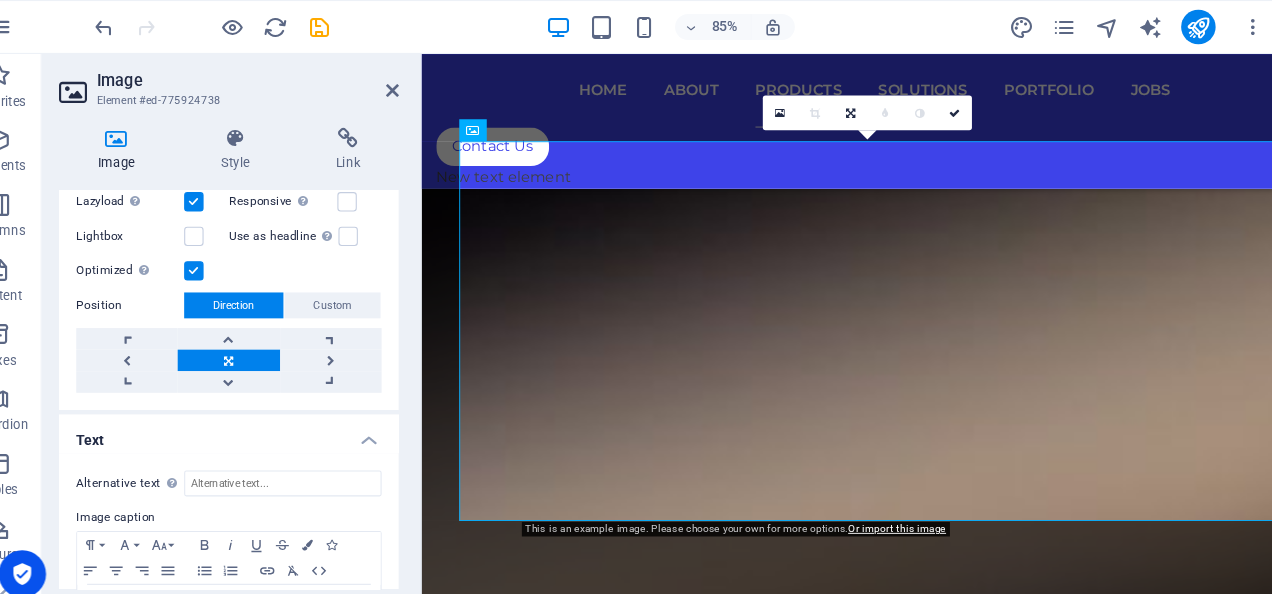 scroll, scrollTop: 423, scrollLeft: 0, axis: vertical 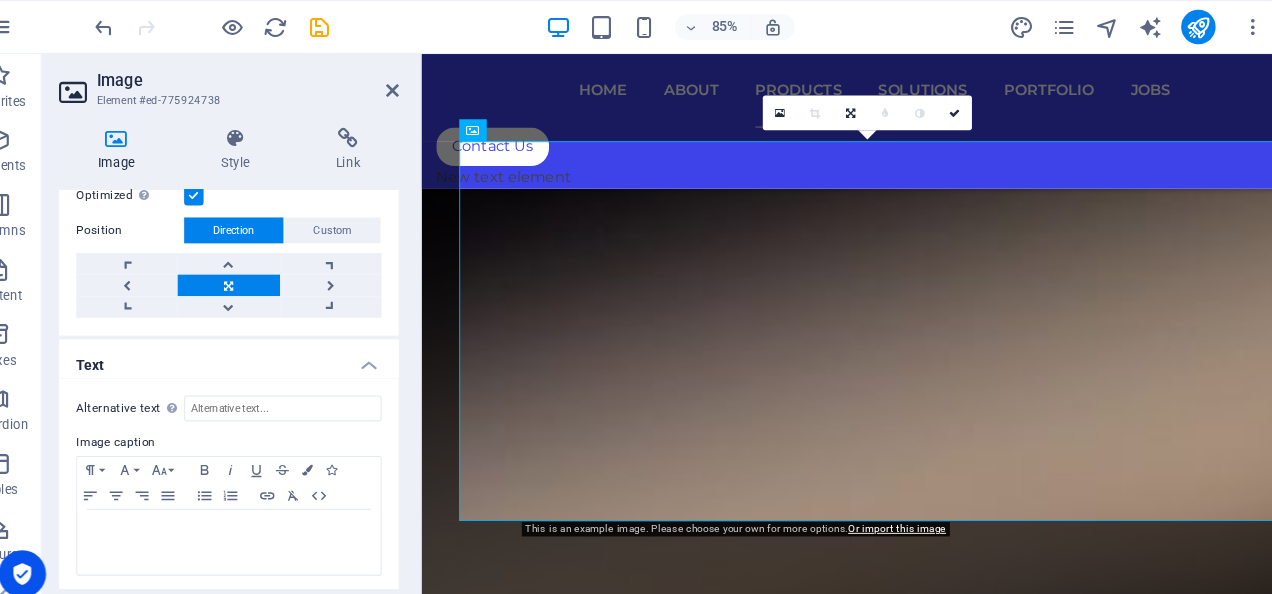 click on "Image caption" at bounding box center (253, 411) 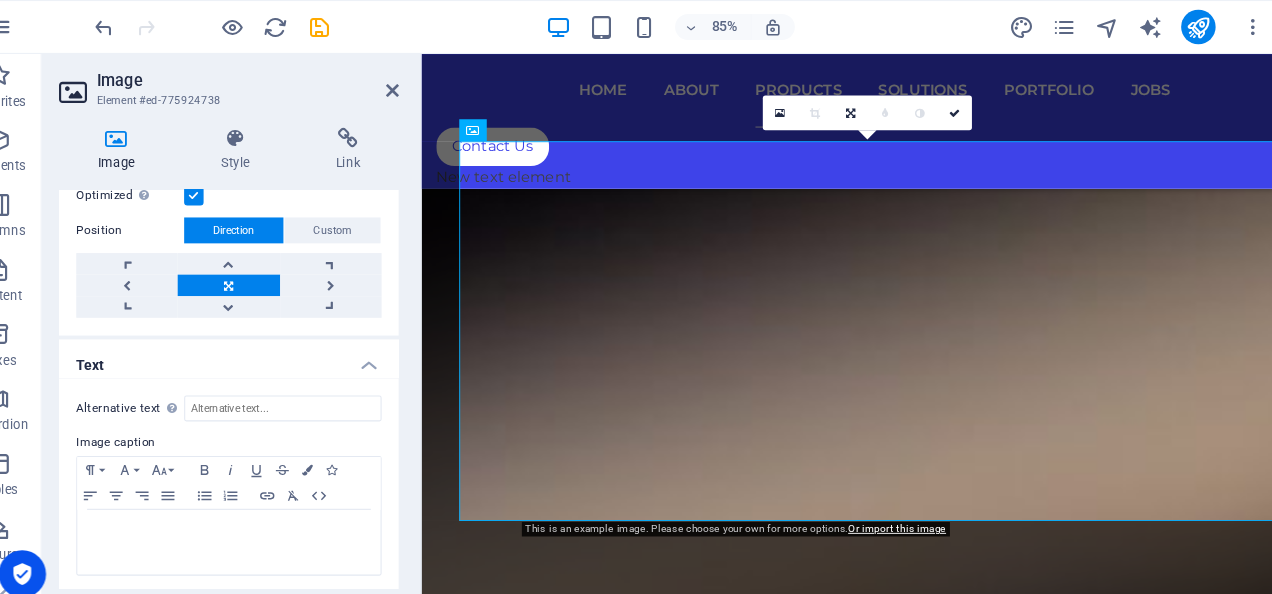 click on "Text" at bounding box center (253, 333) 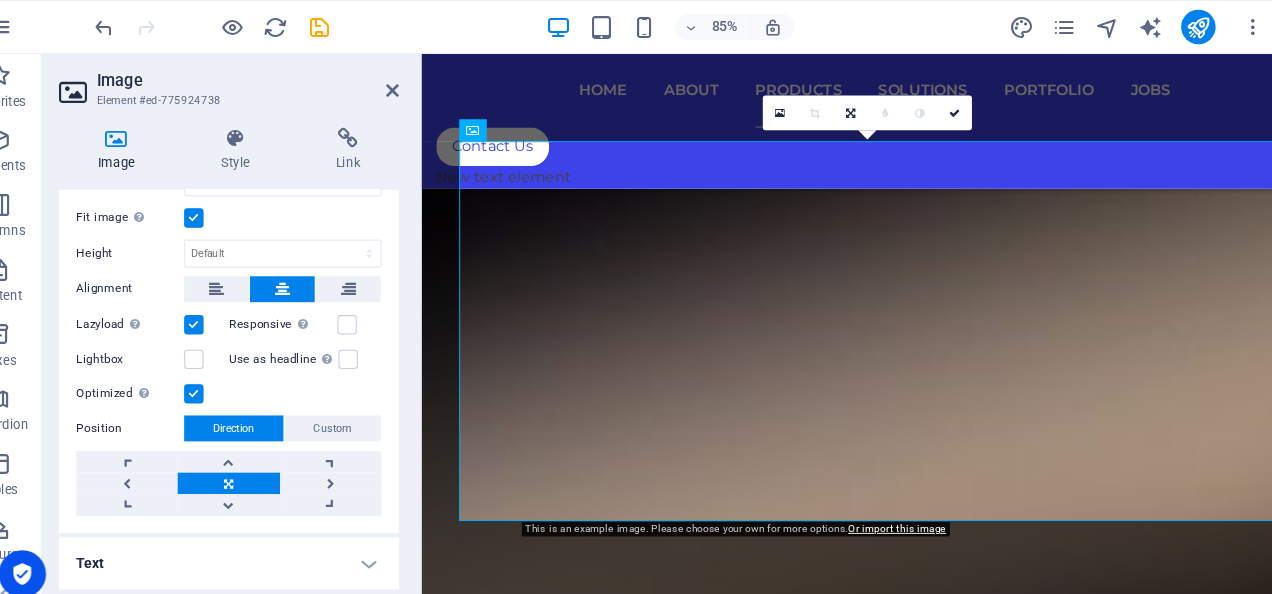 scroll, scrollTop: 236, scrollLeft: 0, axis: vertical 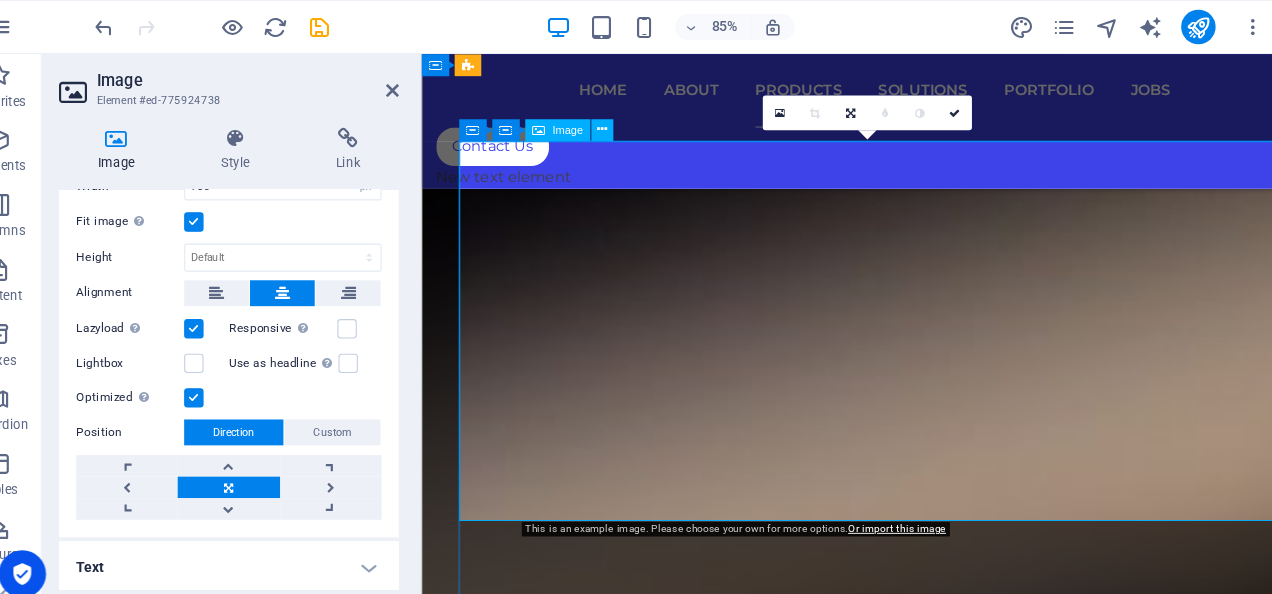 click at bounding box center [915, 4976] 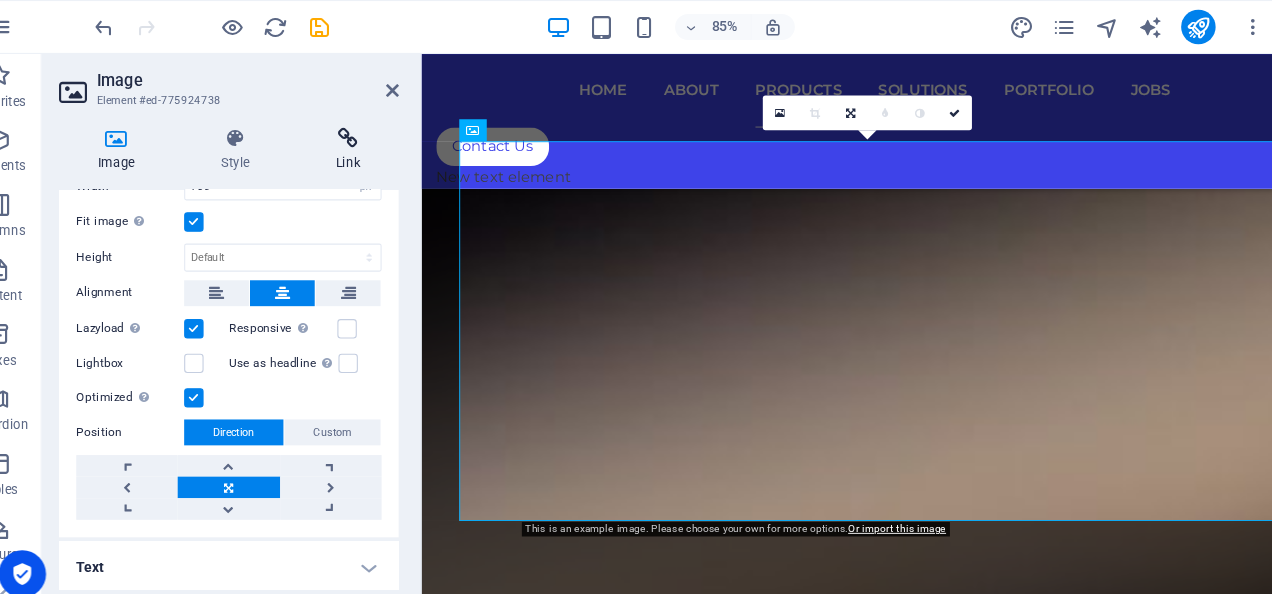 click at bounding box center (364, 128) 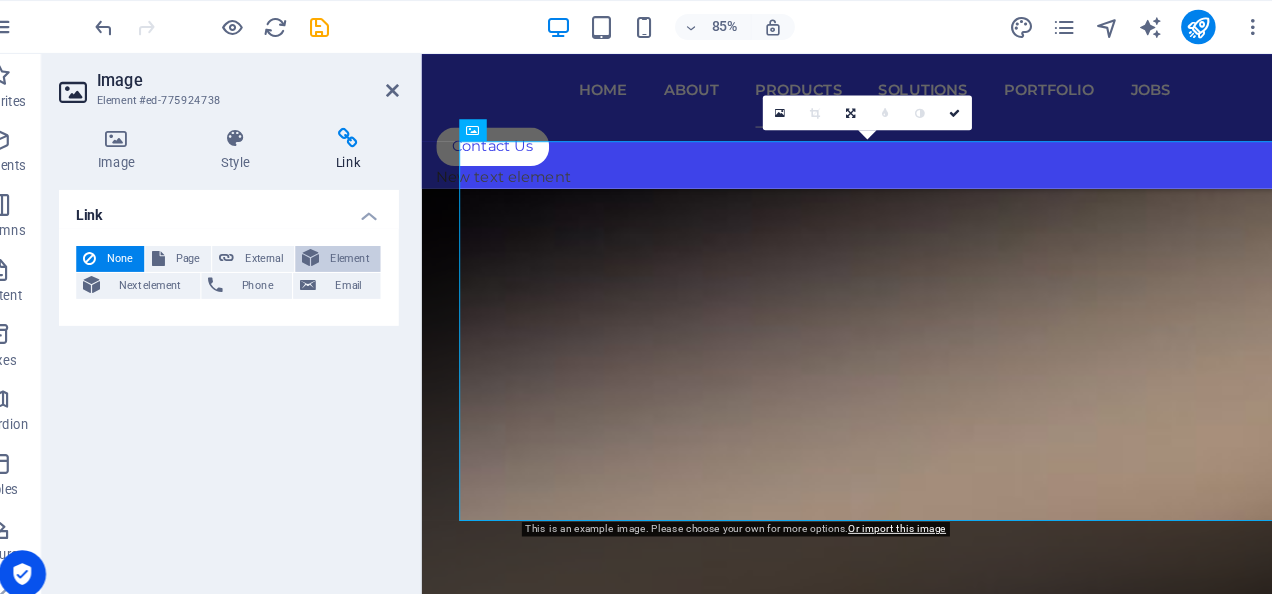click on "Element" at bounding box center (365, 240) 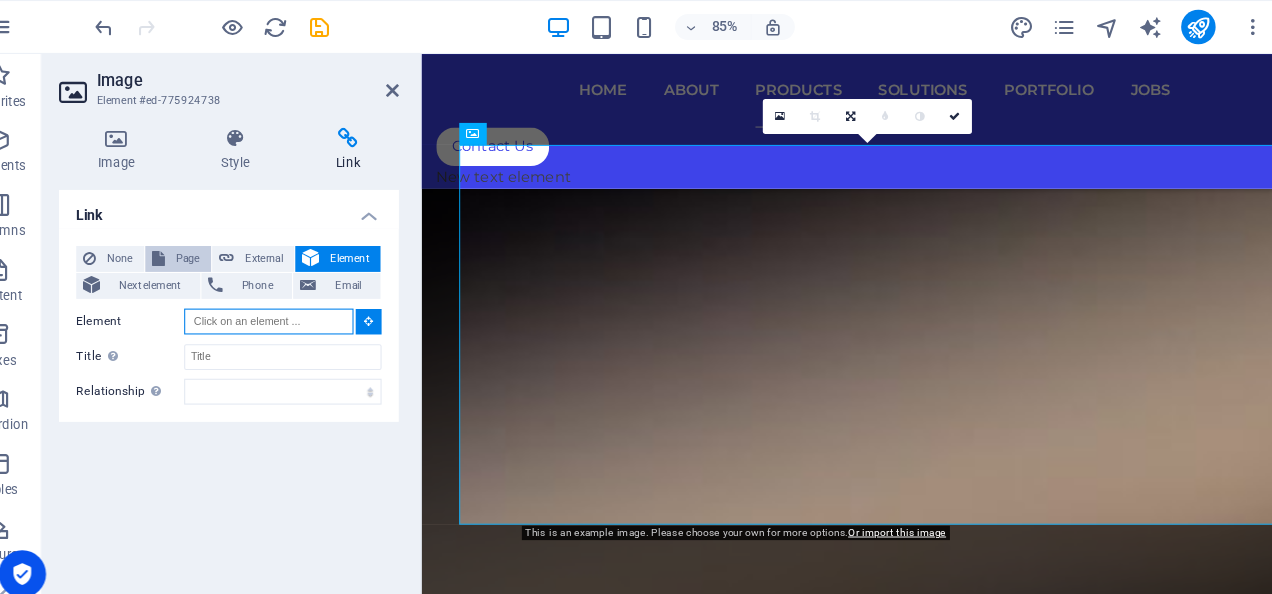 scroll, scrollTop: 7966, scrollLeft: 0, axis: vertical 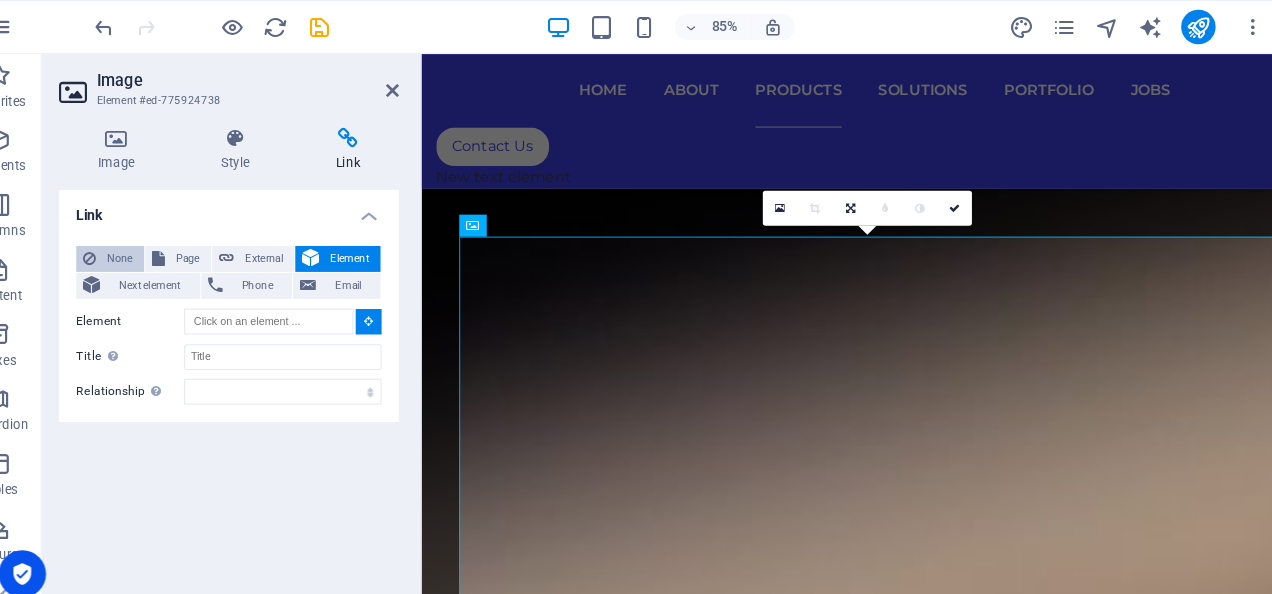 click on "None" at bounding box center (152, 240) 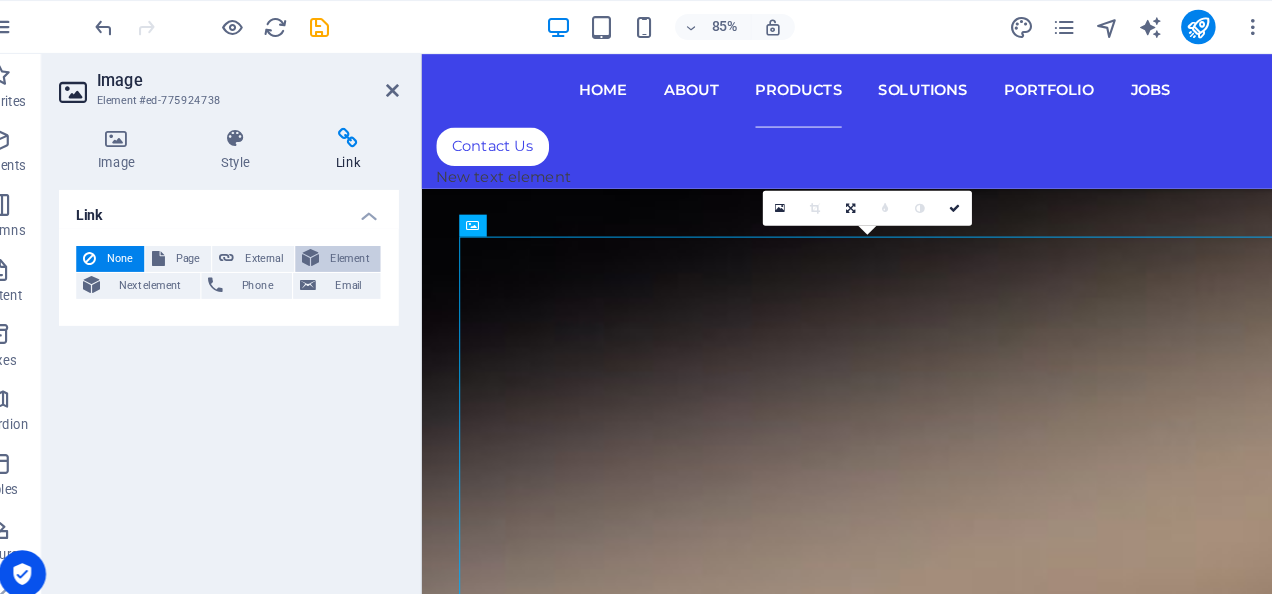 click on "Element" at bounding box center [365, 240] 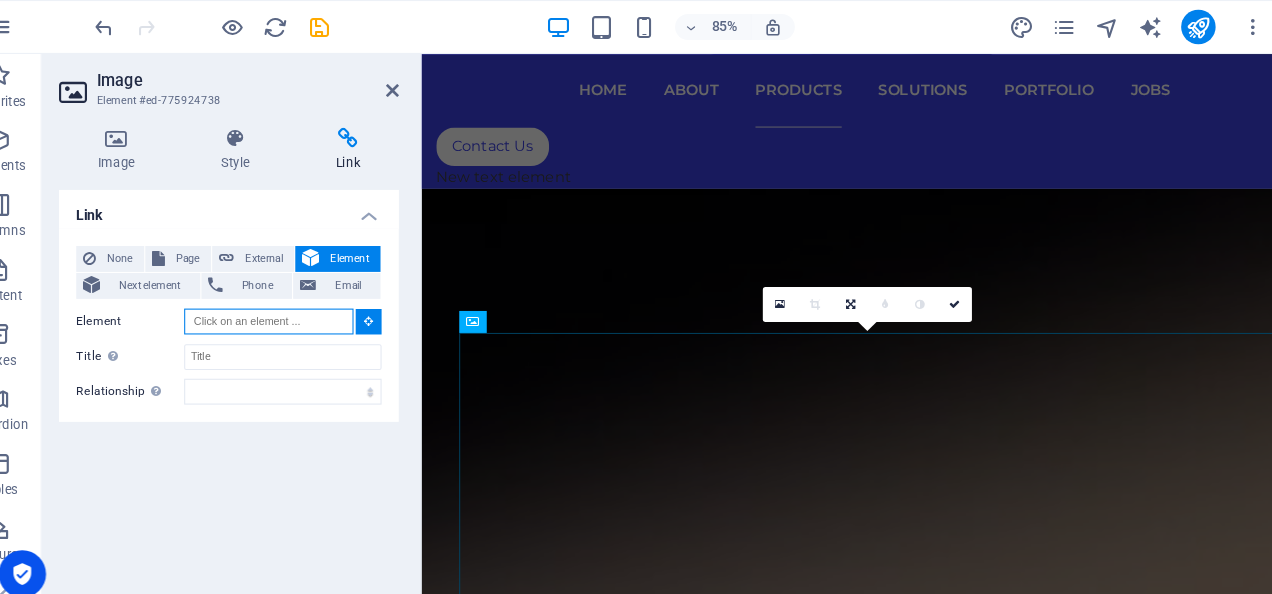 scroll, scrollTop: 7756, scrollLeft: 0, axis: vertical 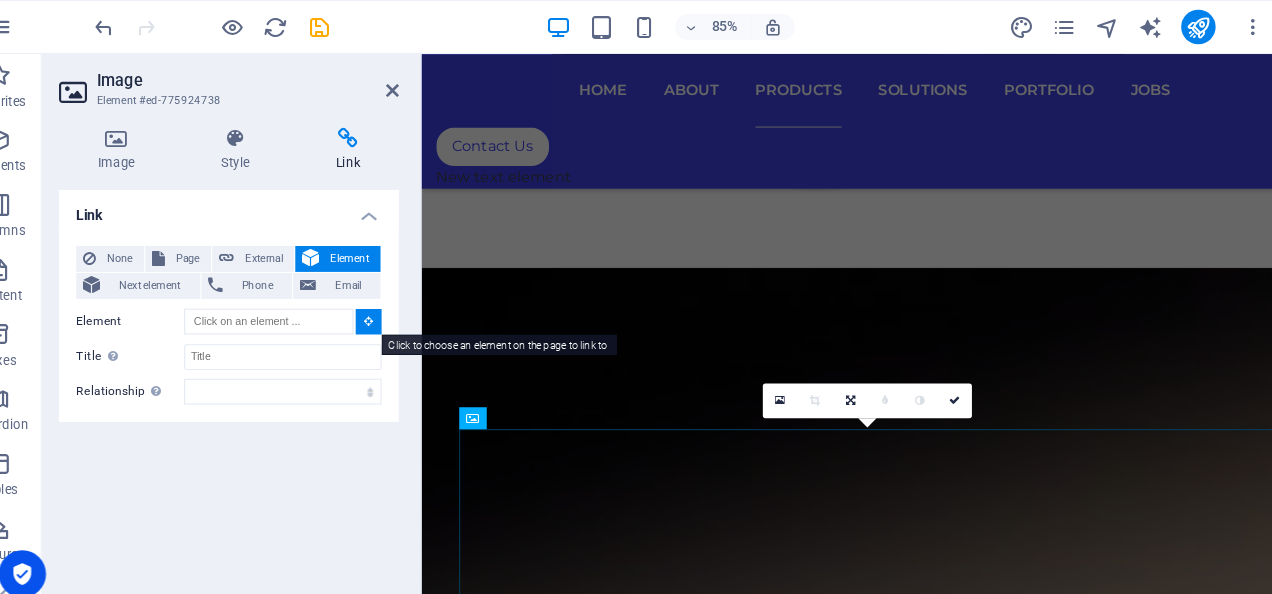 click at bounding box center [383, 297] 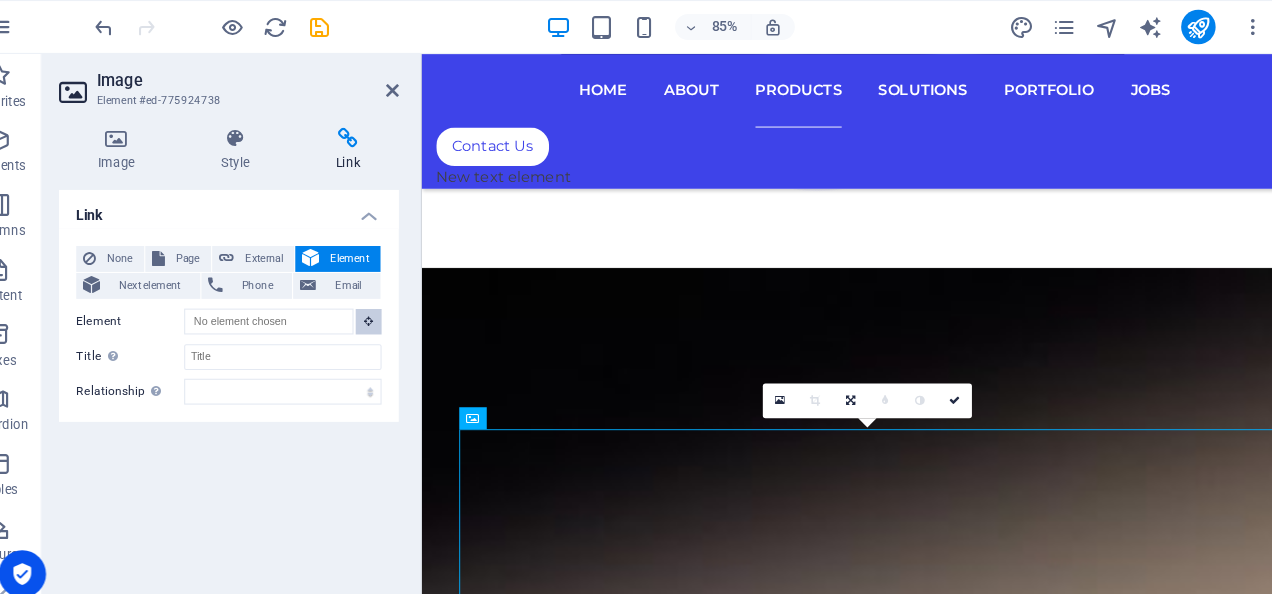 click at bounding box center (383, 297) 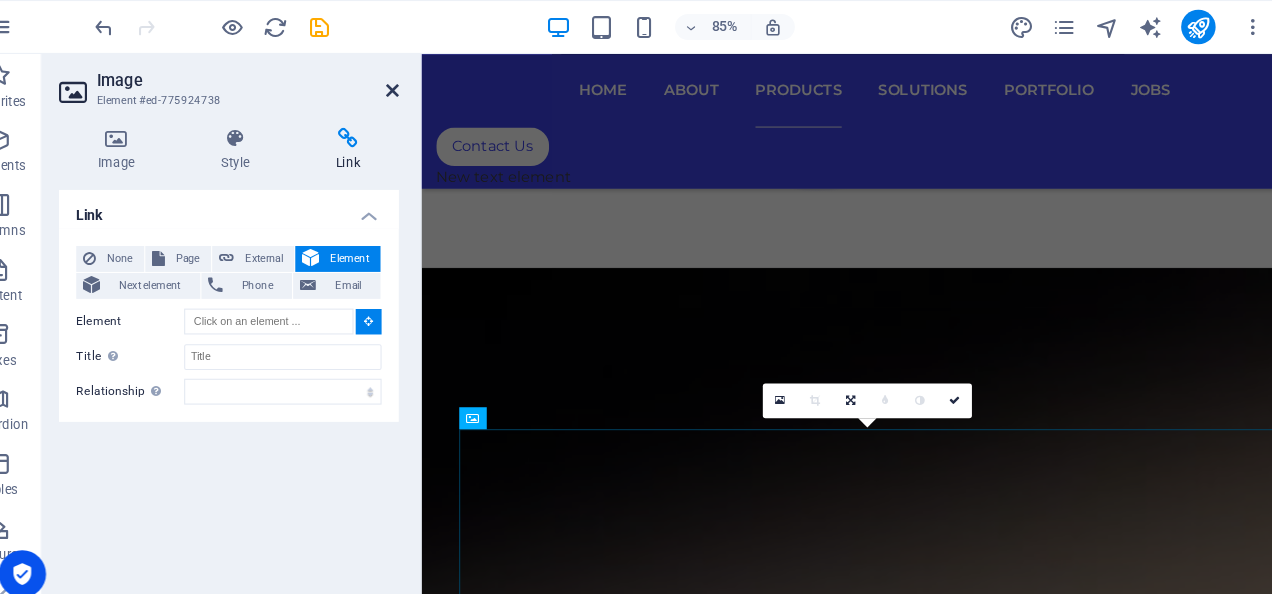 click at bounding box center [405, 84] 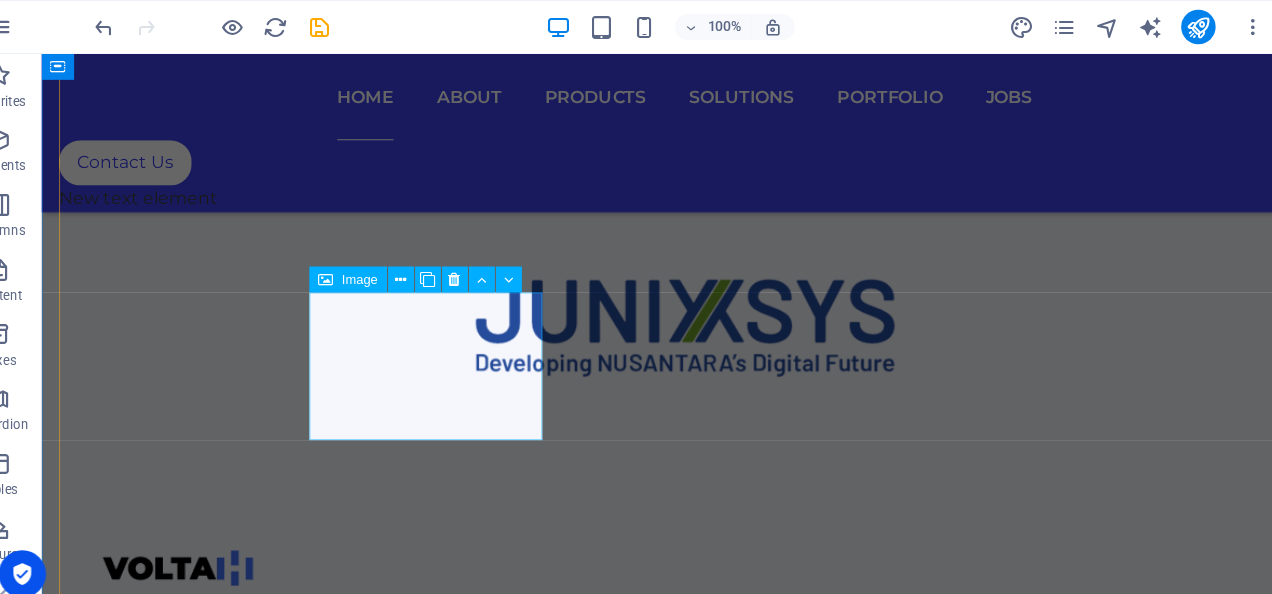 scroll, scrollTop: 1070, scrollLeft: 0, axis: vertical 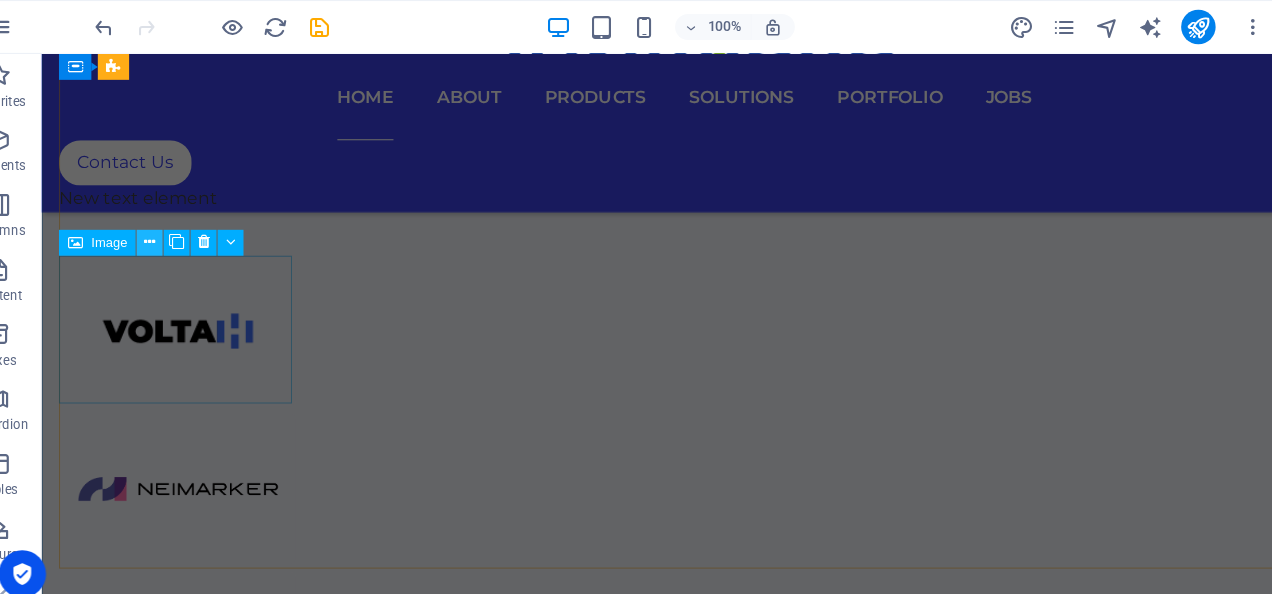click at bounding box center (180, 224) 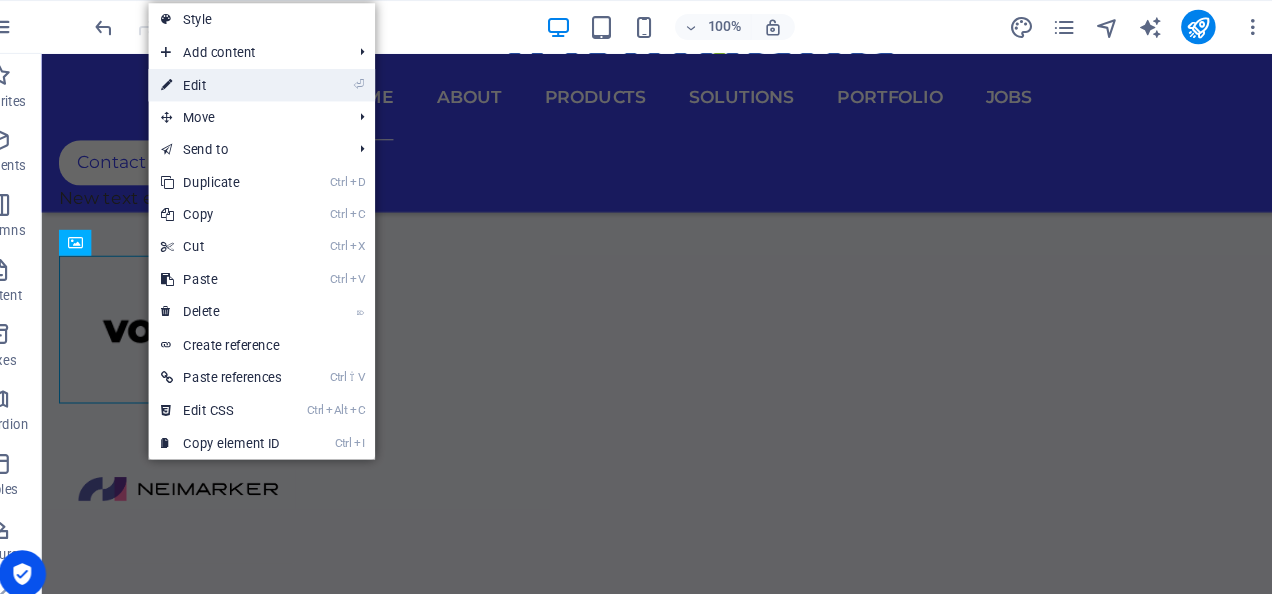 click on "⏎  Edit" at bounding box center (246, 79) 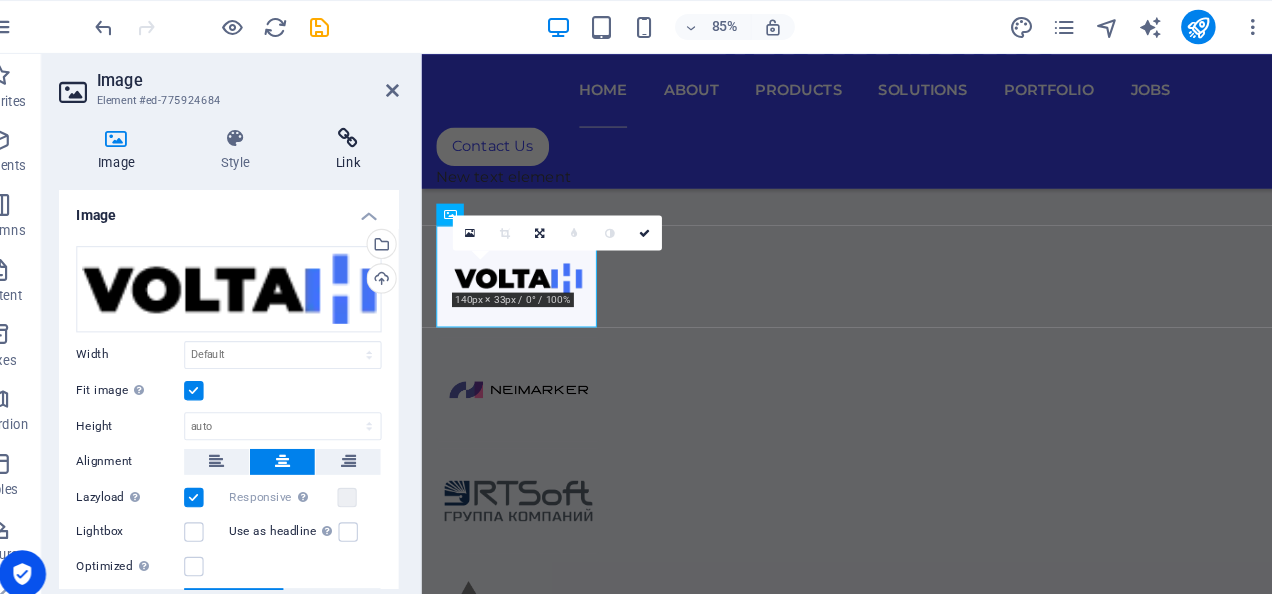 click on "Link" at bounding box center (364, 139) 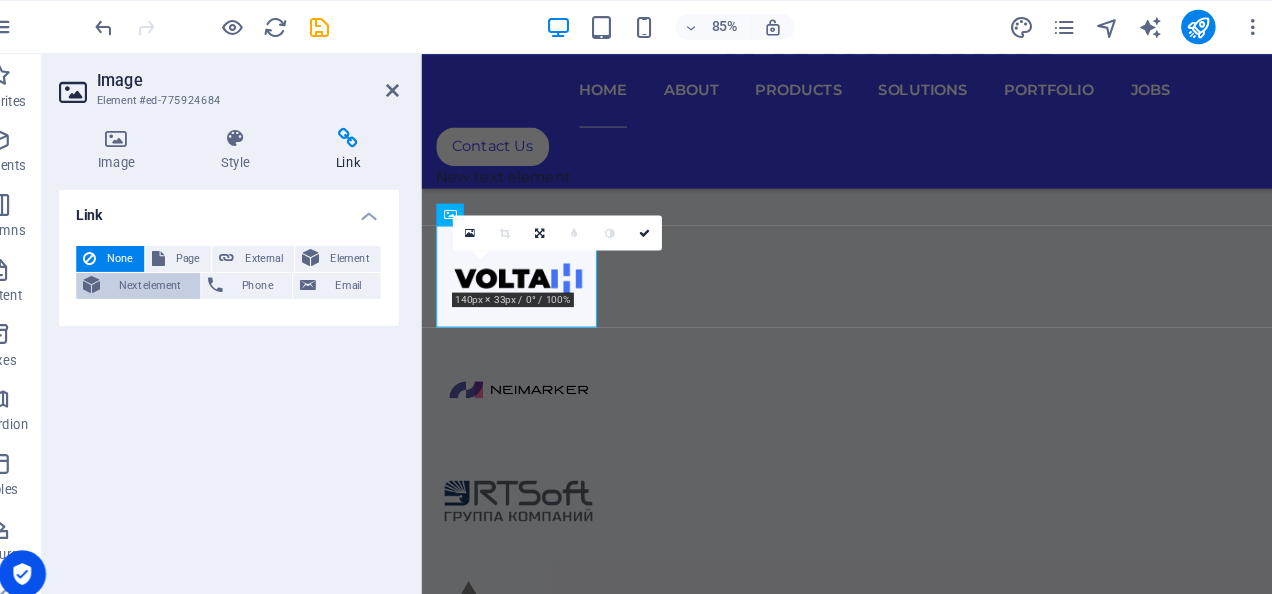 click on "Next element" at bounding box center [180, 265] 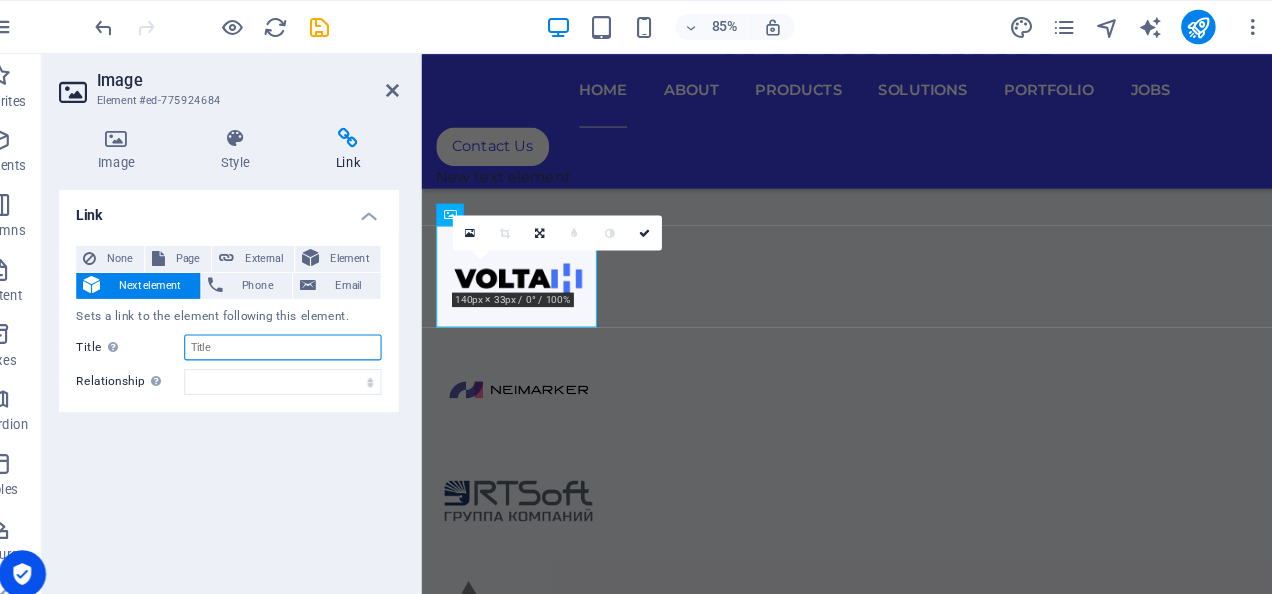 click on "Title Additional link description, should not be the same as the link text. The title is most often shown as a tooltip text when the mouse moves over the element. Leave empty if uncertain." at bounding box center (303, 322) 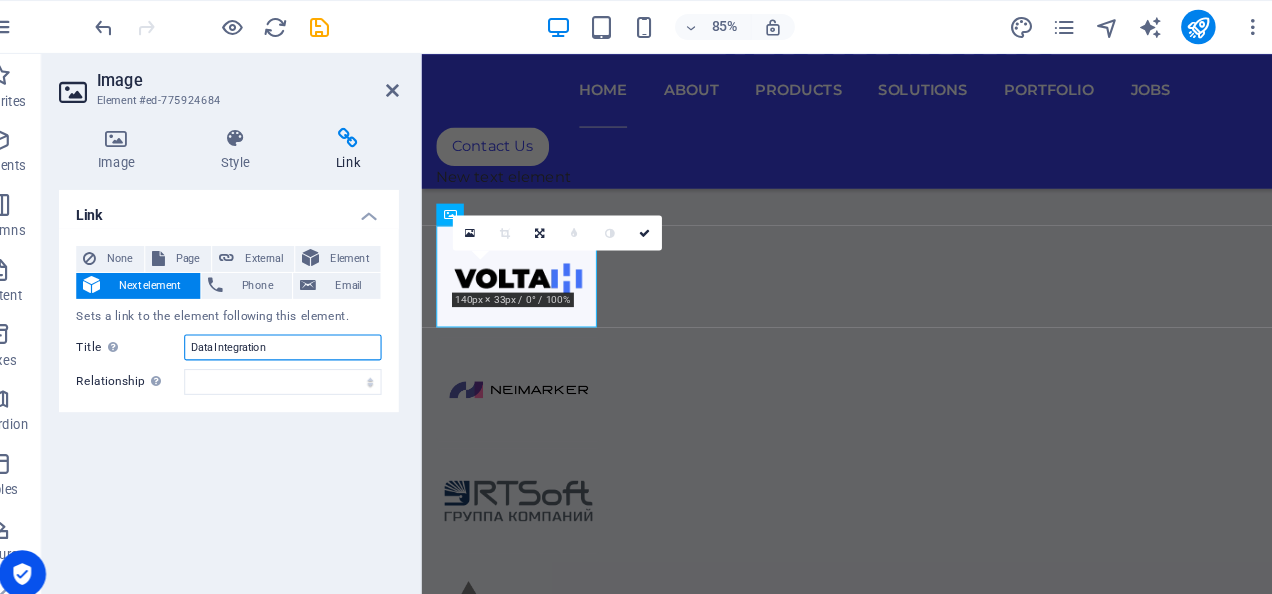 type on "Data Integration" 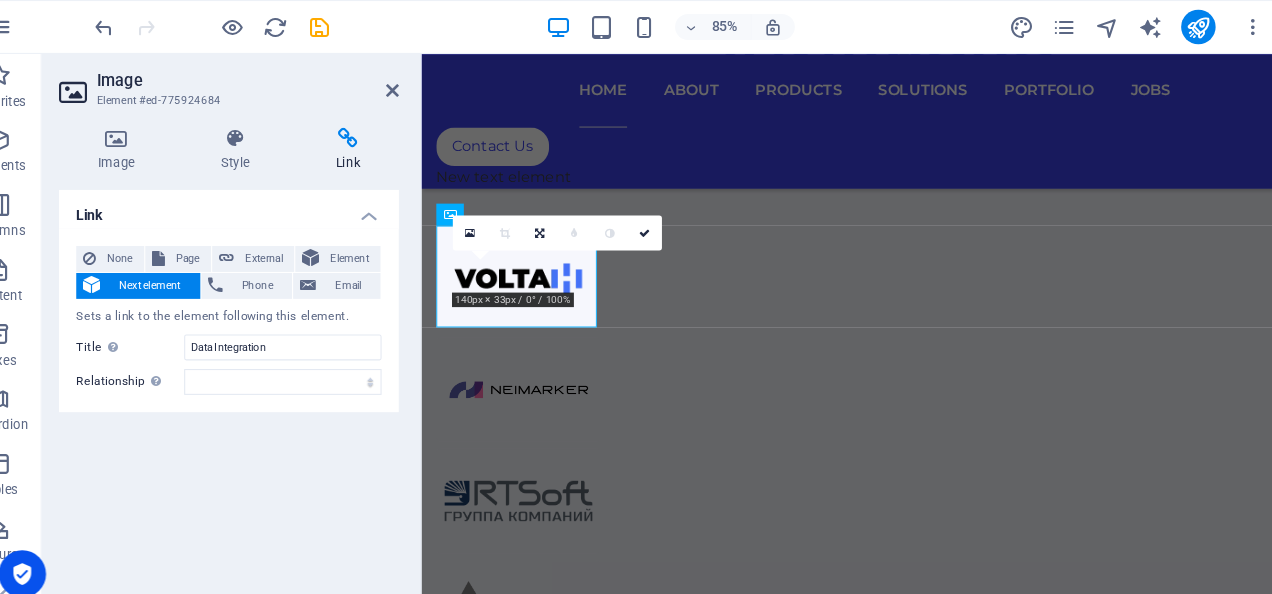 click on "Link None Page External Element Next element Phone Email Sets a link to the element following this element. Page Start Portfolio Jobs Legal Notice Privacy Start Start Element
URL Phone Email Link target New tab Same tab Overlay Title Additional link description, should not be the same as the link text. The title is most often shown as a tooltip text when the mouse moves over the element. Leave empty if uncertain. Data Integration Relationship Sets the  relationship of this link to the link target . For example, the value "nofollow" instructs search engines not to follow the link. Can be left empty. alternate author bookmark external help license next nofollow noreferrer noopener prev search tag" at bounding box center [253, 361] 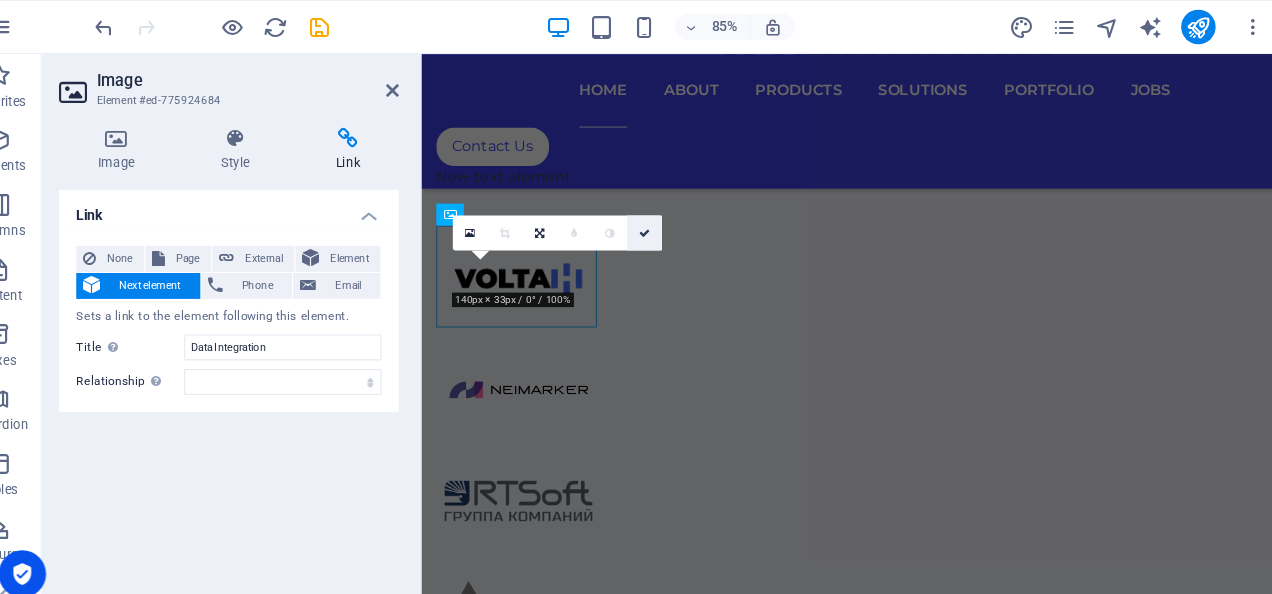 click at bounding box center [638, 216] 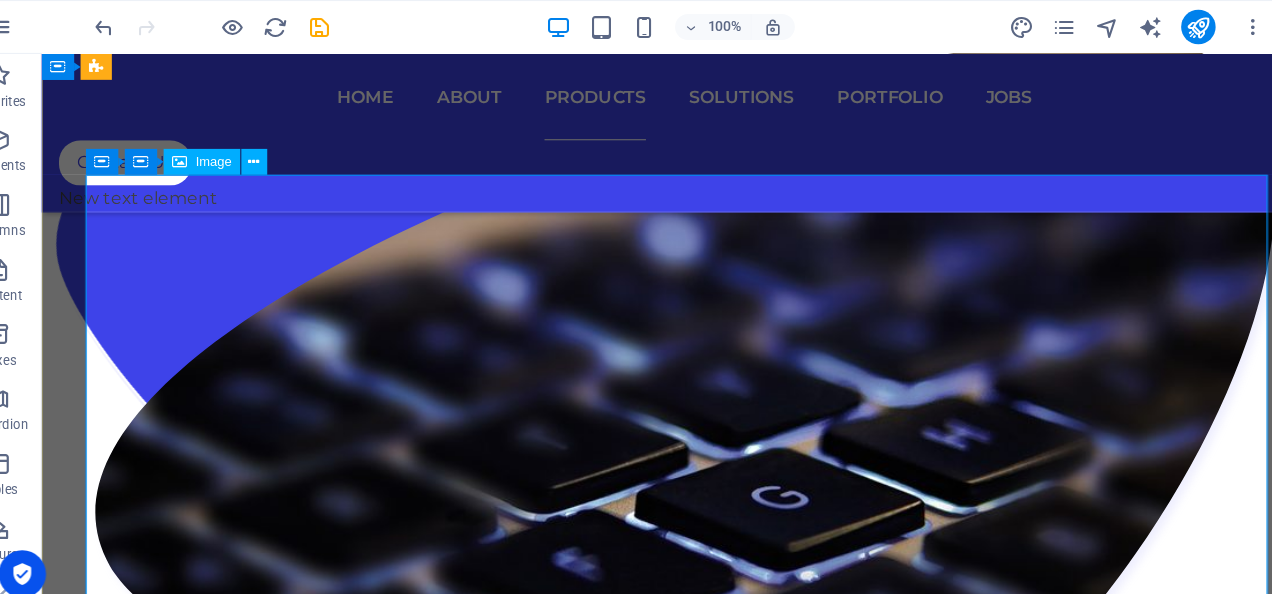 scroll, scrollTop: 7532, scrollLeft: 0, axis: vertical 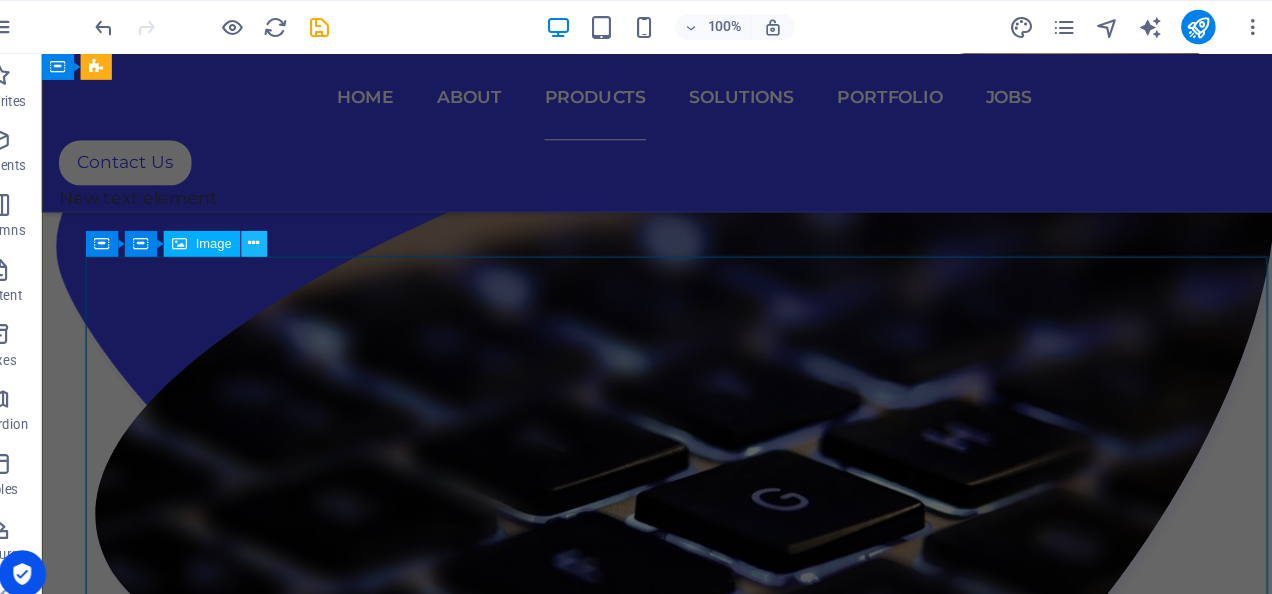 click at bounding box center (277, 225) 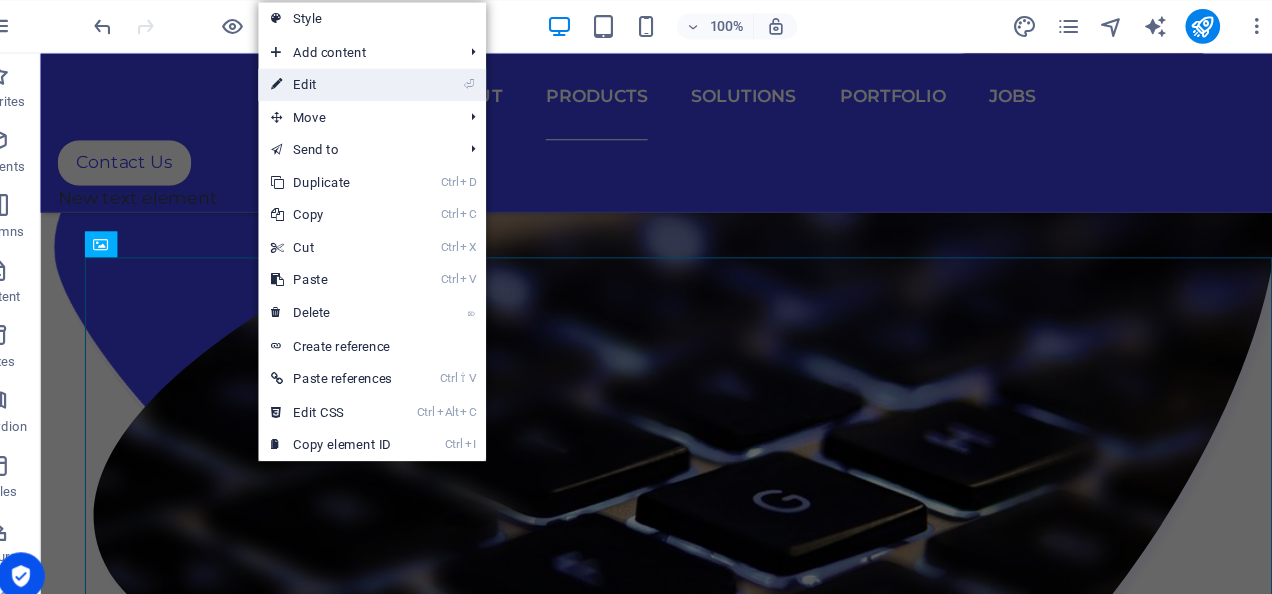 click on "⏎  Edit" at bounding box center [348, 79] 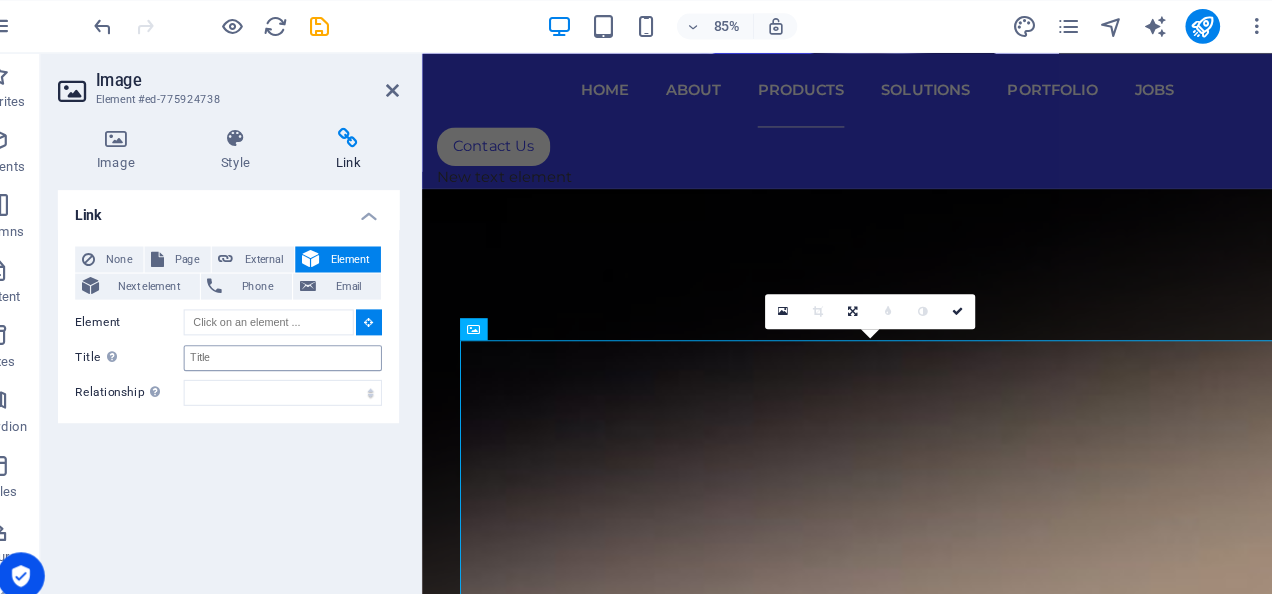 scroll, scrollTop: 7756, scrollLeft: 0, axis: vertical 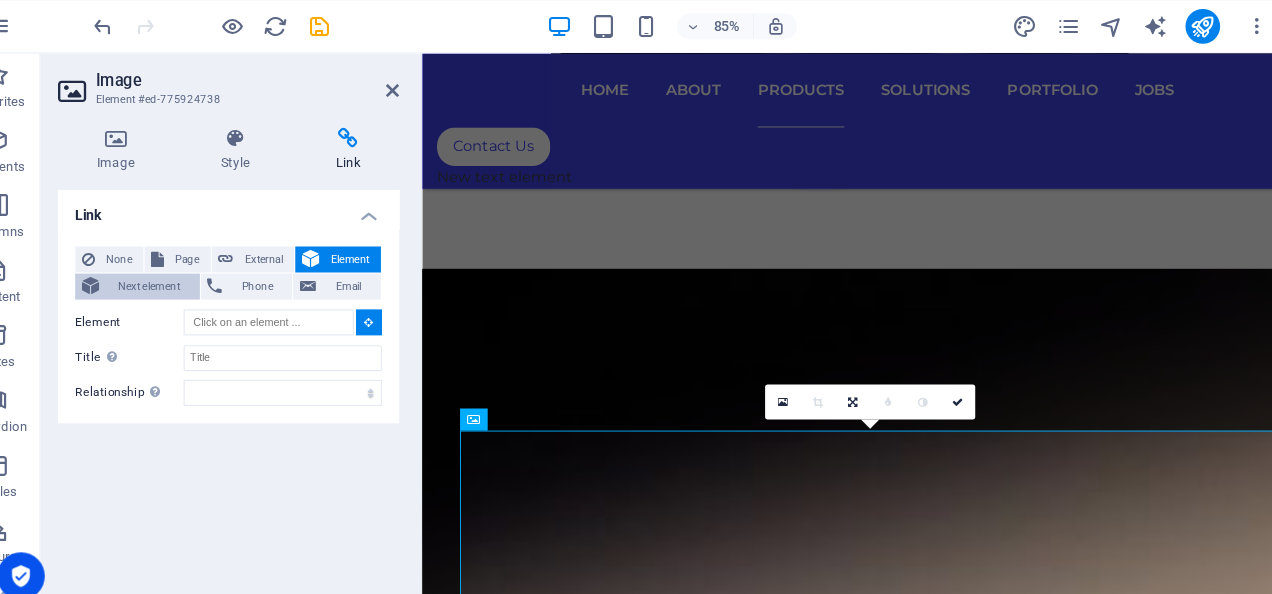 click on "Next element" at bounding box center [180, 265] 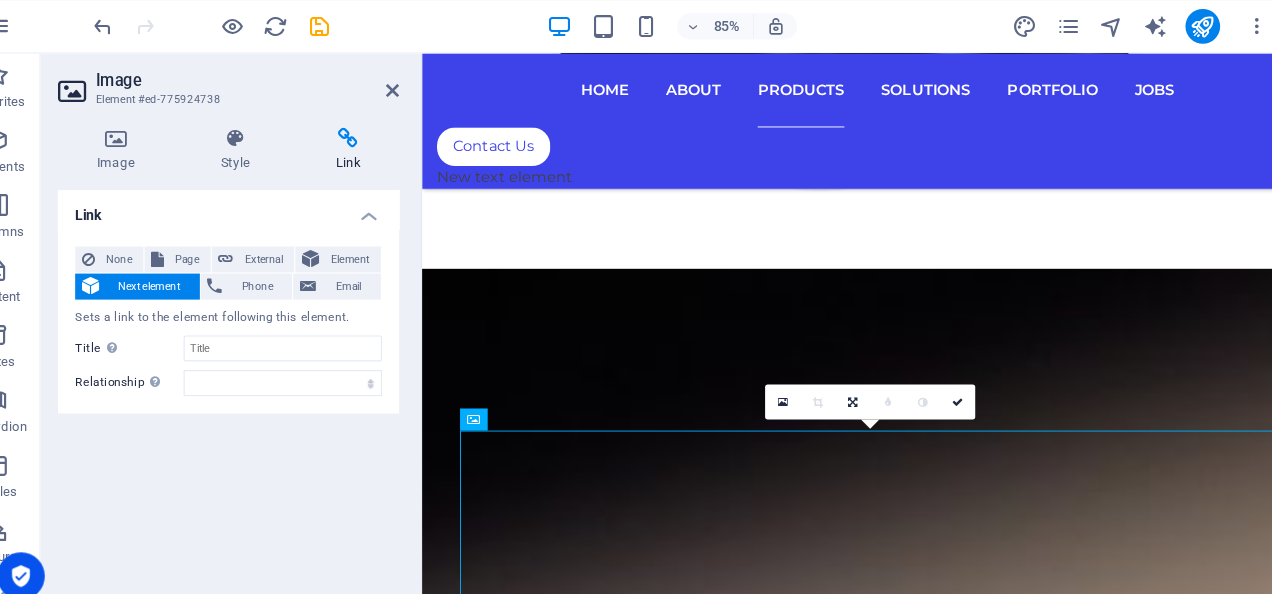click on "Next element" at bounding box center (180, 265) 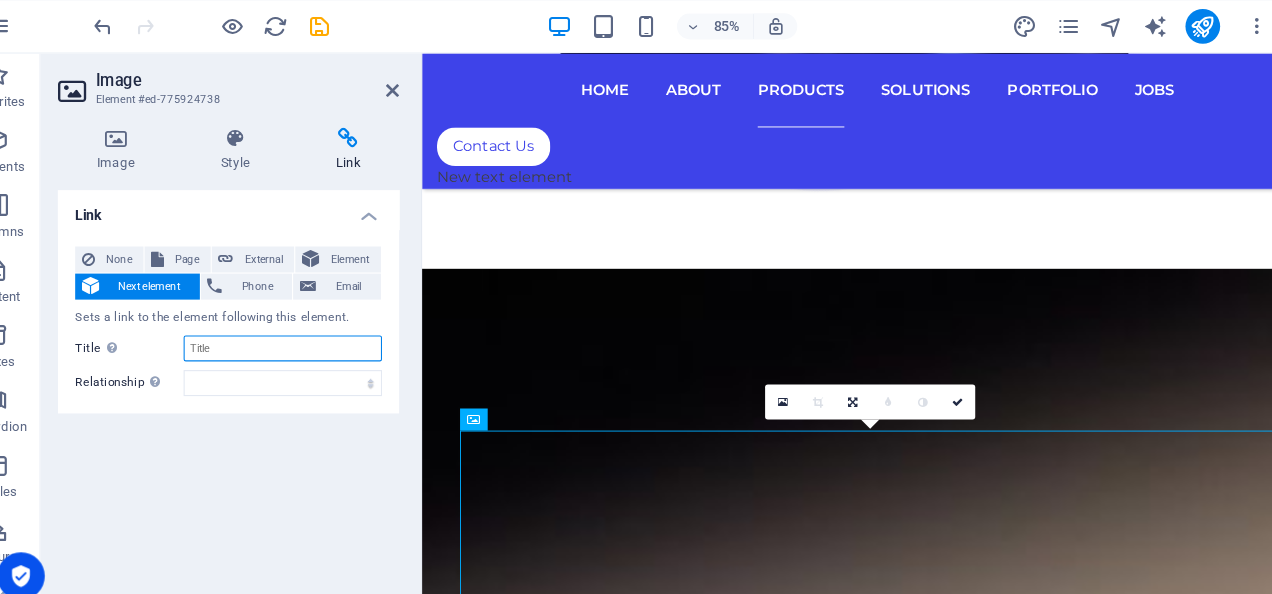 click on "Title Additional link description, should not be the same as the link text. The title is most often shown as a tooltip text when the mouse moves over the element. Leave empty if uncertain." at bounding box center (303, 322) 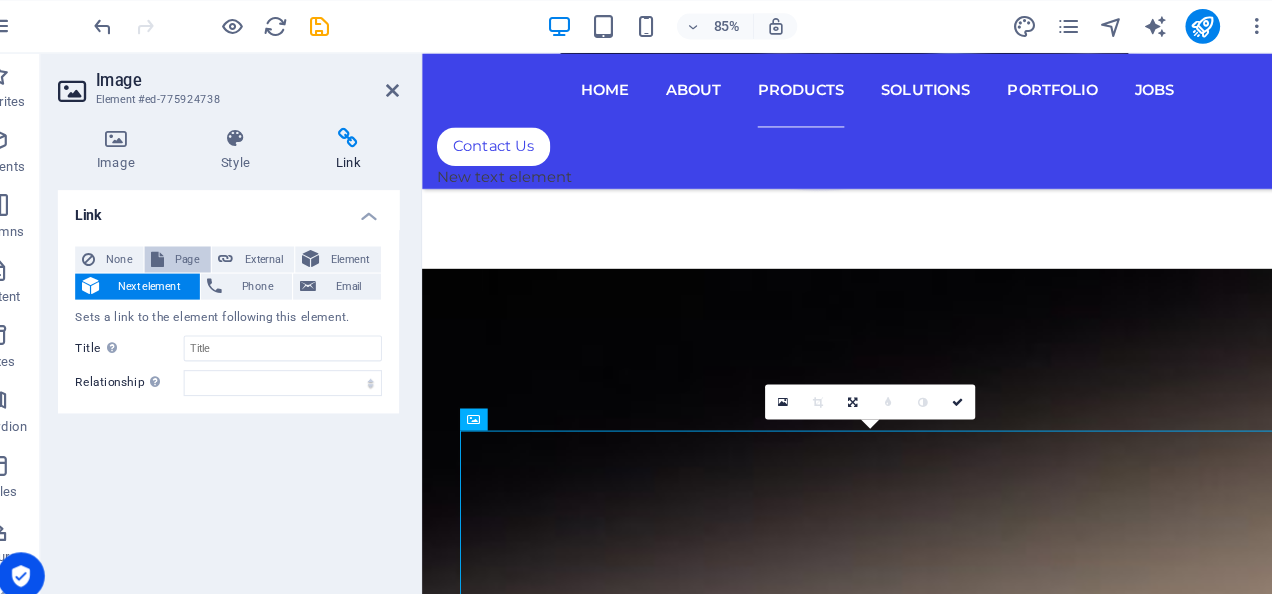 click on "Page" at bounding box center [215, 240] 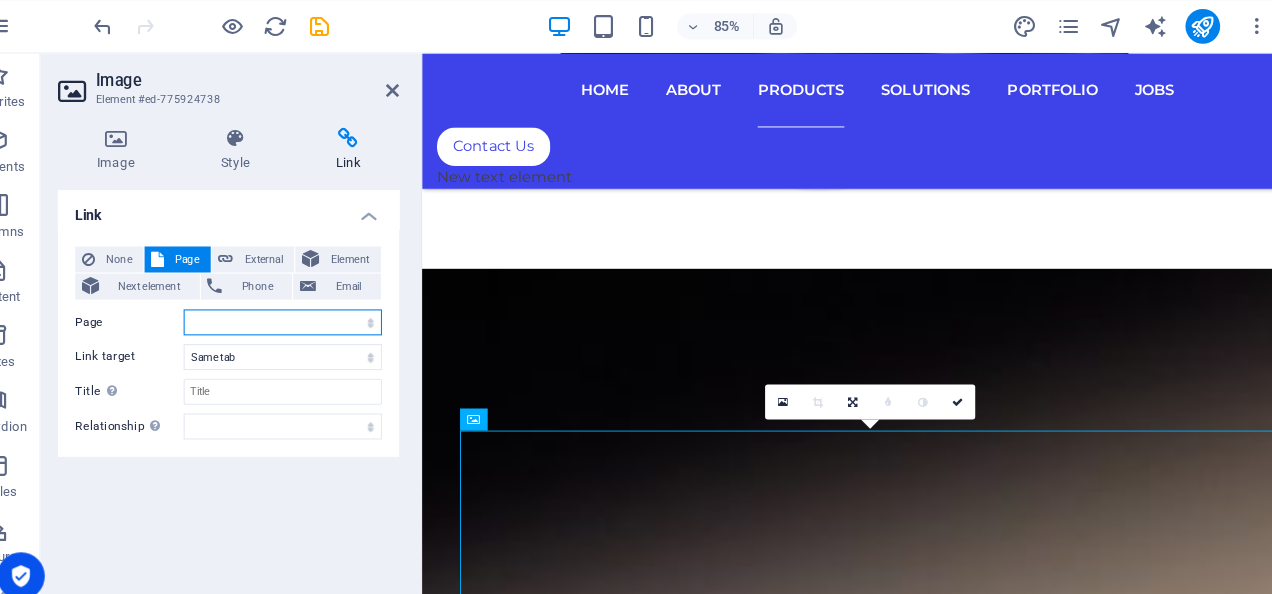click on "Start Portfolio Jobs Legal Notice Privacy Start Start" at bounding box center [303, 298] 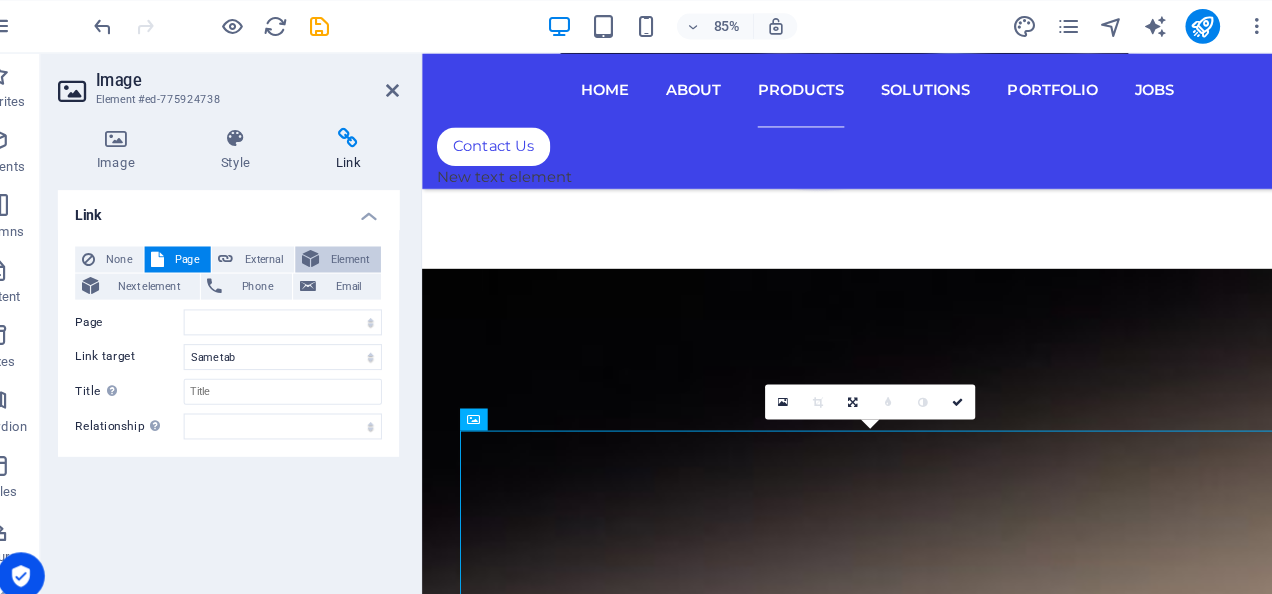 click on "Element" at bounding box center (365, 240) 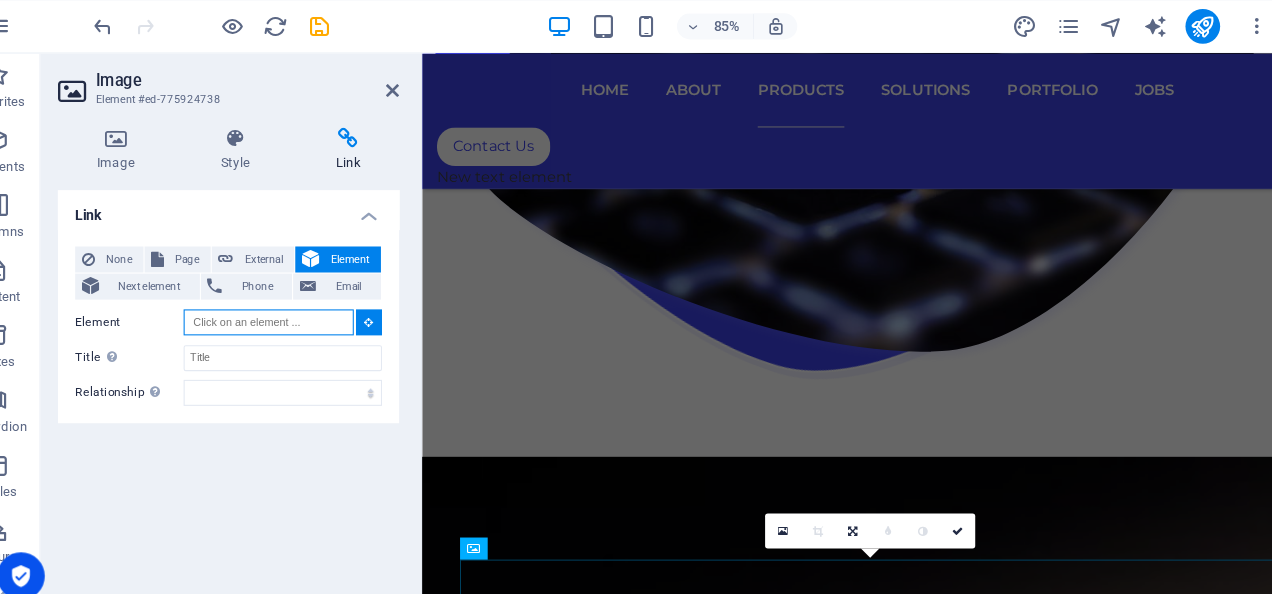 scroll, scrollTop: 7547, scrollLeft: 0, axis: vertical 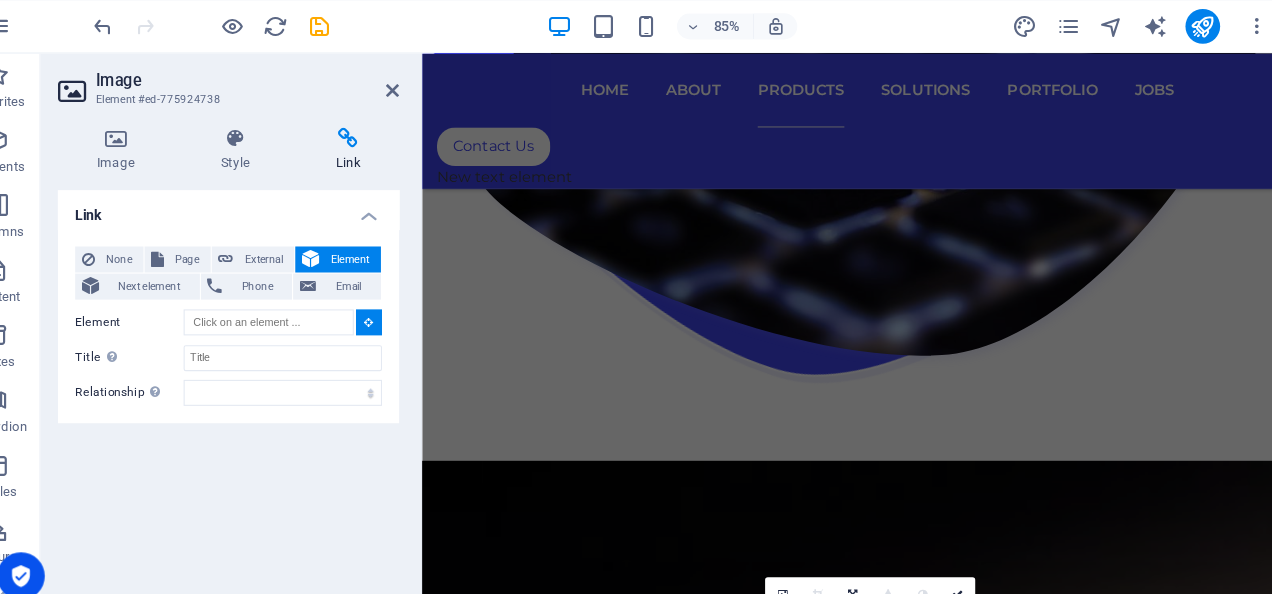click at bounding box center [383, 297] 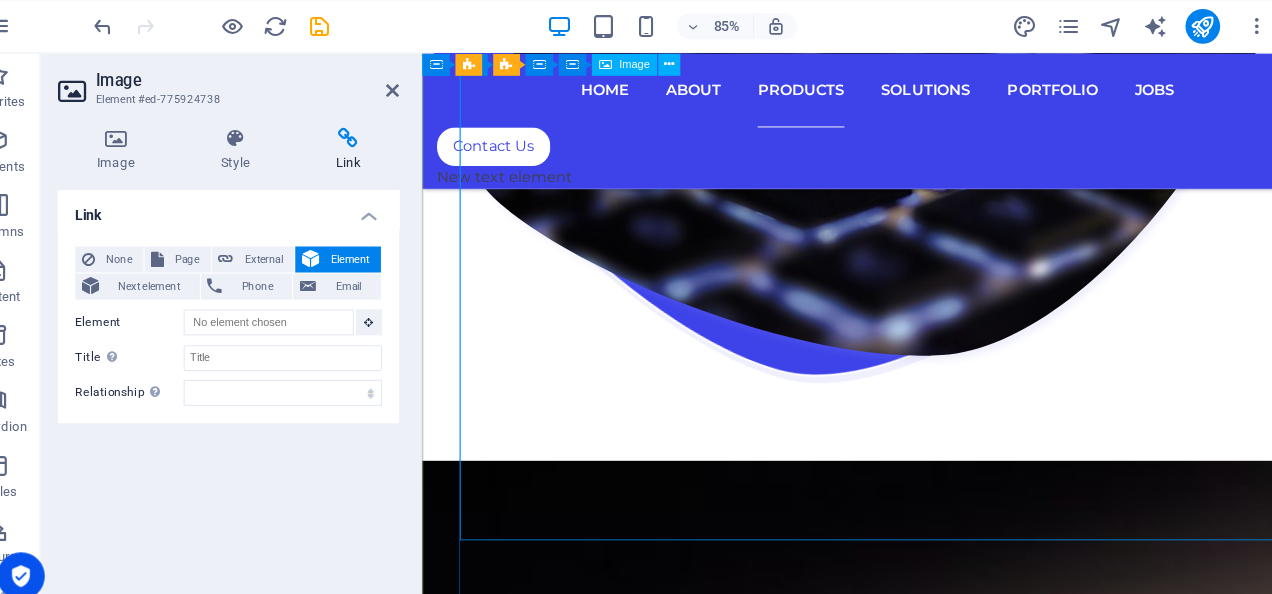 scroll, scrollTop: 7523, scrollLeft: 0, axis: vertical 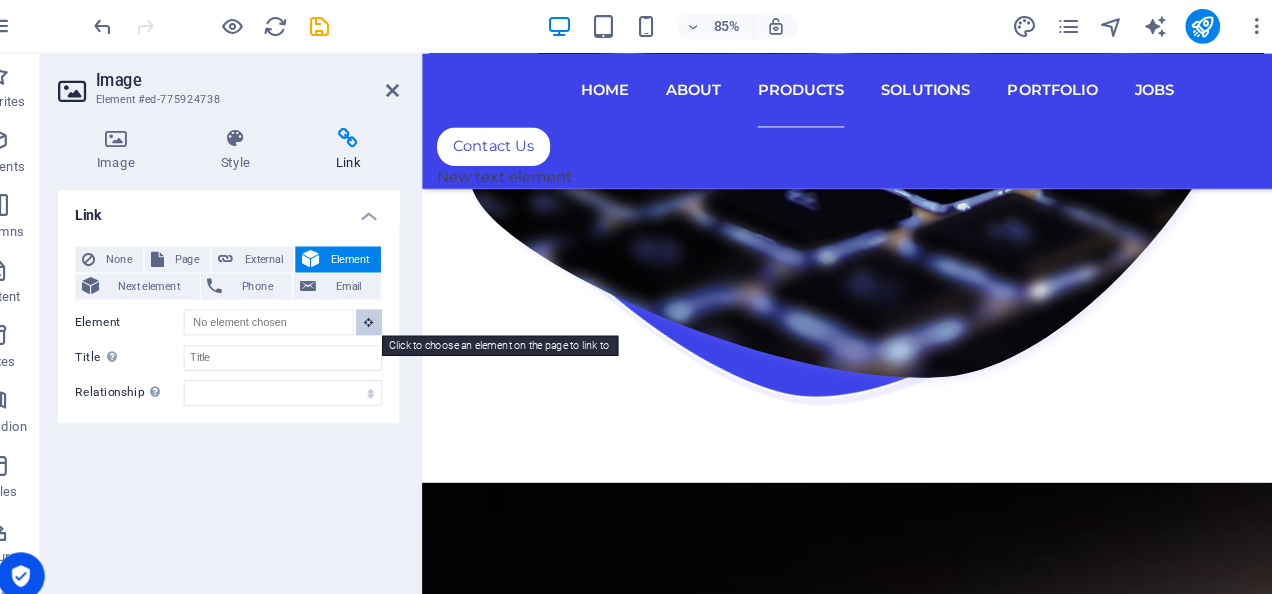 click at bounding box center [383, 297] 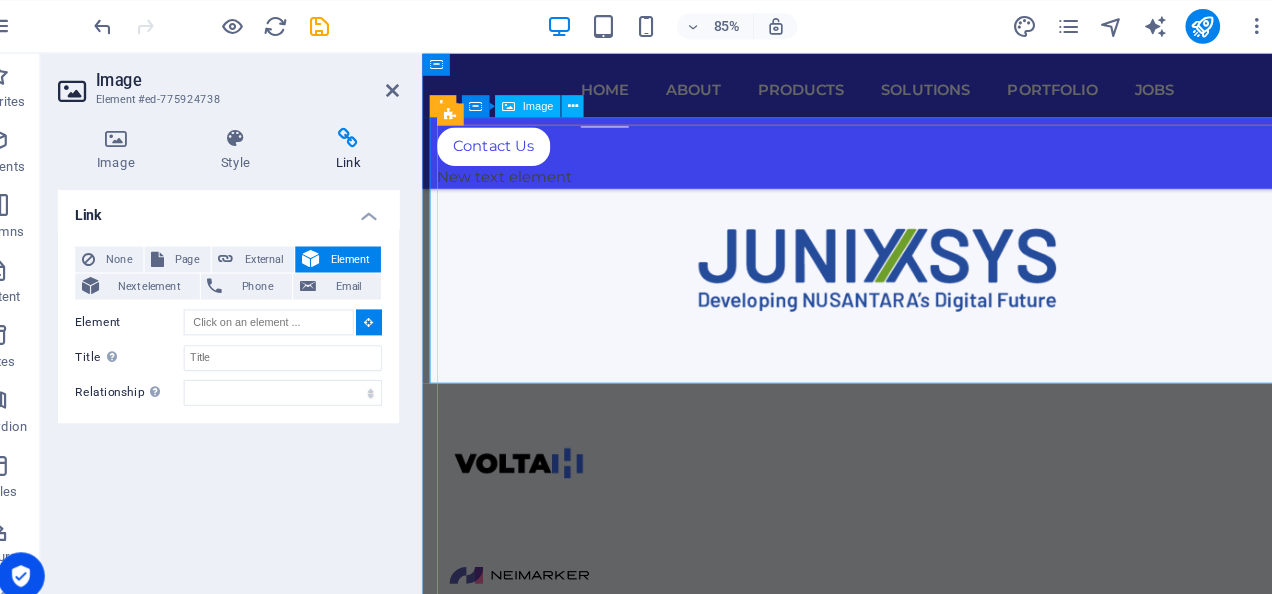 scroll, scrollTop: 892, scrollLeft: 0, axis: vertical 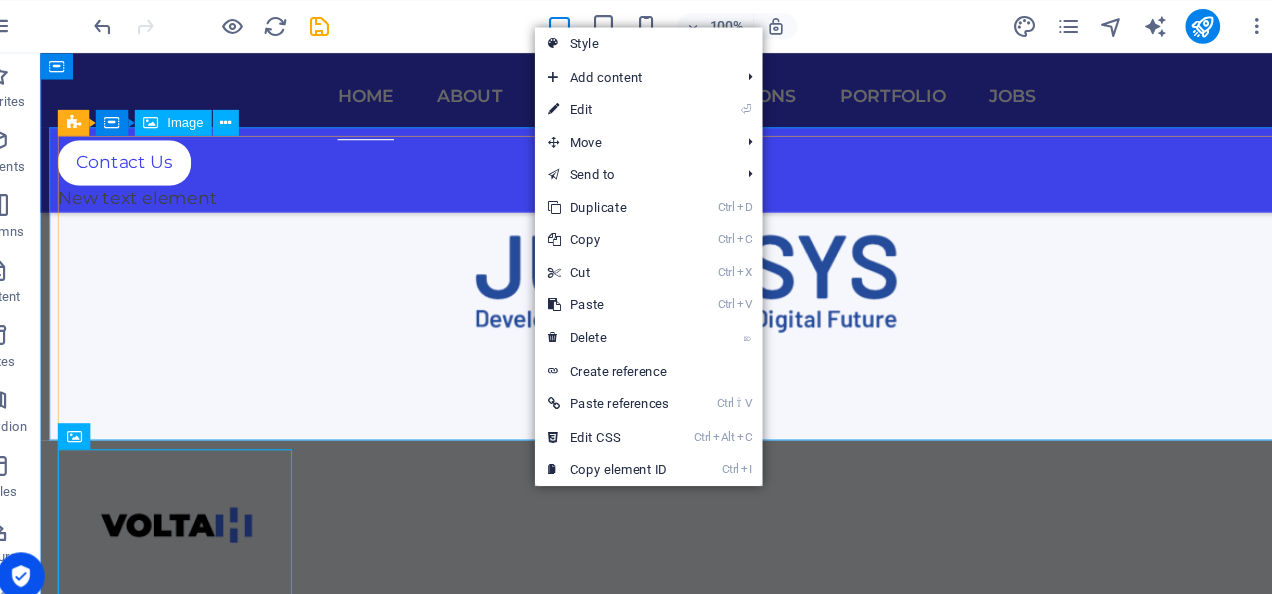 click at bounding box center (636, 265) 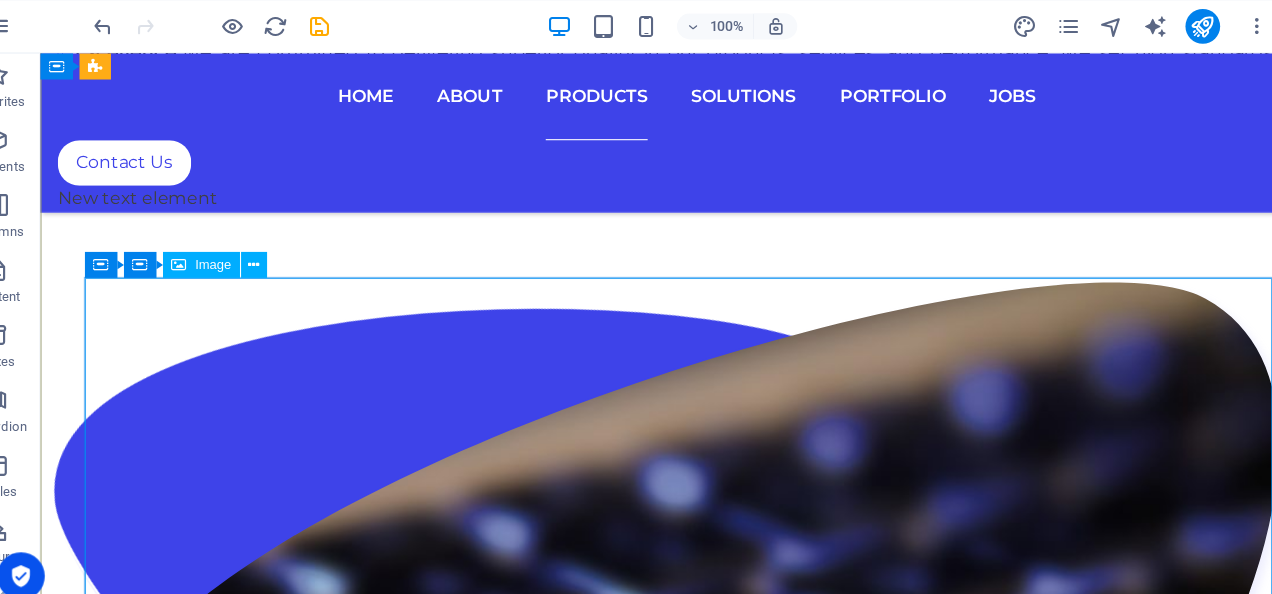 scroll, scrollTop: 7512, scrollLeft: 0, axis: vertical 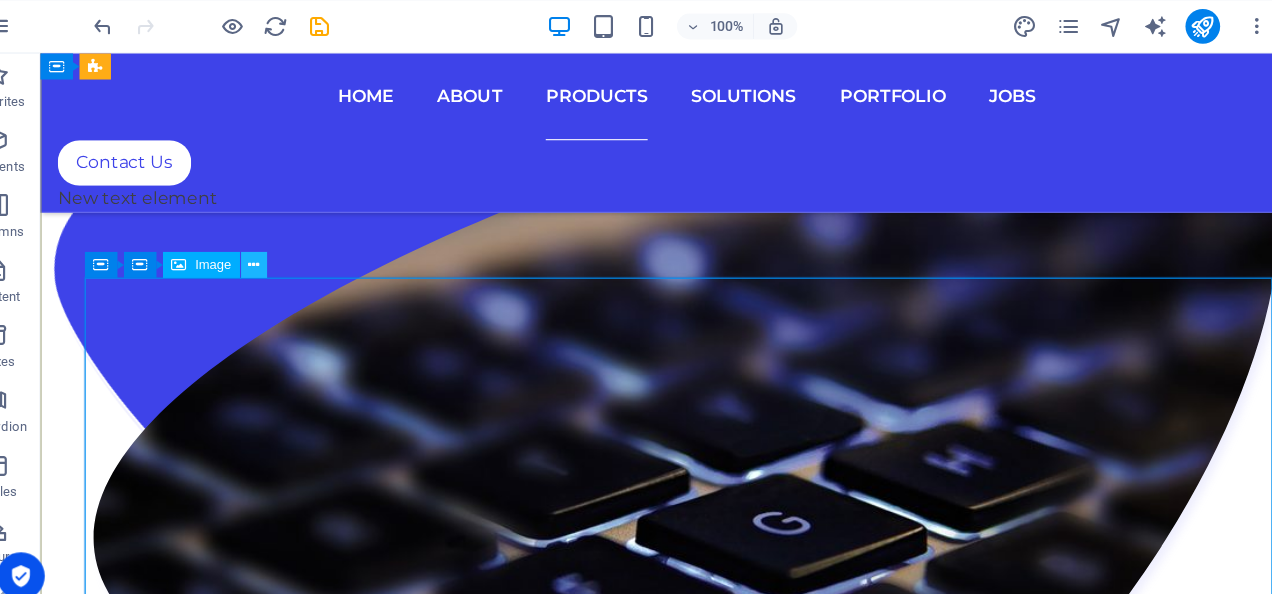 click at bounding box center (277, 245) 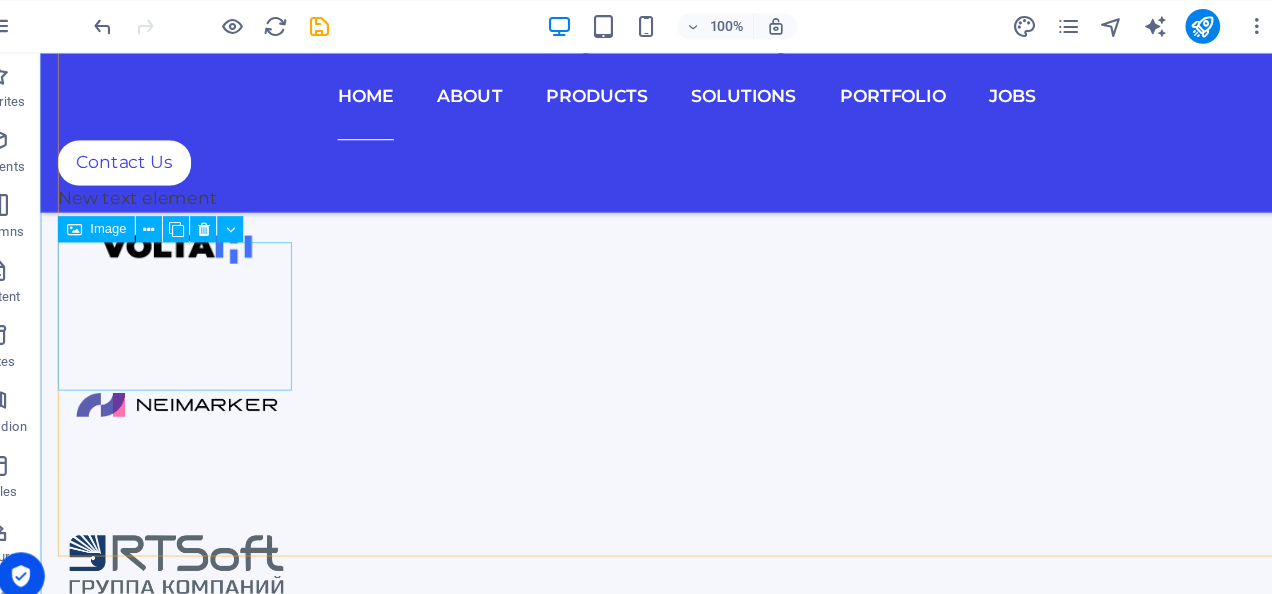 scroll, scrollTop: 1060, scrollLeft: 0, axis: vertical 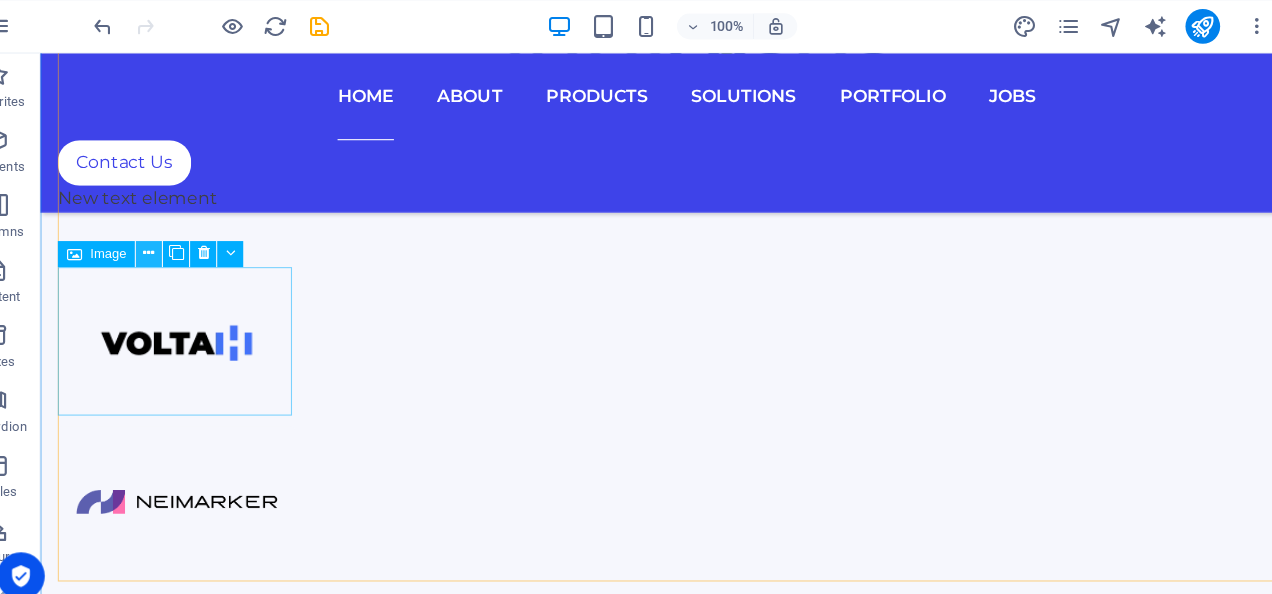 click at bounding box center [180, 234] 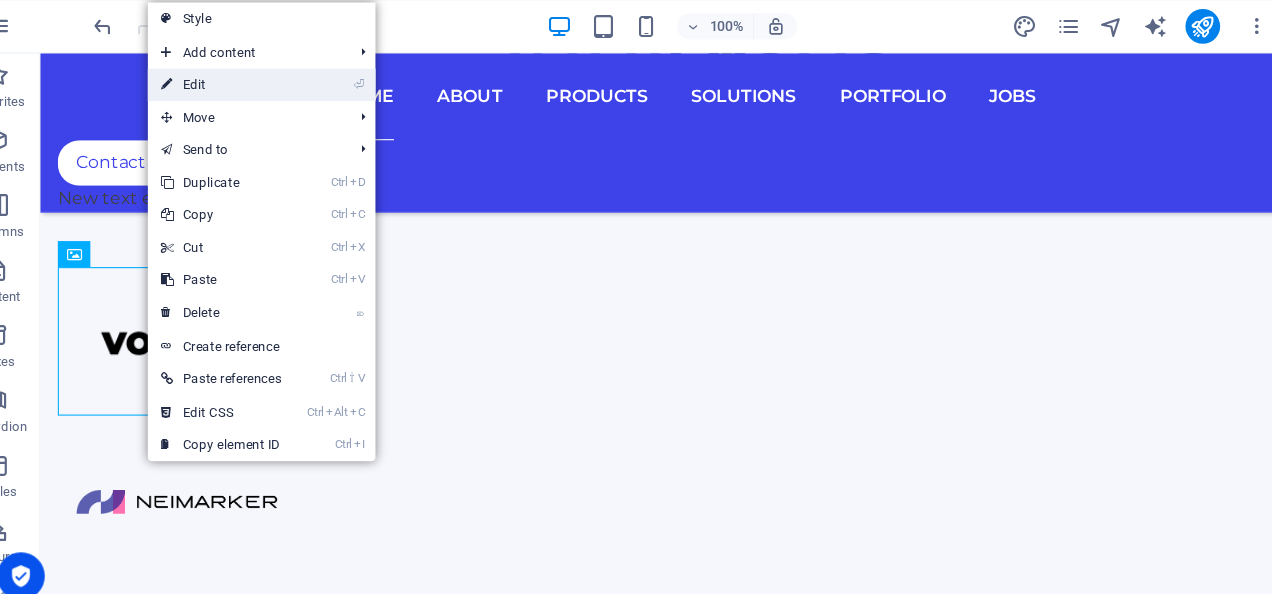 click on "⏎  Edit" at bounding box center (246, 79) 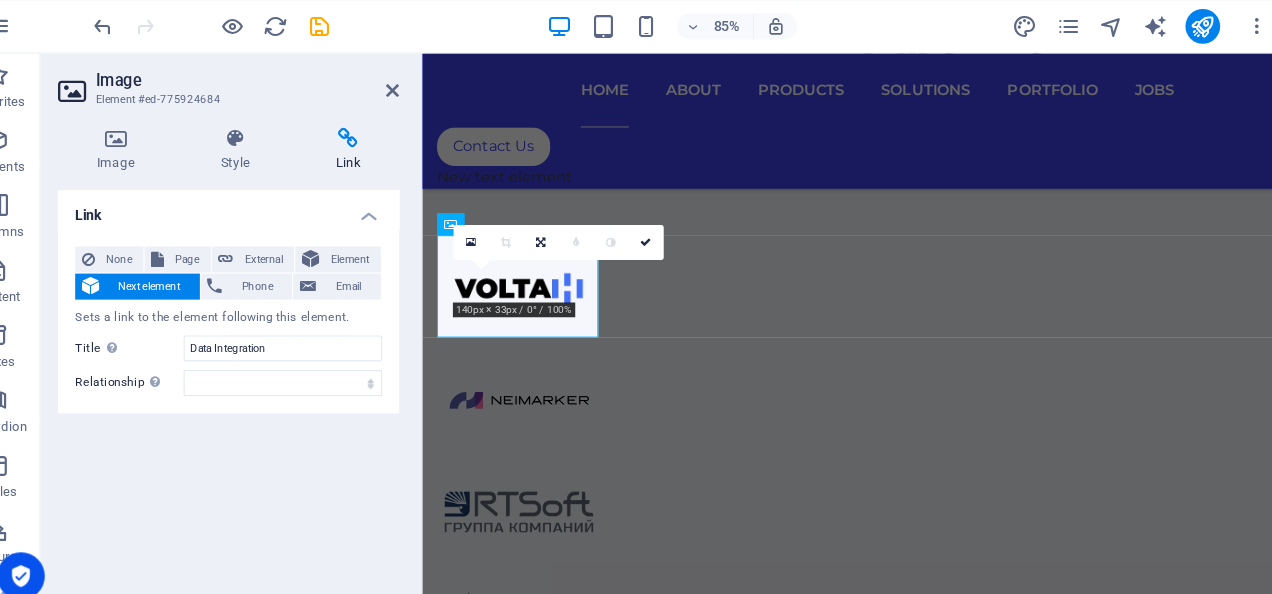 click on "Link" at bounding box center [364, 139] 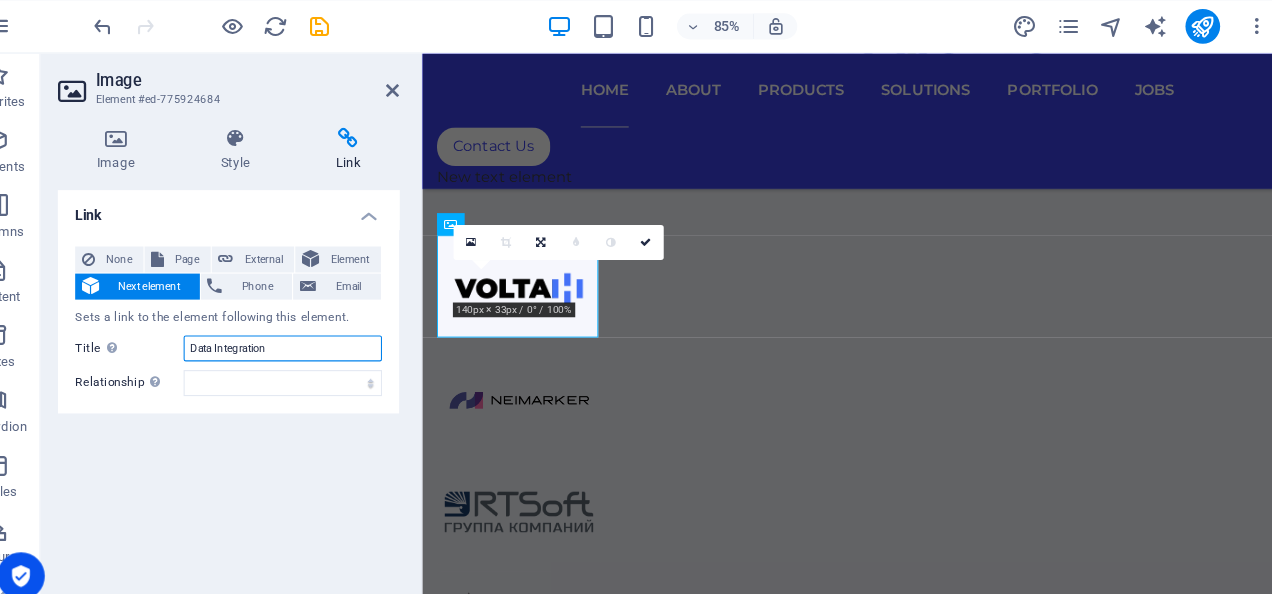 click on "Data Integration" at bounding box center [303, 322] 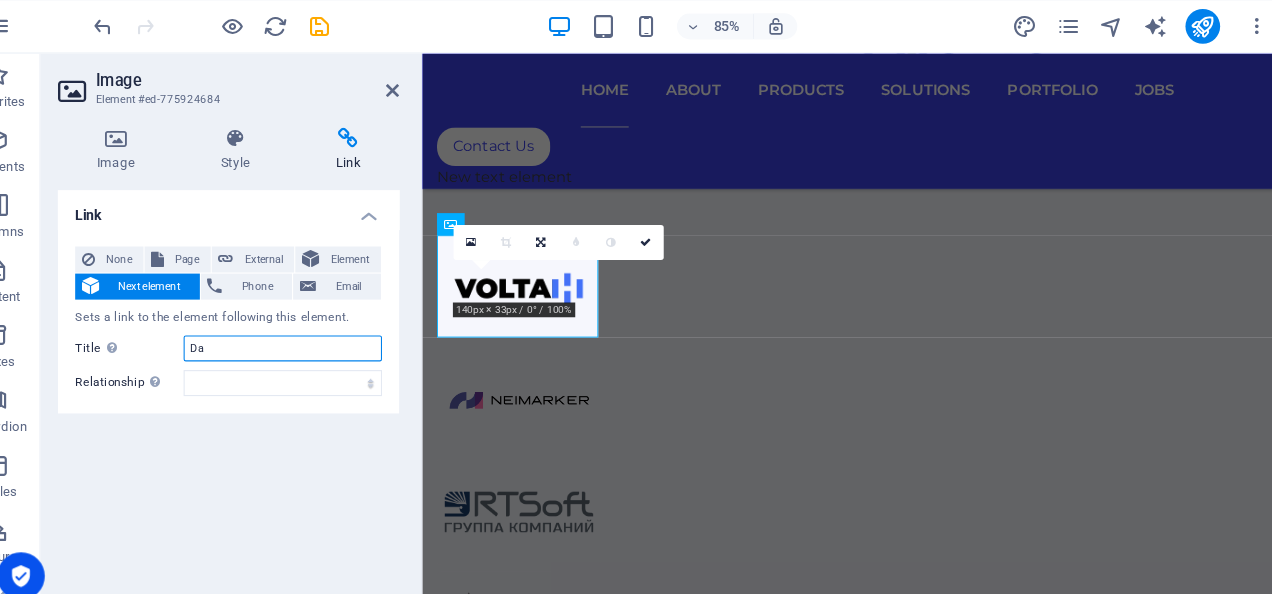 type on "D" 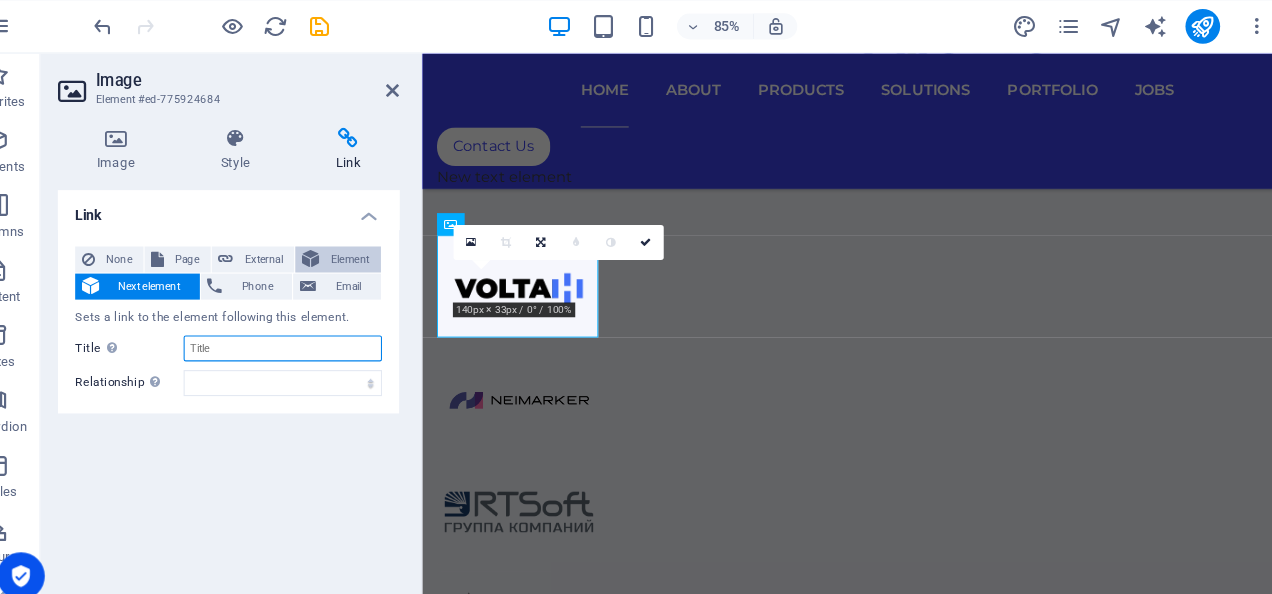 type 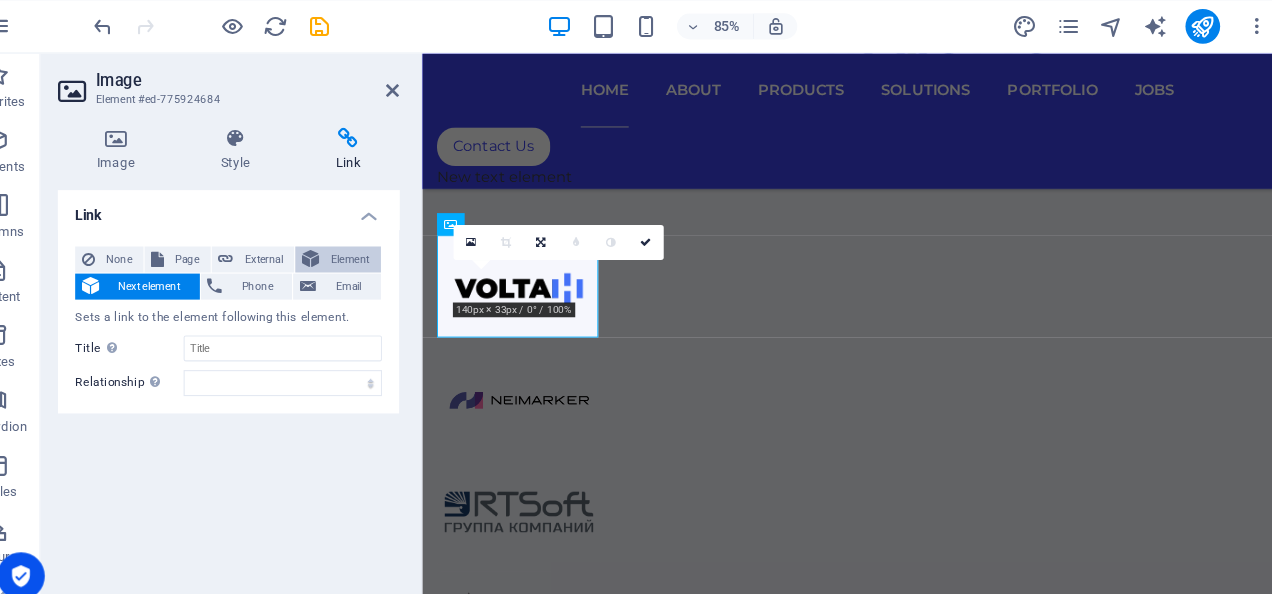 click on "Element" at bounding box center [365, 240] 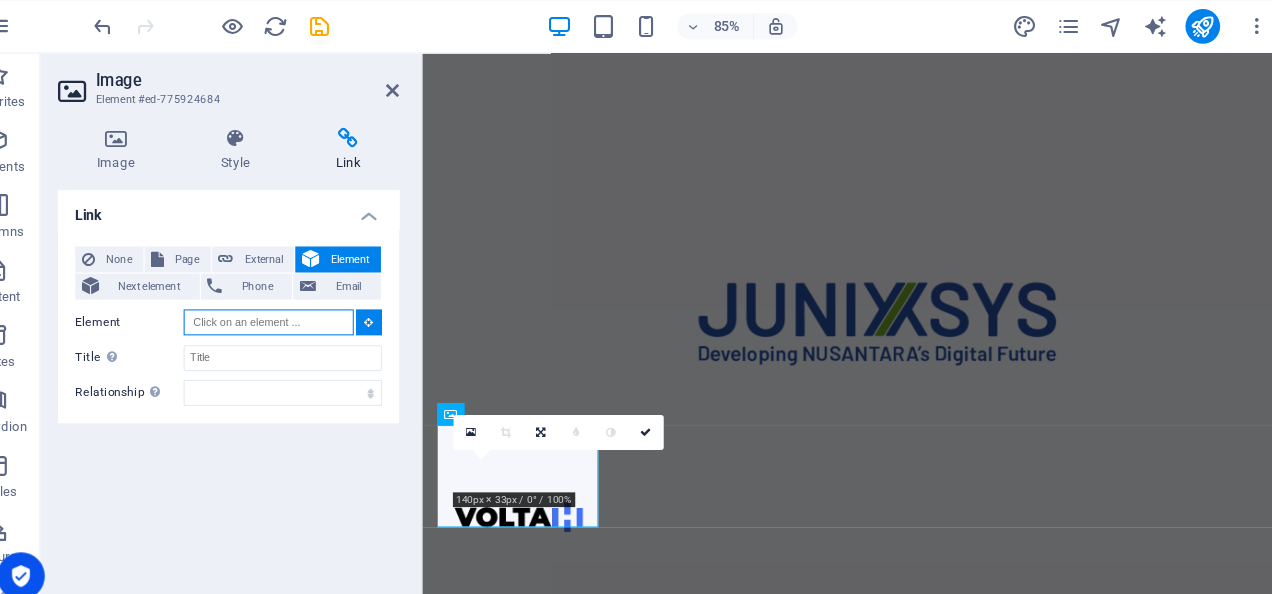 scroll, scrollTop: 956, scrollLeft: 0, axis: vertical 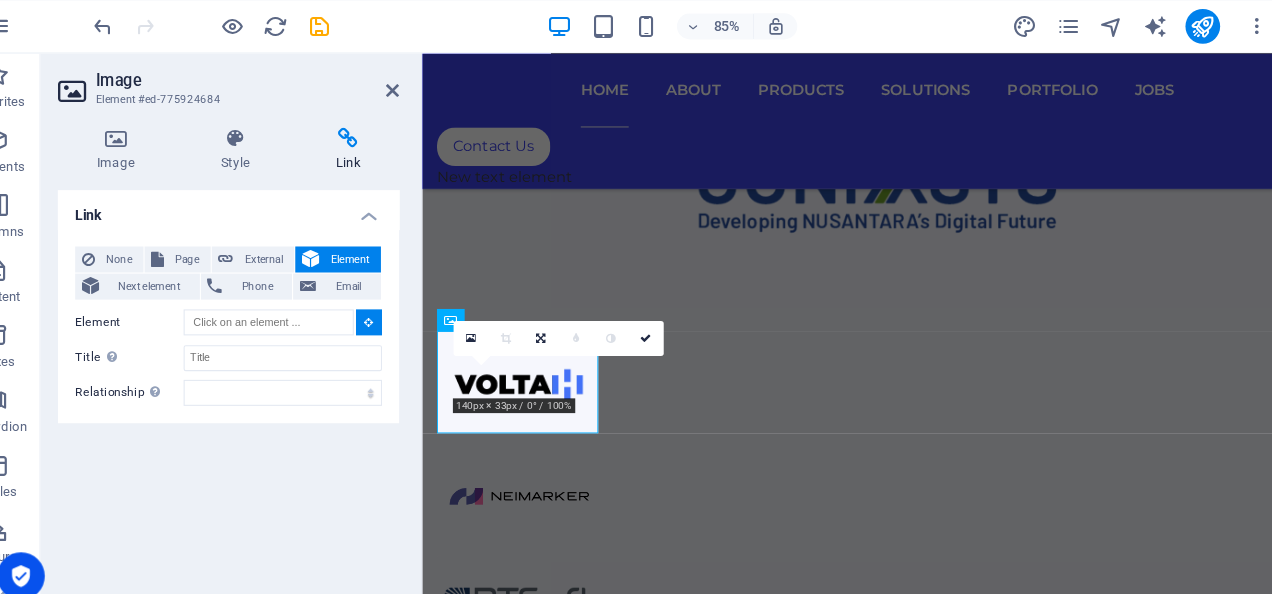 click at bounding box center (383, 297) 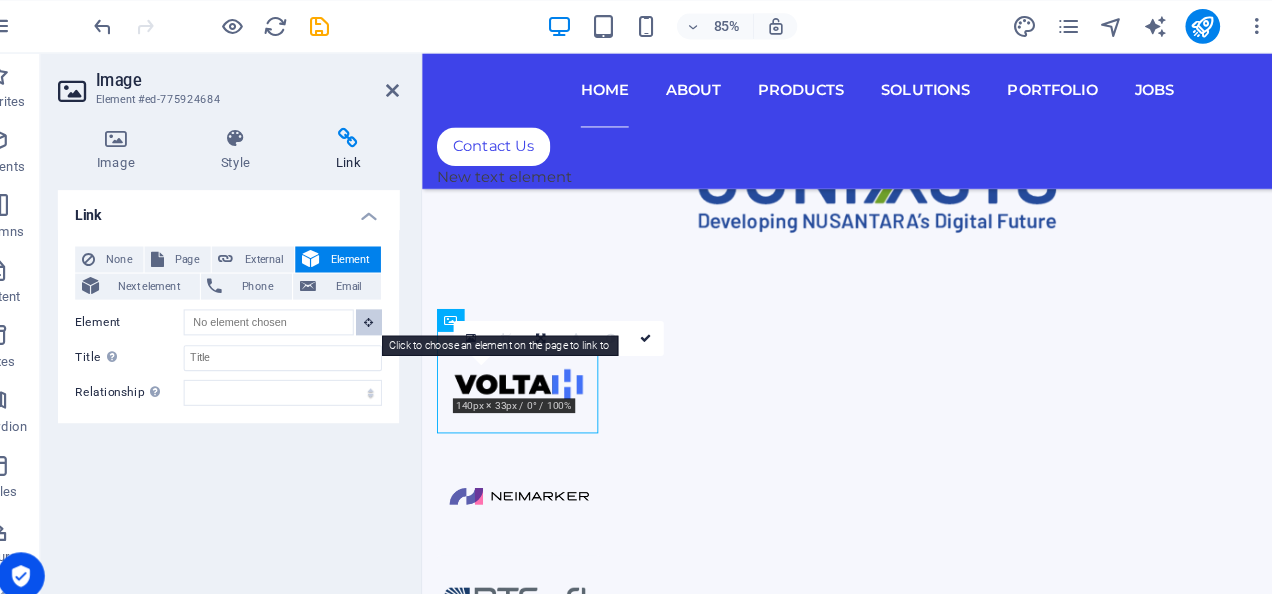 click at bounding box center [383, 297] 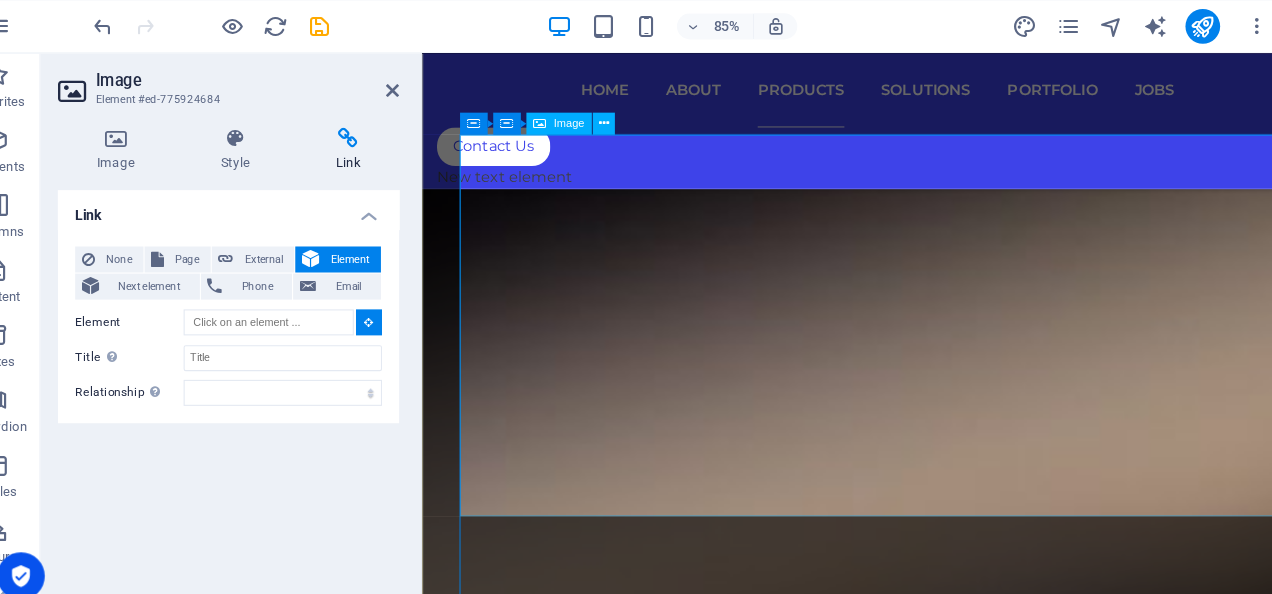 scroll, scrollTop: 8111, scrollLeft: 0, axis: vertical 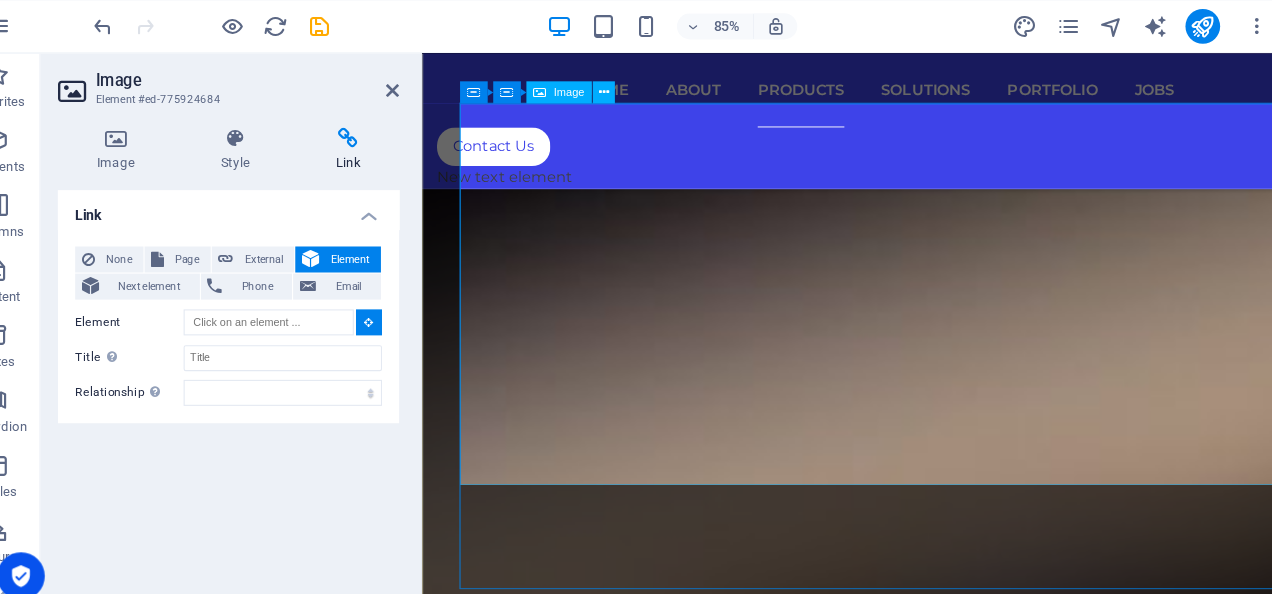 click at bounding box center [916, 4935] 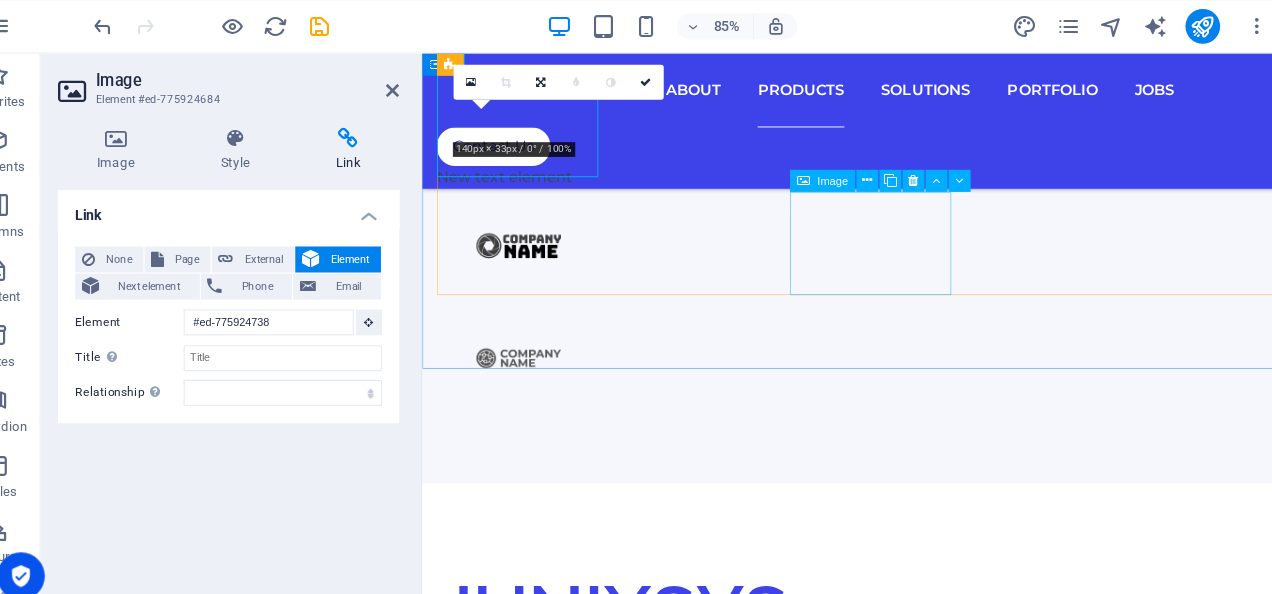 scroll, scrollTop: 1012, scrollLeft: 0, axis: vertical 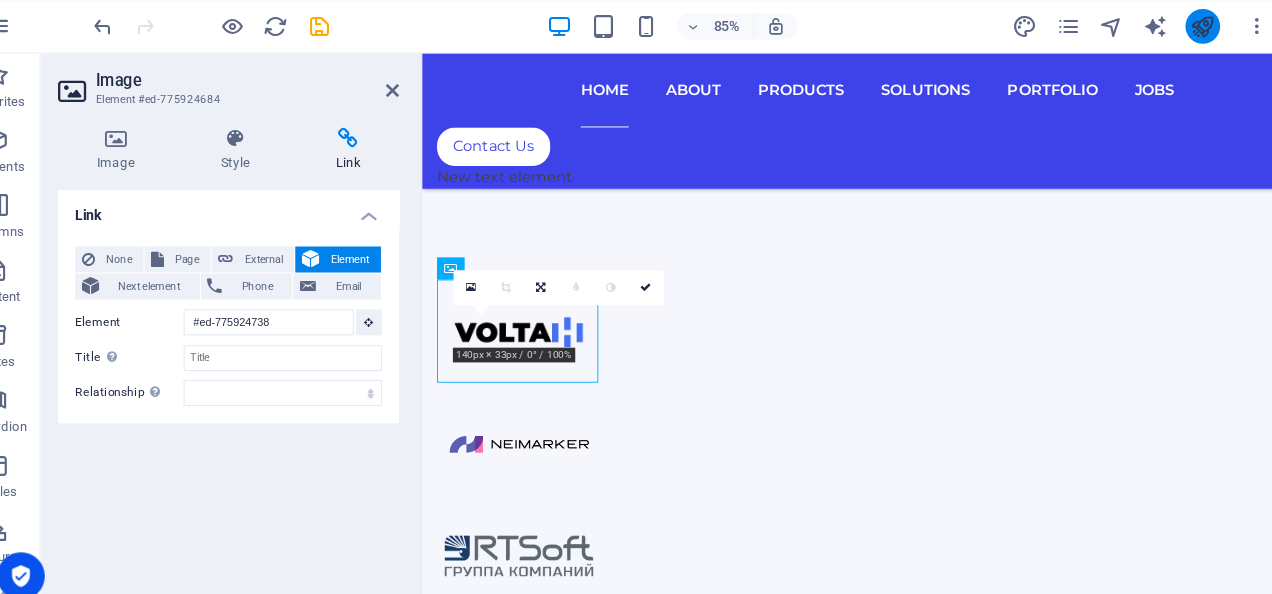 click at bounding box center (1152, 25) 